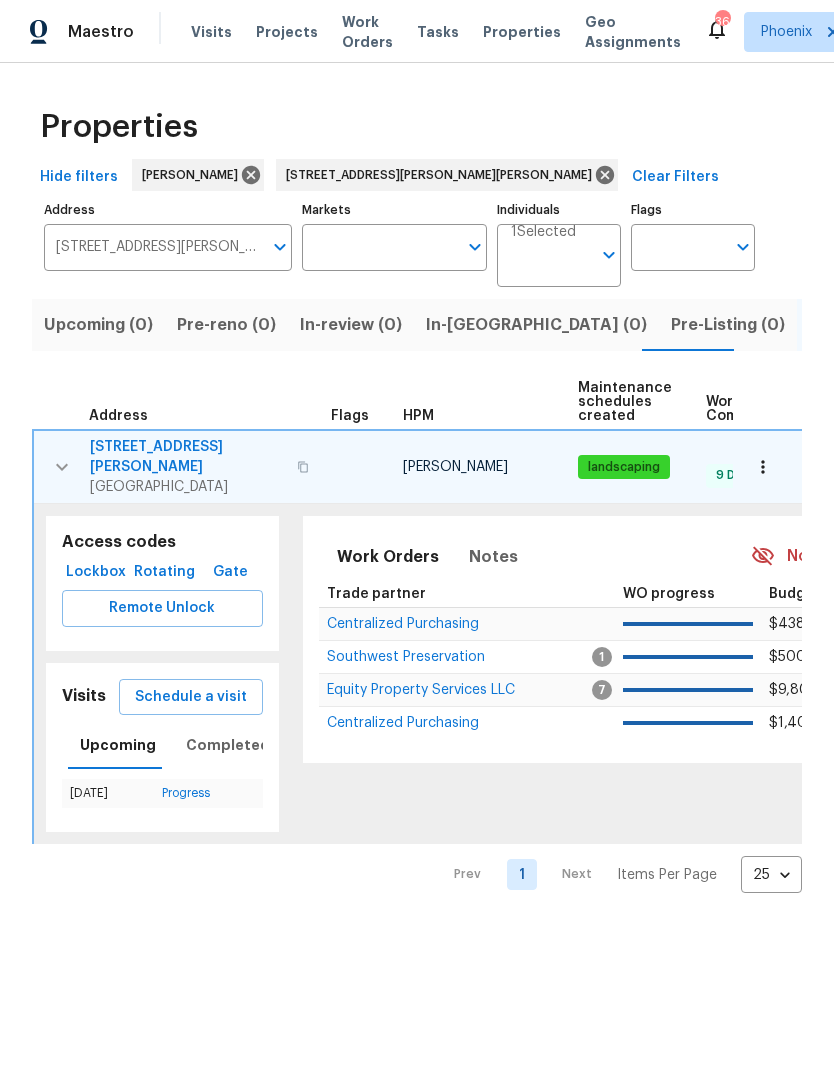 scroll, scrollTop: 0, scrollLeft: 0, axis: both 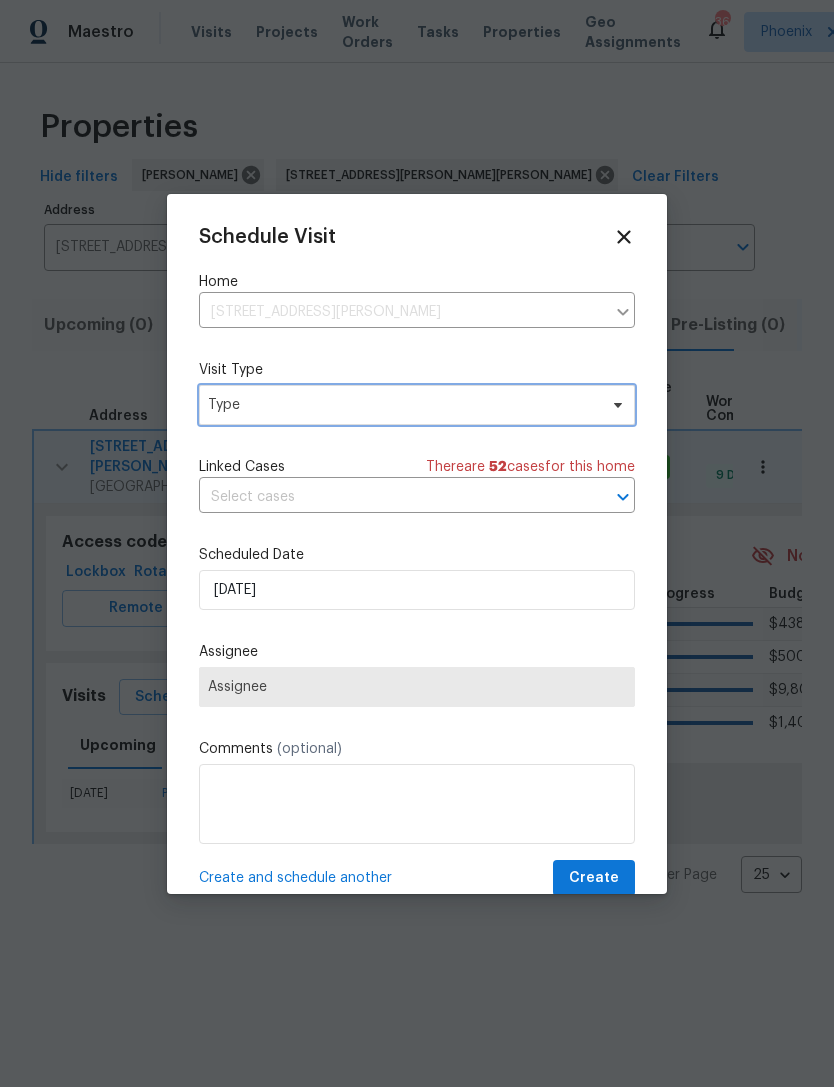 click on "Type" at bounding box center [417, 405] 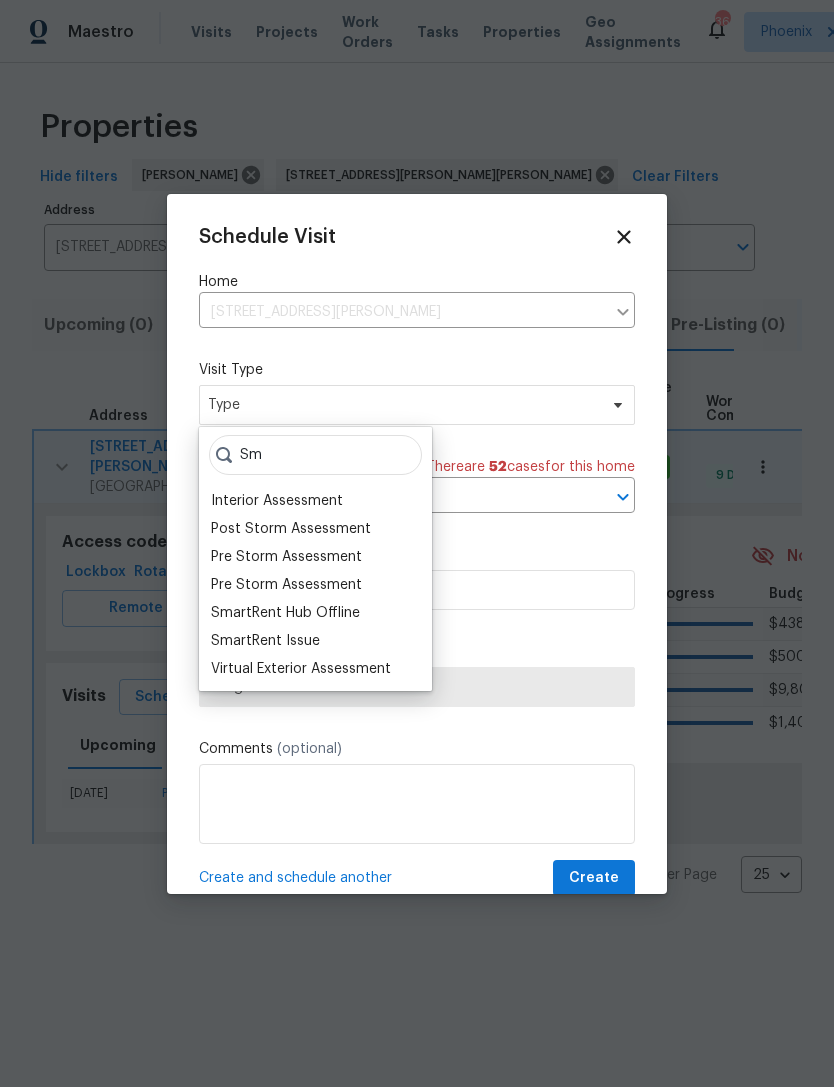 type on "Sm" 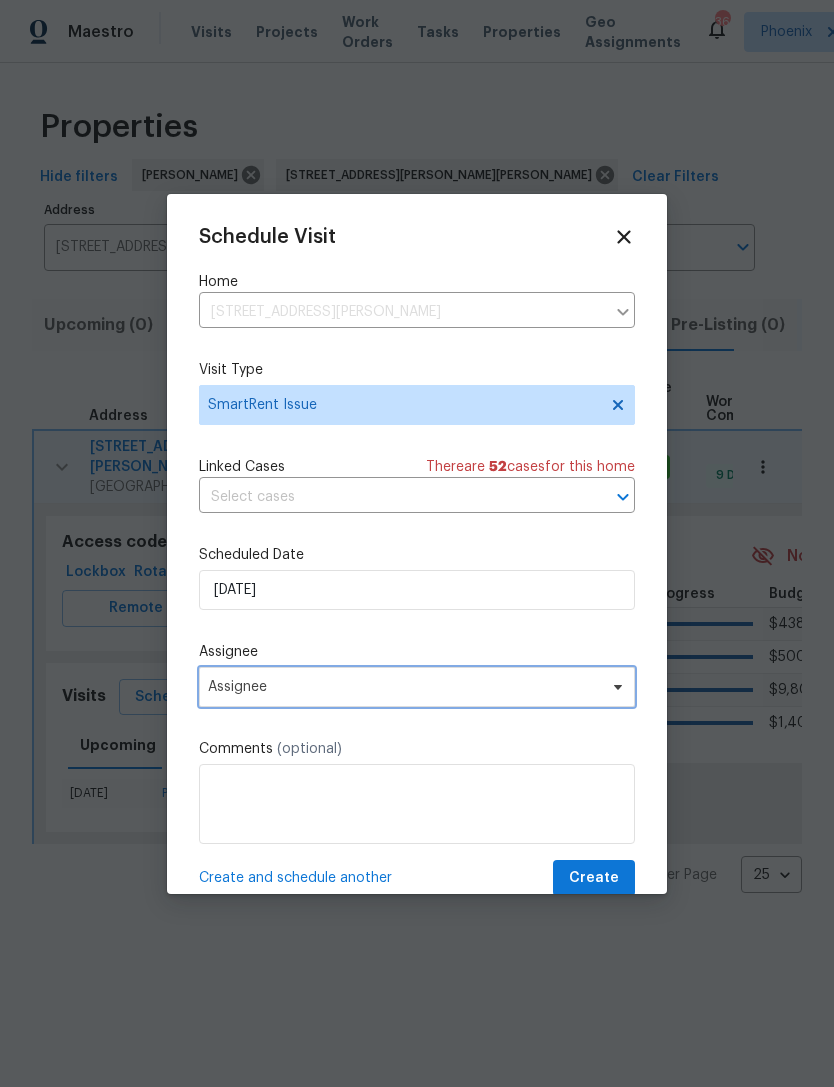 click on "Assignee" at bounding box center [417, 687] 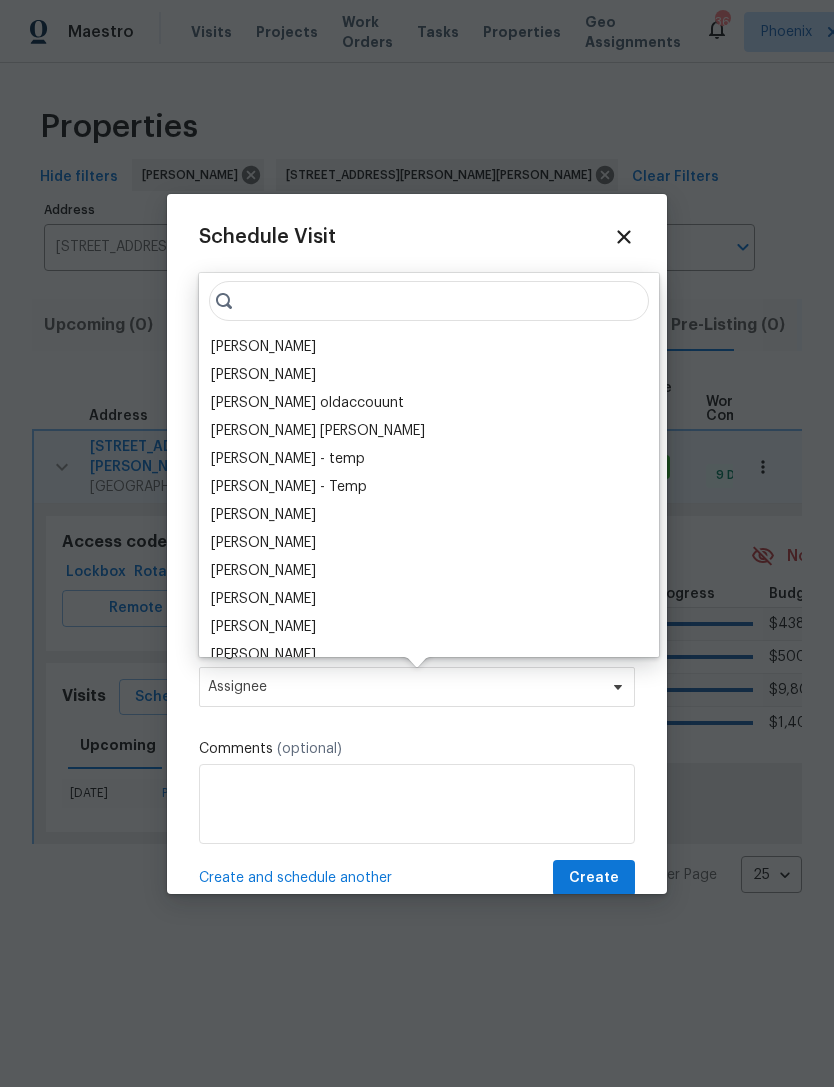 click on "[PERSON_NAME]" at bounding box center (263, 347) 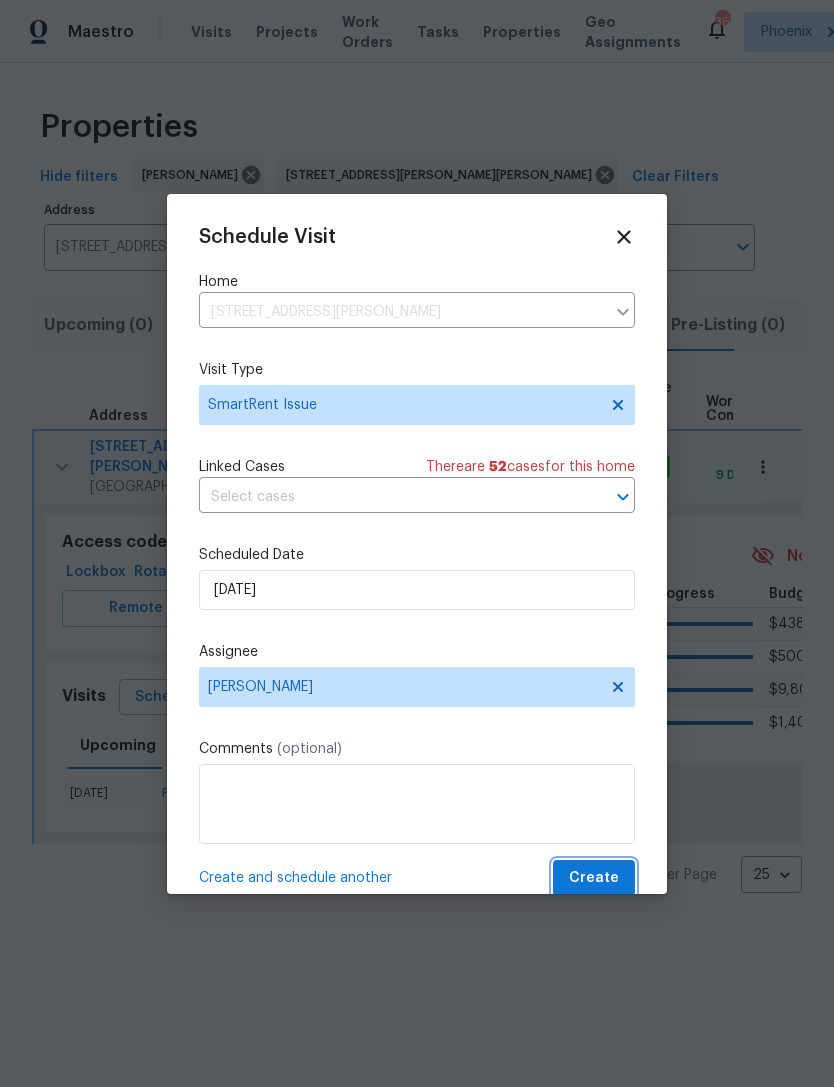 click on "Create" at bounding box center (594, 878) 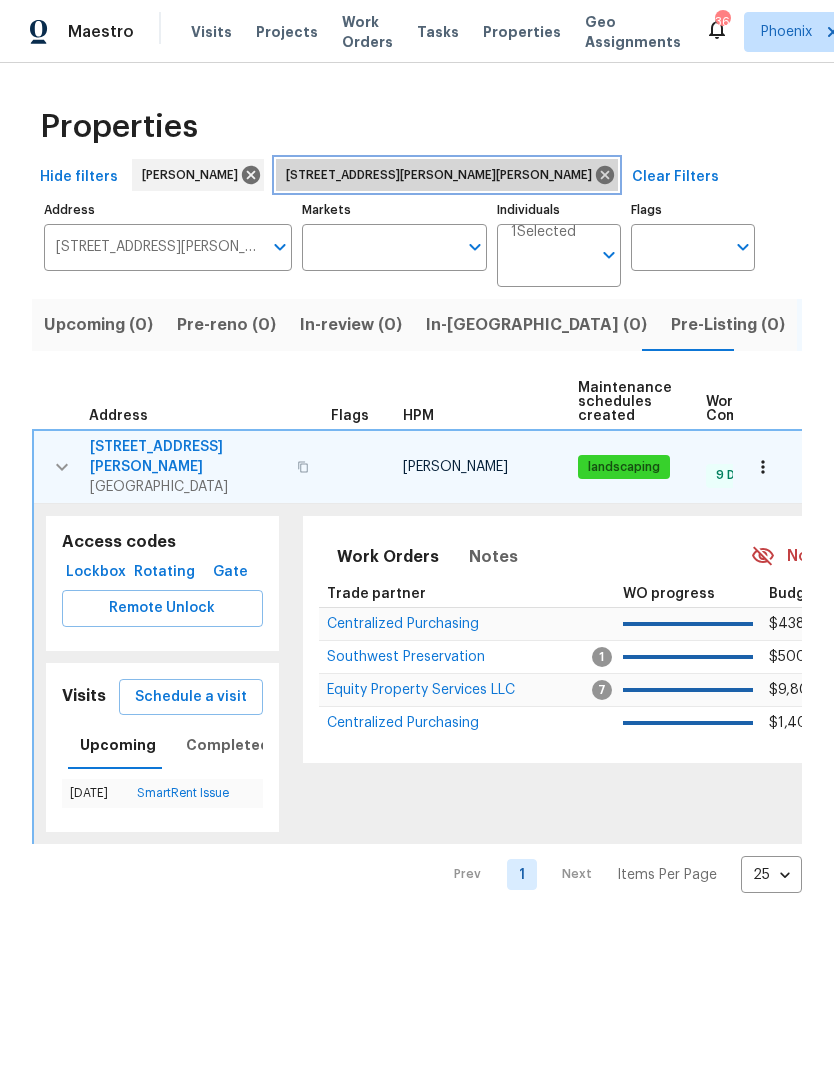 click 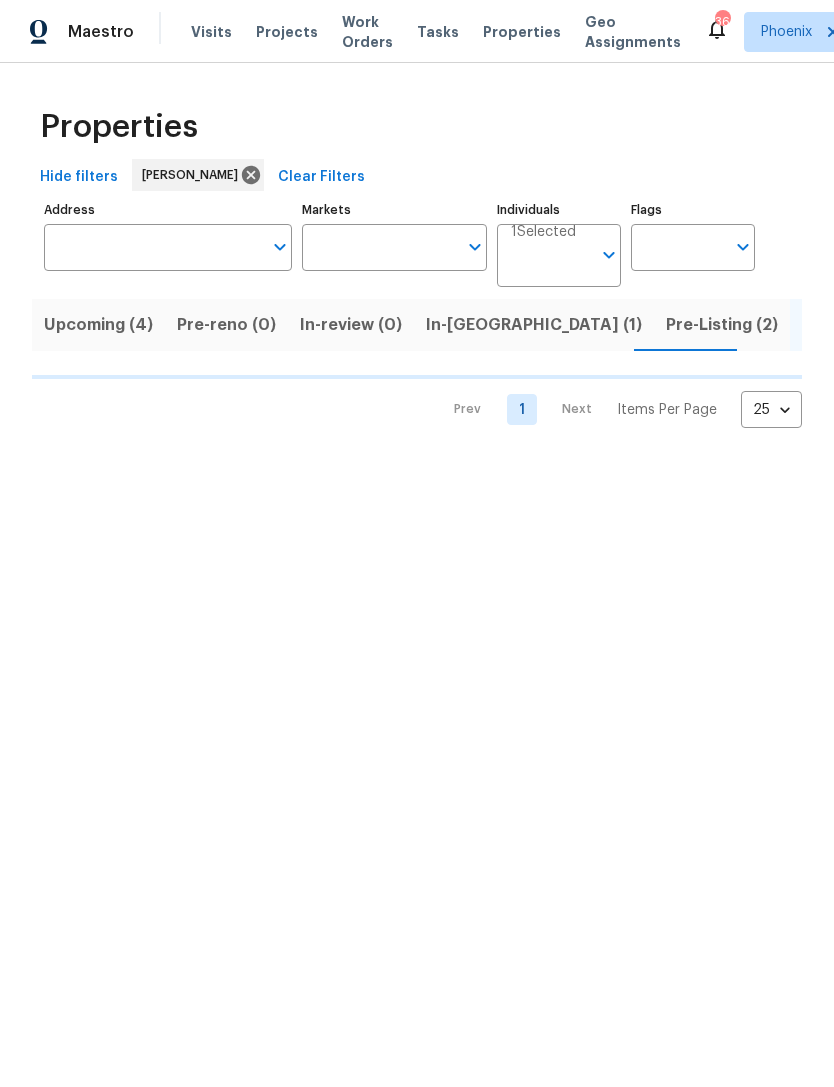 click on "Address" at bounding box center (153, 247) 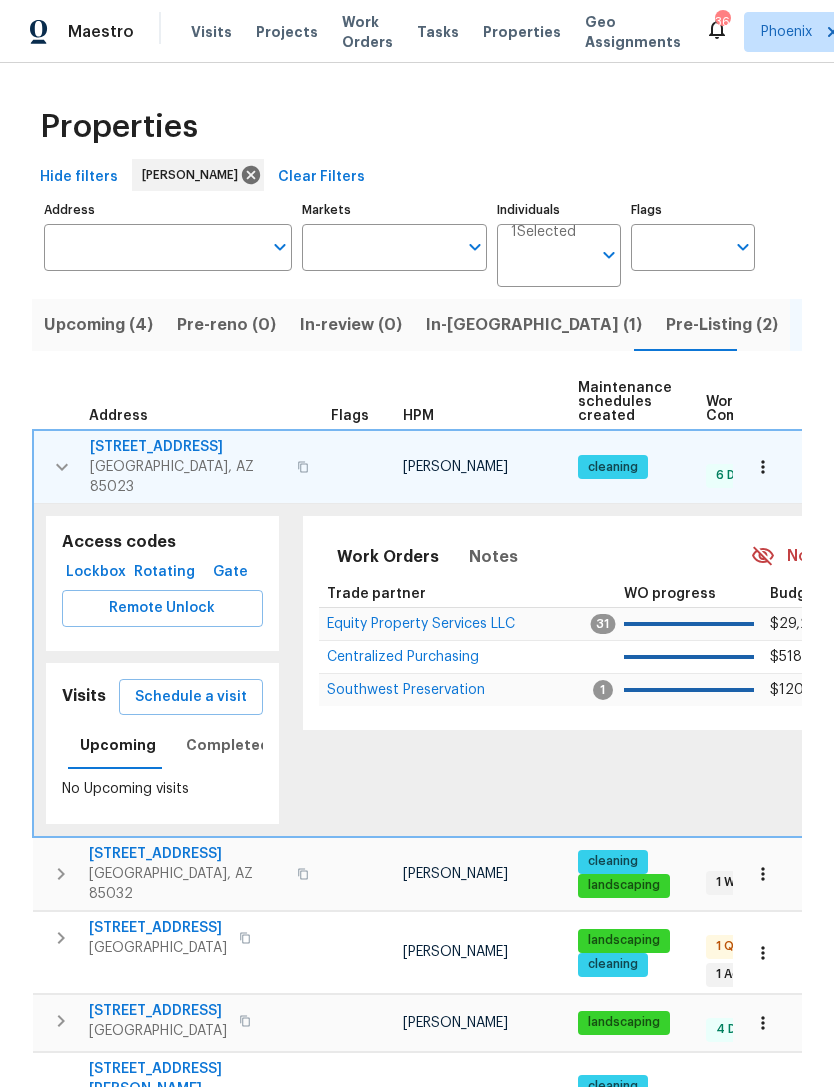 click on "Address" at bounding box center [153, 247] 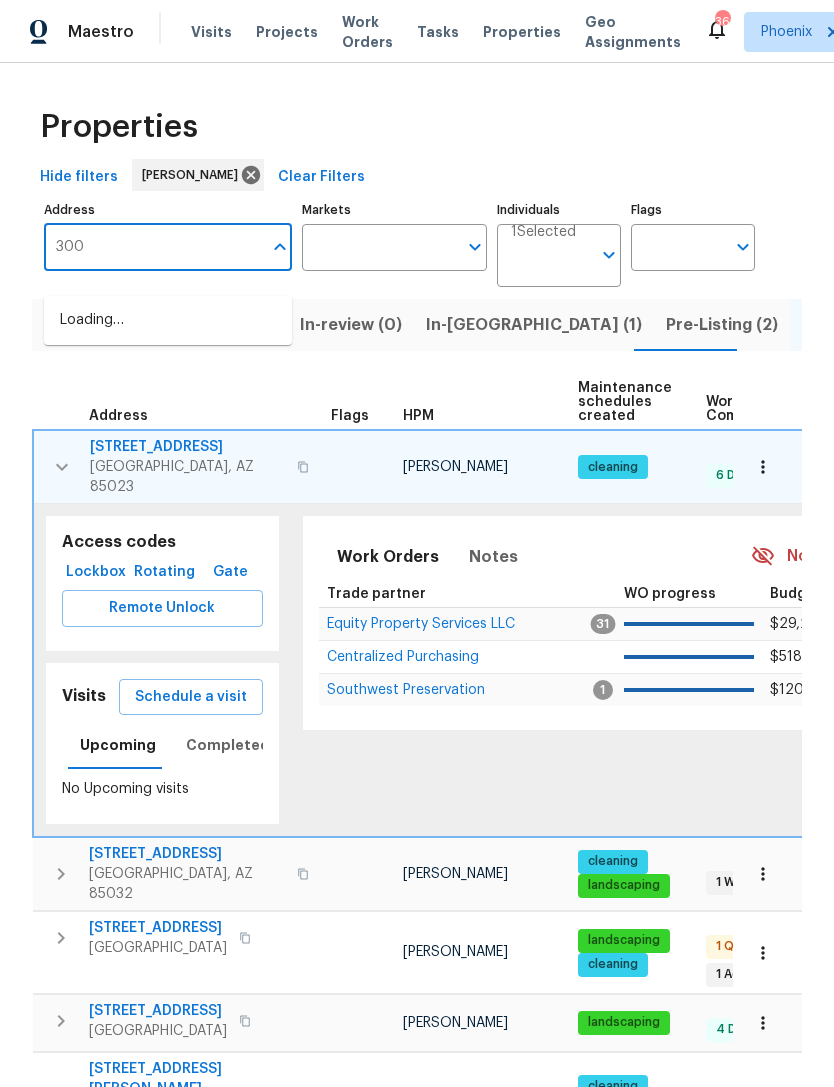 type on "3009" 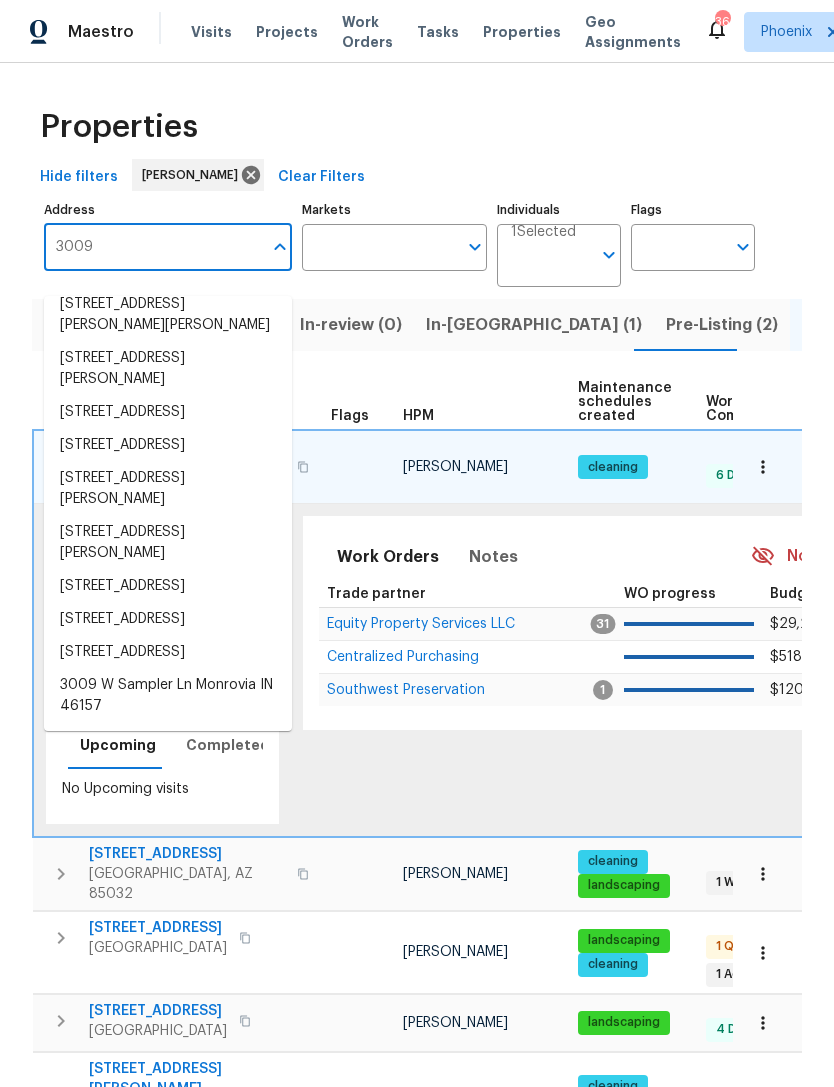 scroll, scrollTop: 183, scrollLeft: 0, axis: vertical 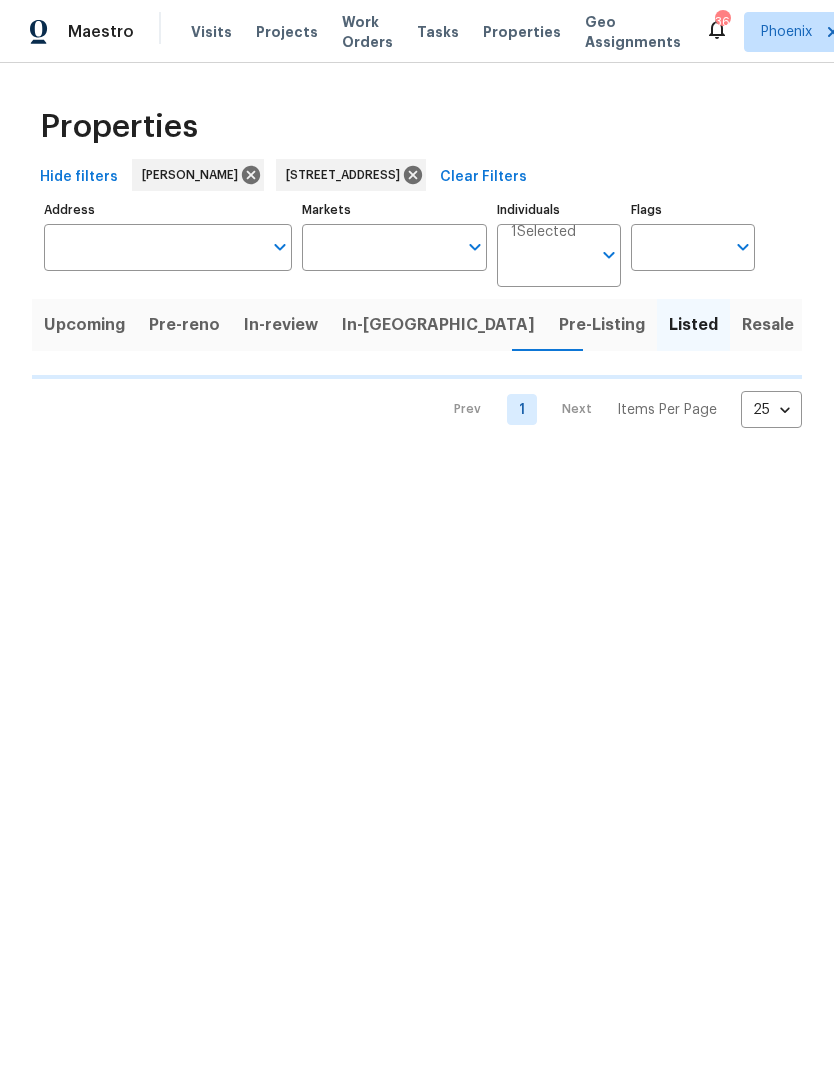 type on "3009 W Laurel Ln Phoenix AZ 85029" 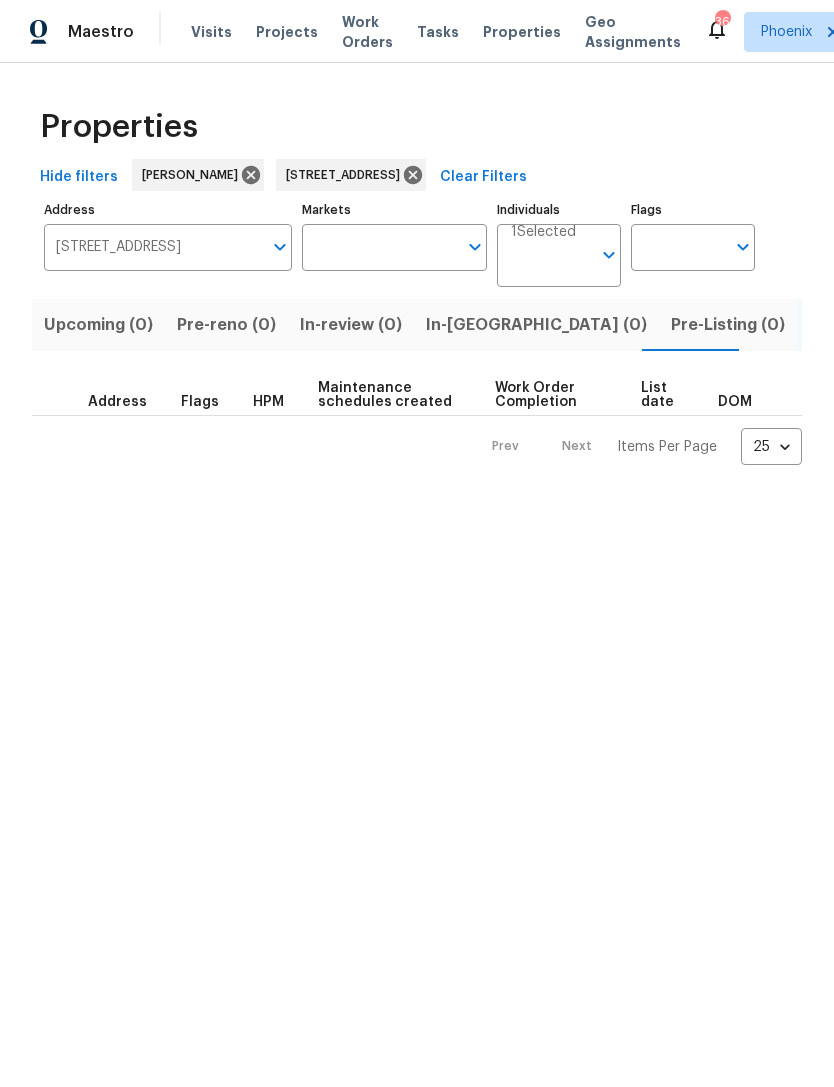 click on "Resale (1)" at bounding box center [947, 325] 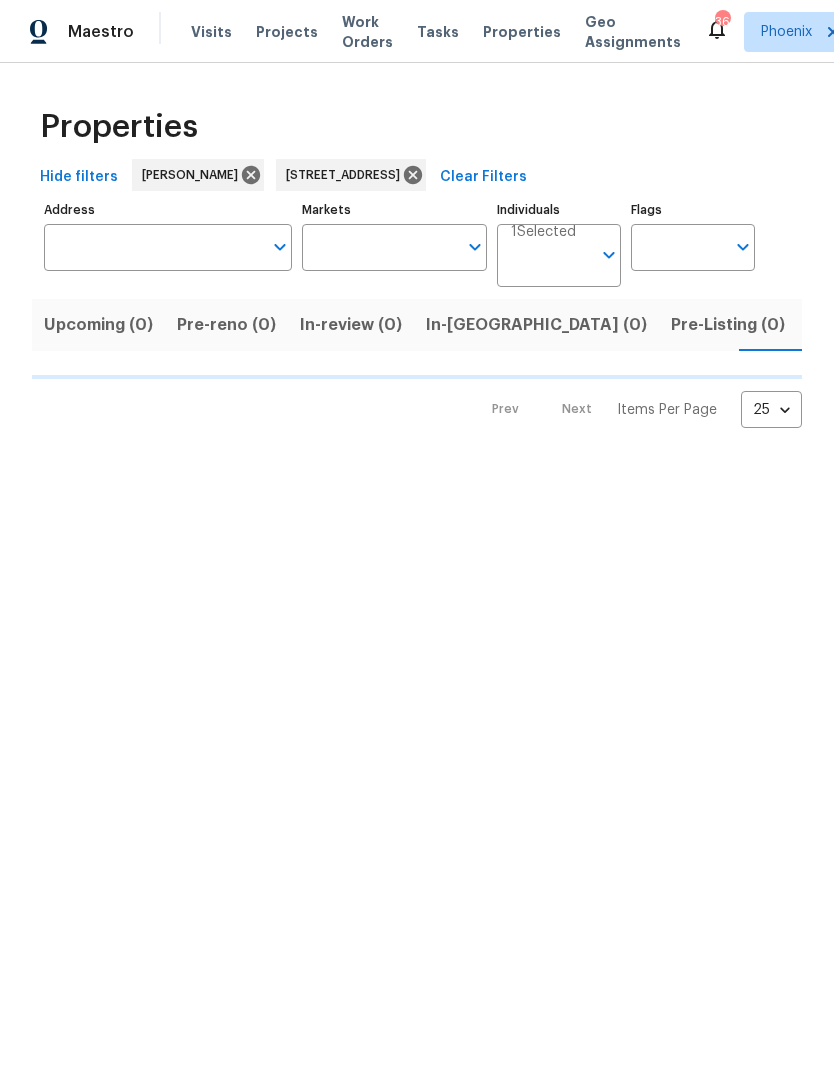type on "3009 W Laurel Ln Phoenix AZ 85029" 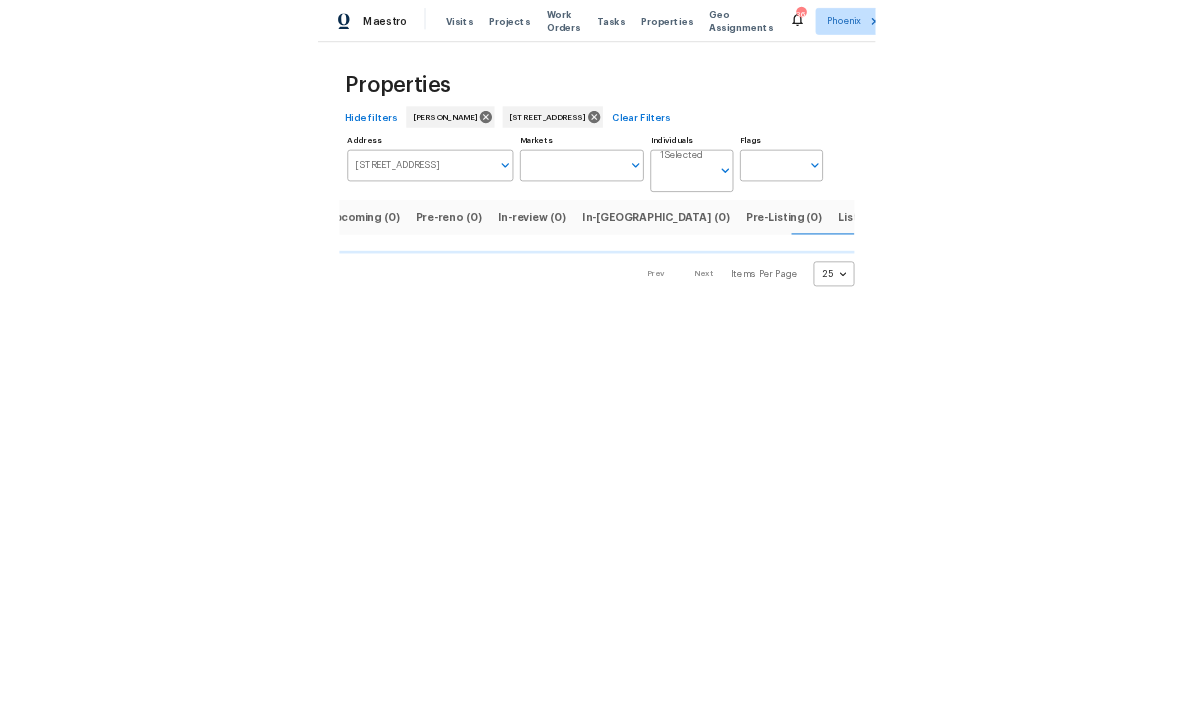 scroll, scrollTop: 0, scrollLeft: 32, axis: horizontal 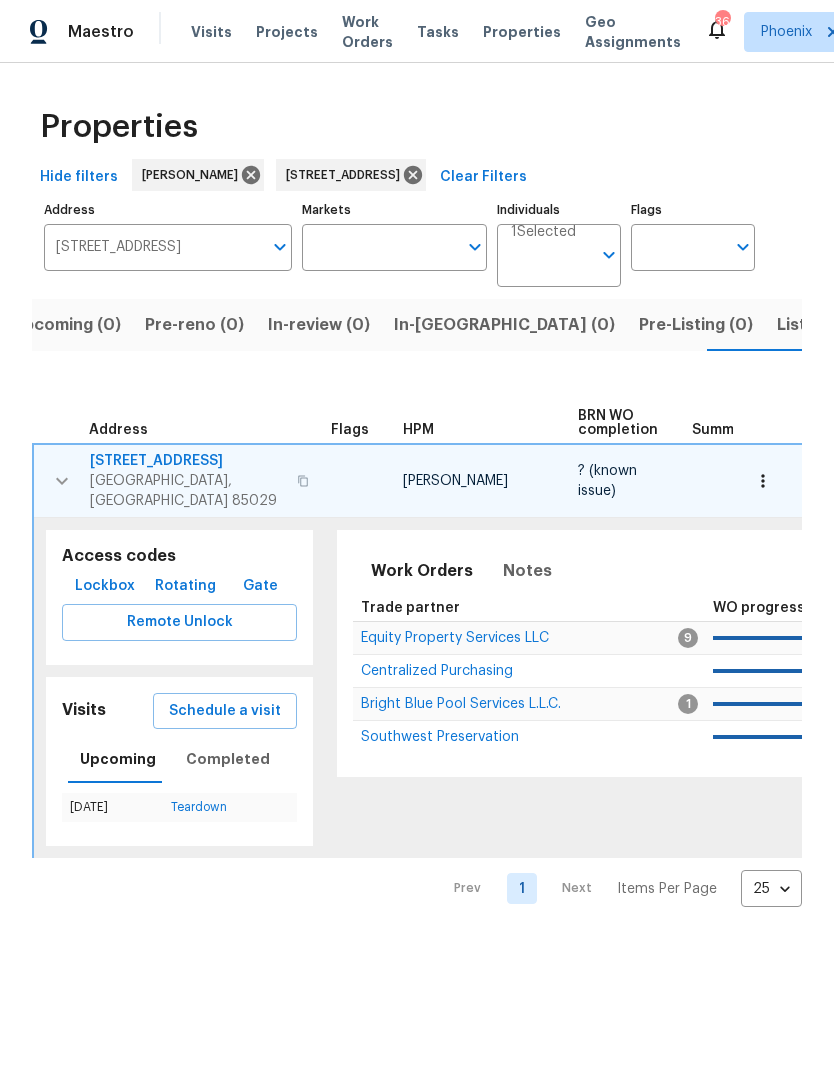 click on "Centralized Purchasing" at bounding box center [437, 671] 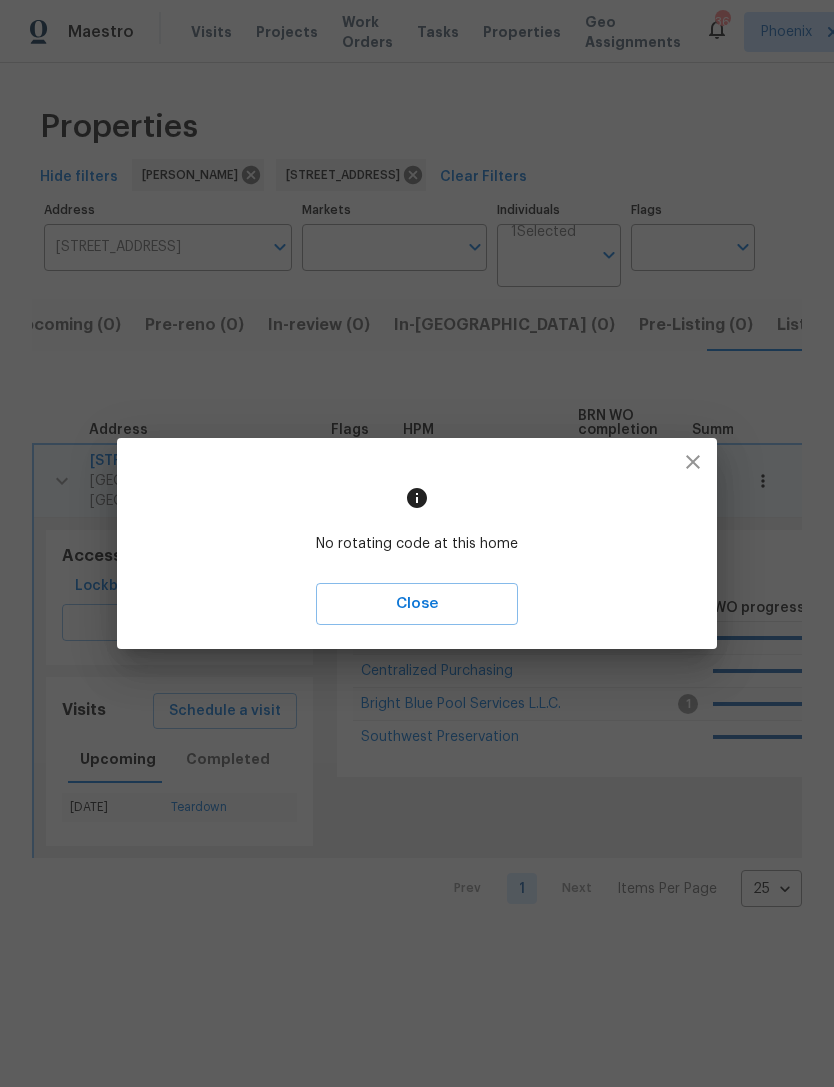 click at bounding box center [693, 462] 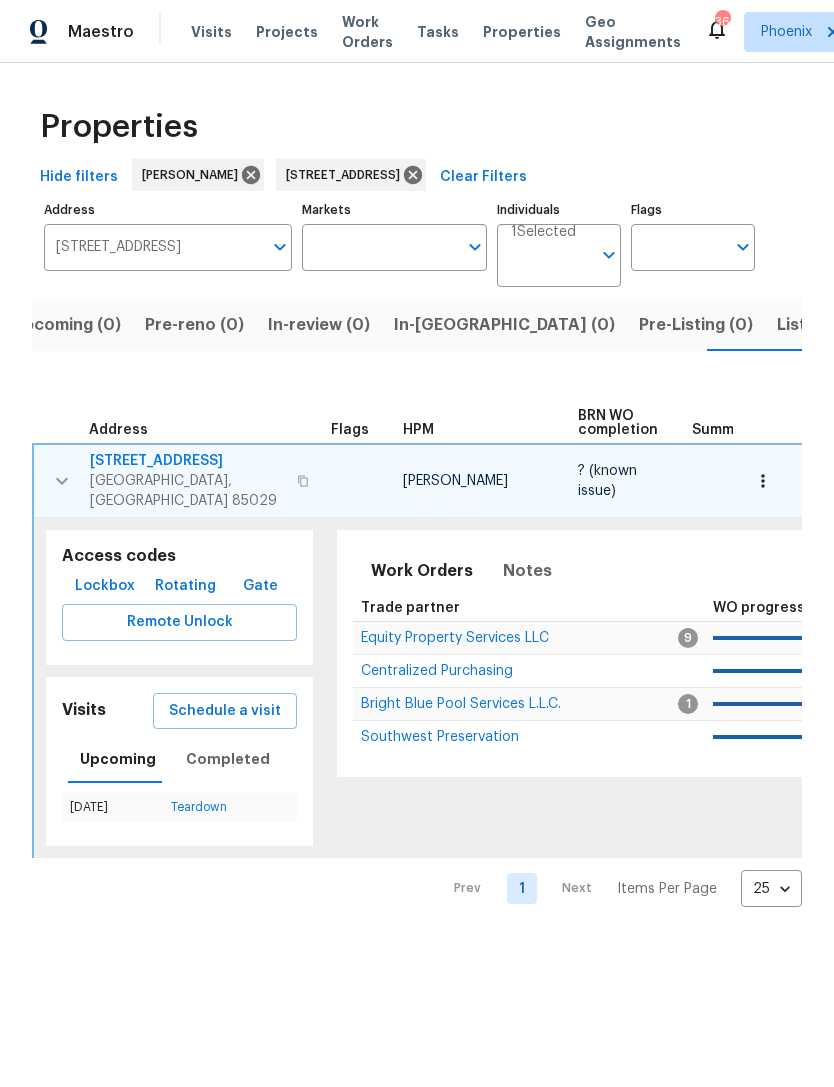 click on "Lockbox" at bounding box center (105, 586) 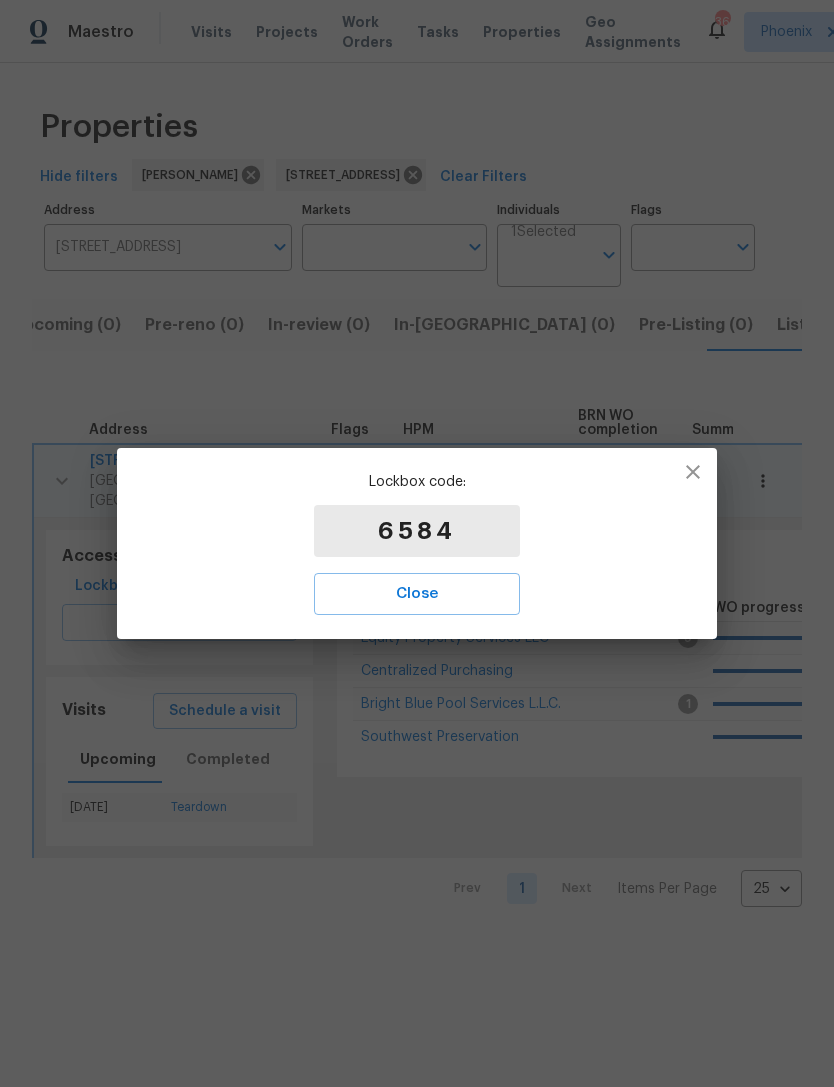 scroll, scrollTop: 0, scrollLeft: 32, axis: horizontal 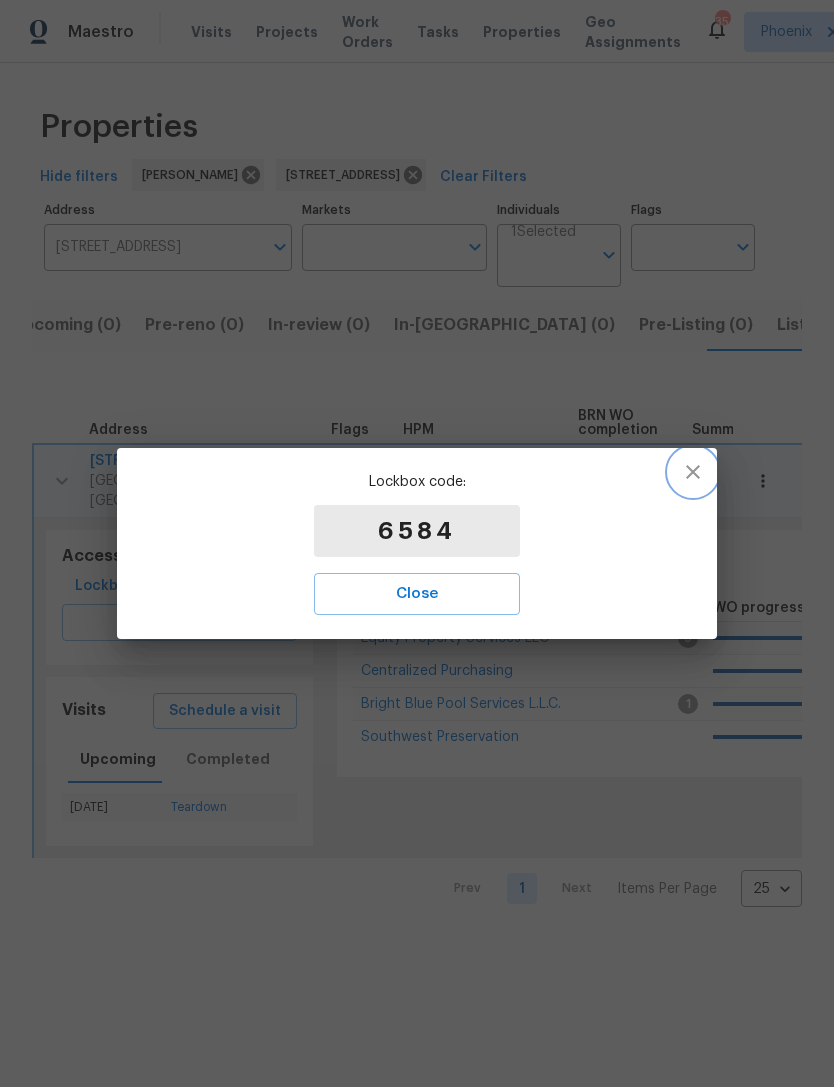 click 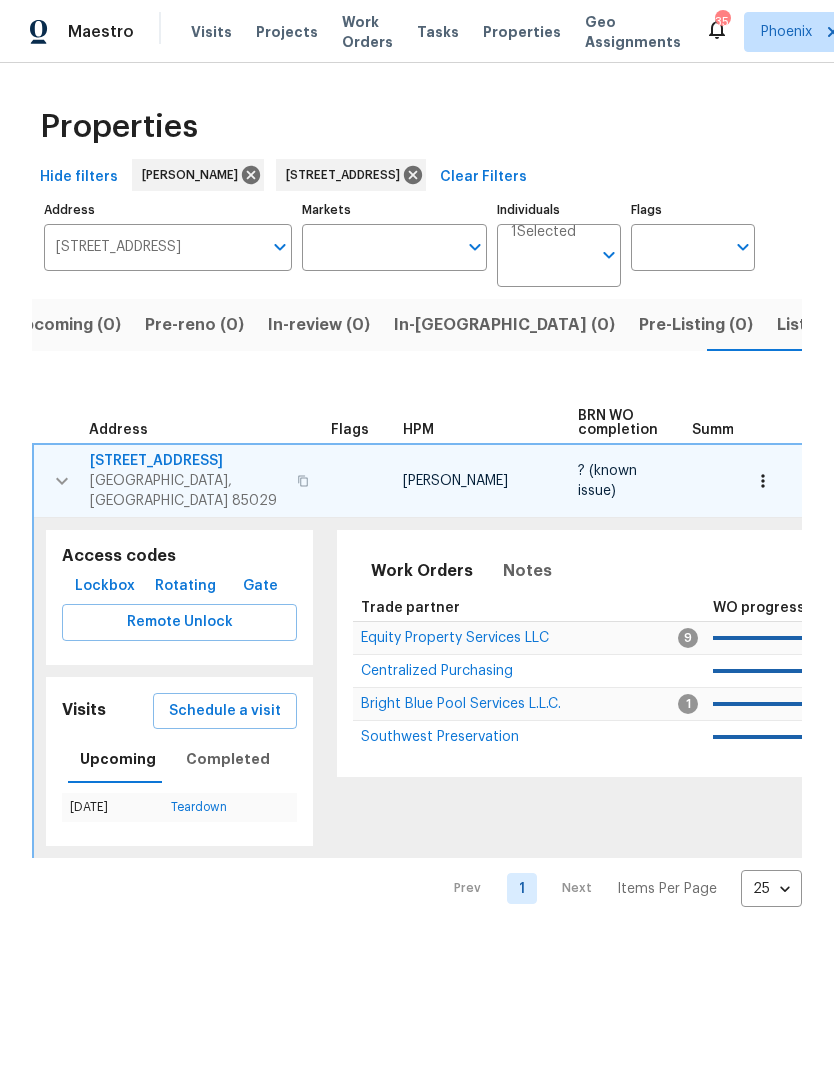 click on "Bright Blue Pool Services L.L.C." at bounding box center [461, 704] 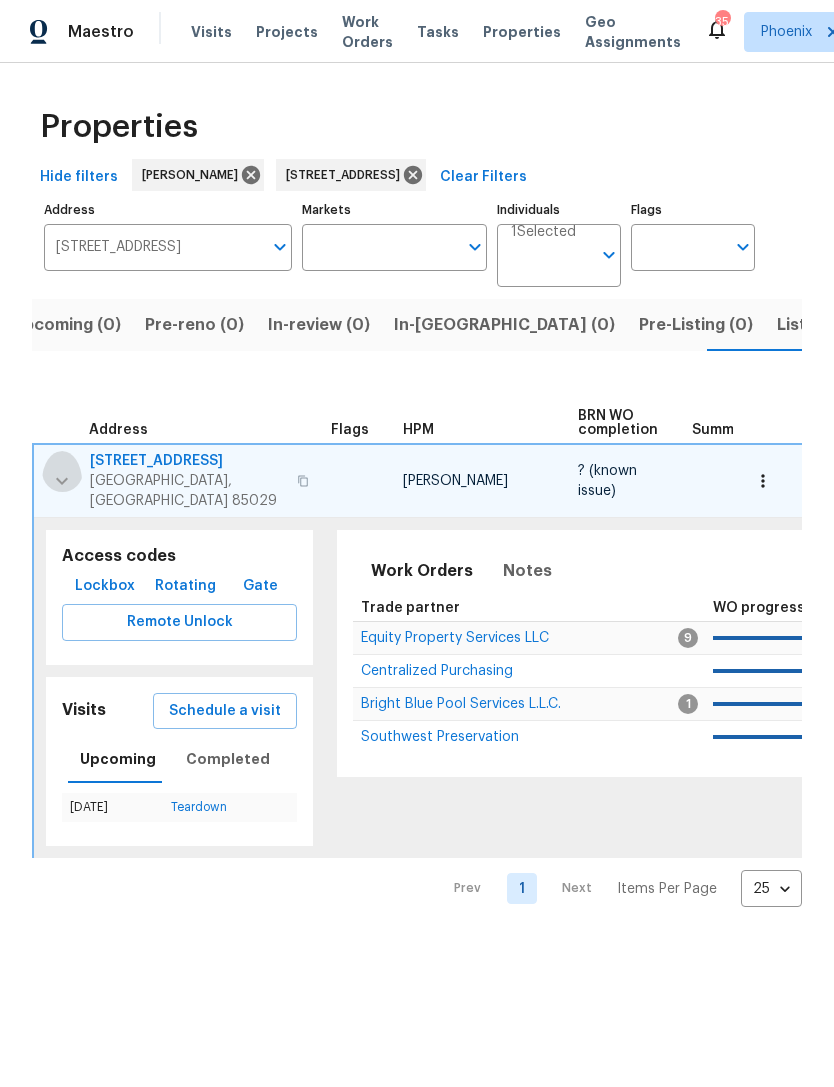 click 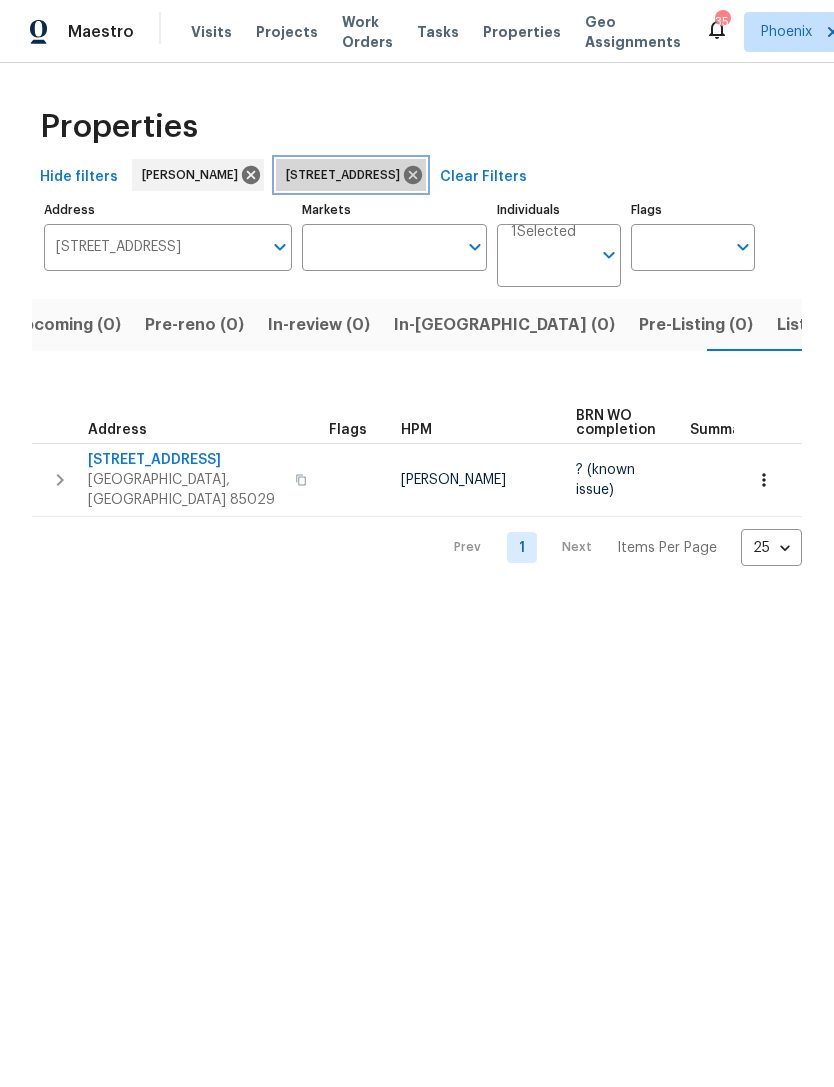 click 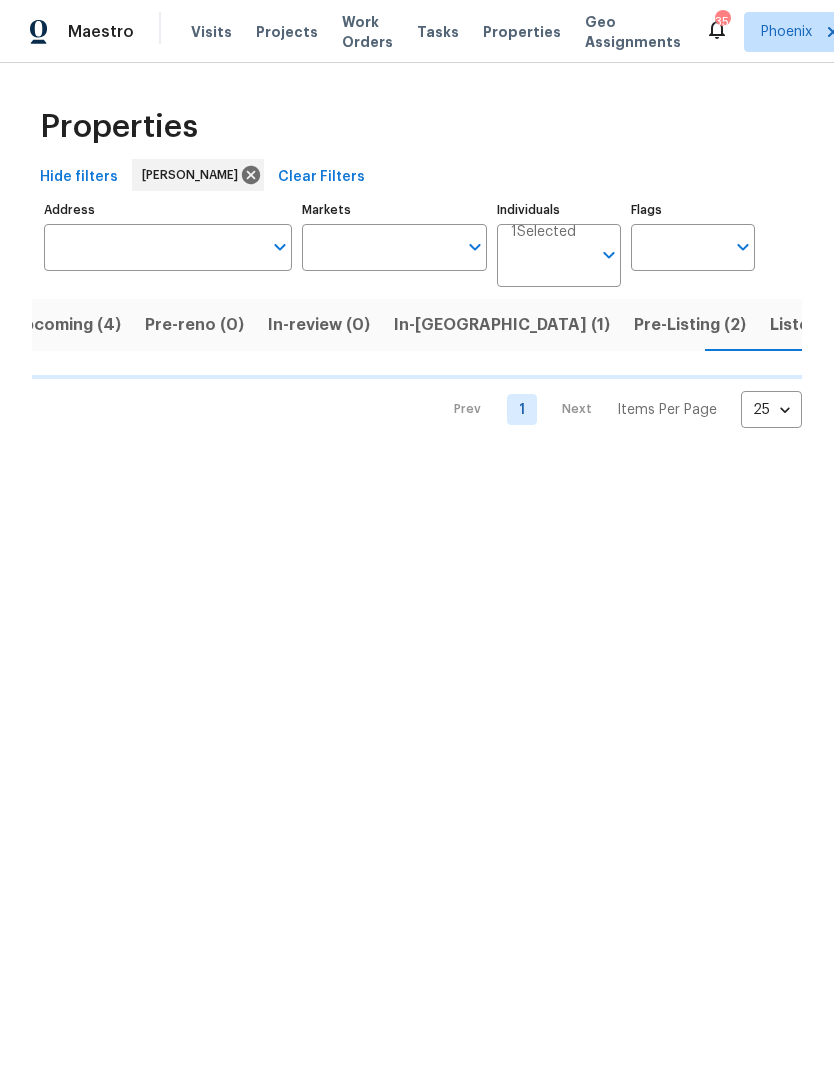 scroll, scrollTop: 0, scrollLeft: 34, axis: horizontal 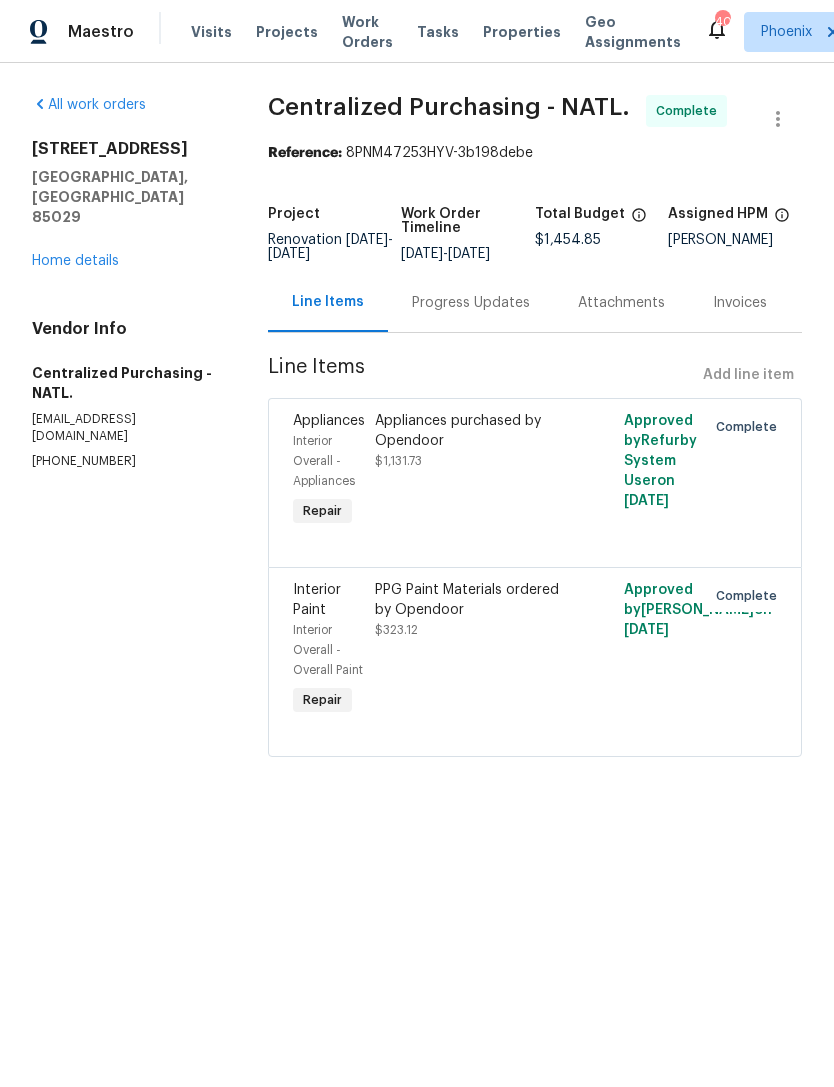 click on "Appliances purchased by Opendoor" at bounding box center [472, 431] 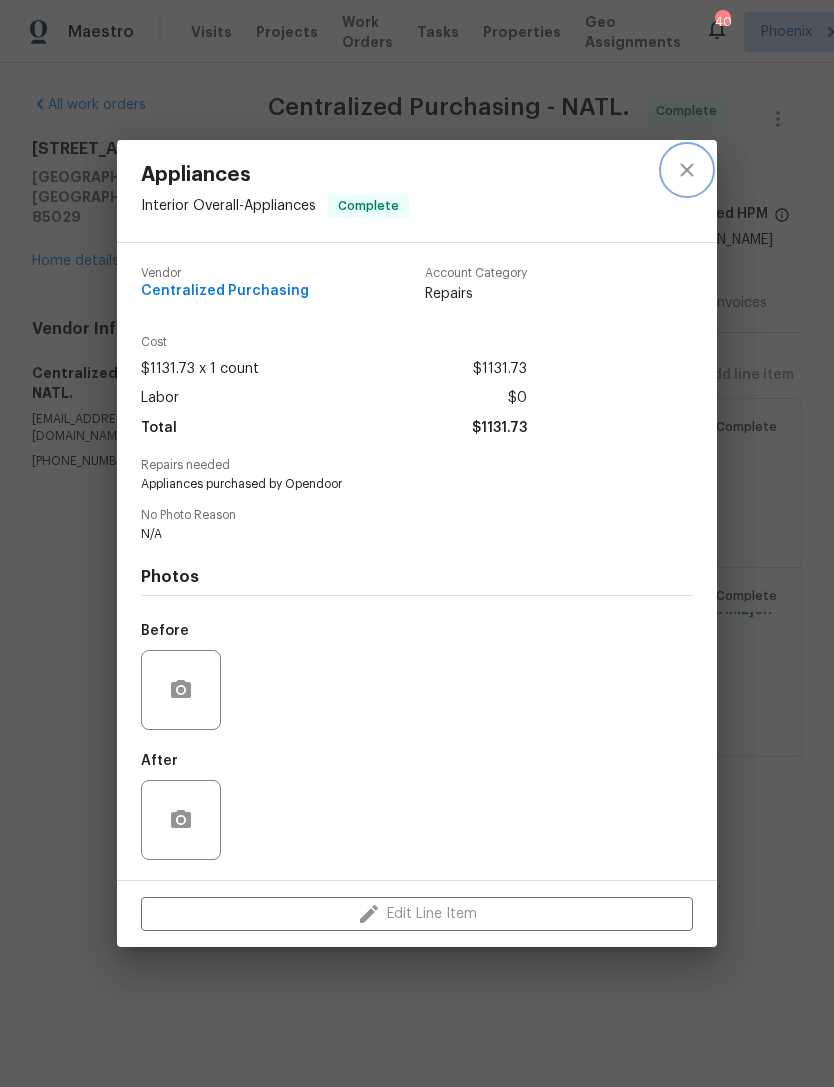 click at bounding box center (687, 170) 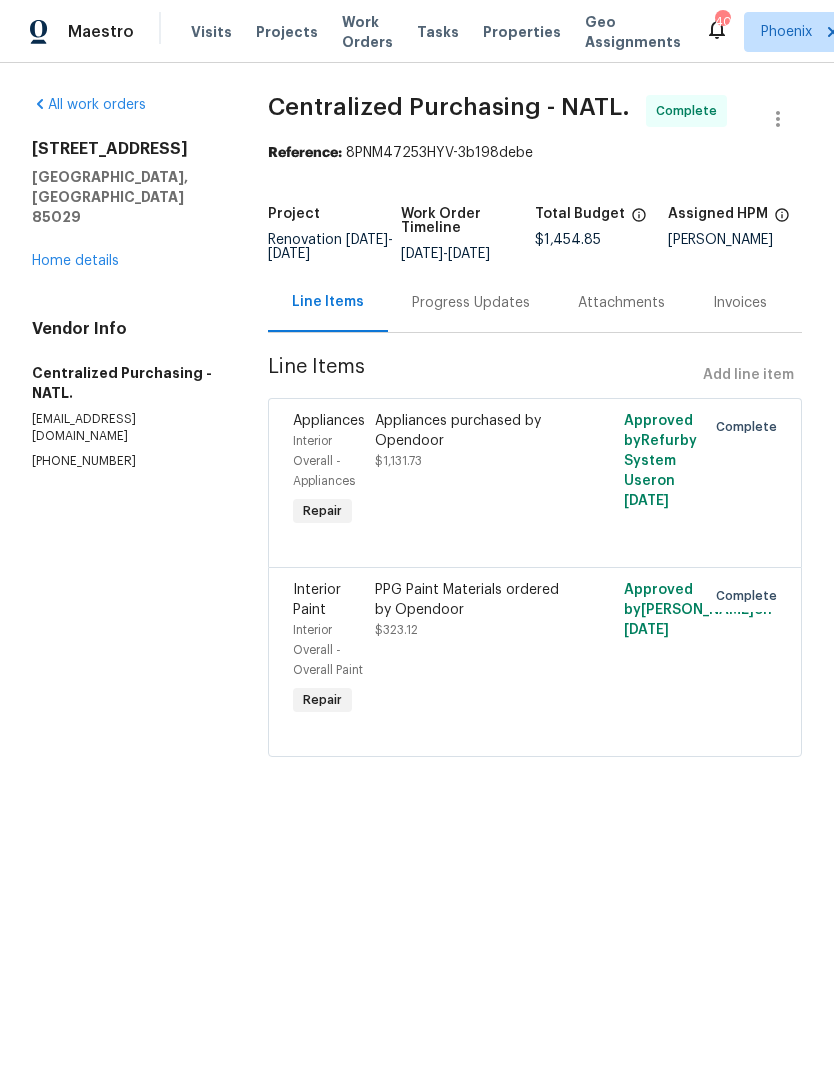 click on "Home details" at bounding box center [75, 261] 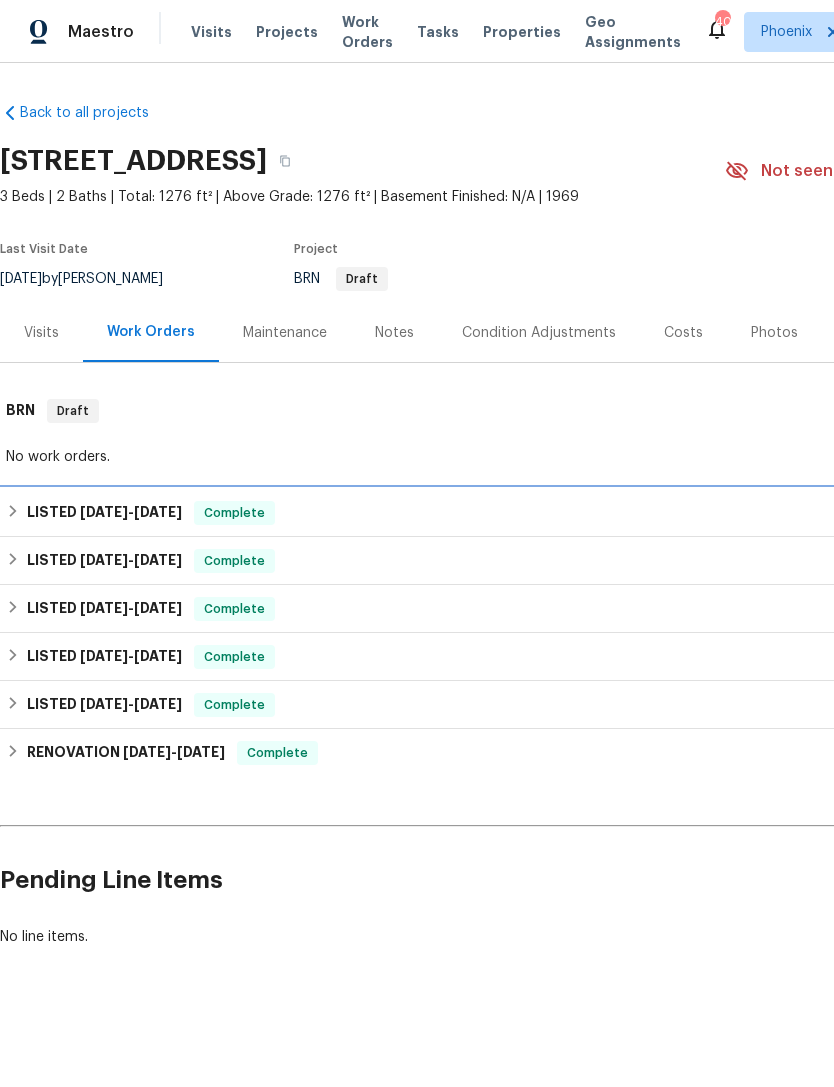 click on "LISTED   [DATE]  -  [DATE] Complete" at bounding box center (565, 513) 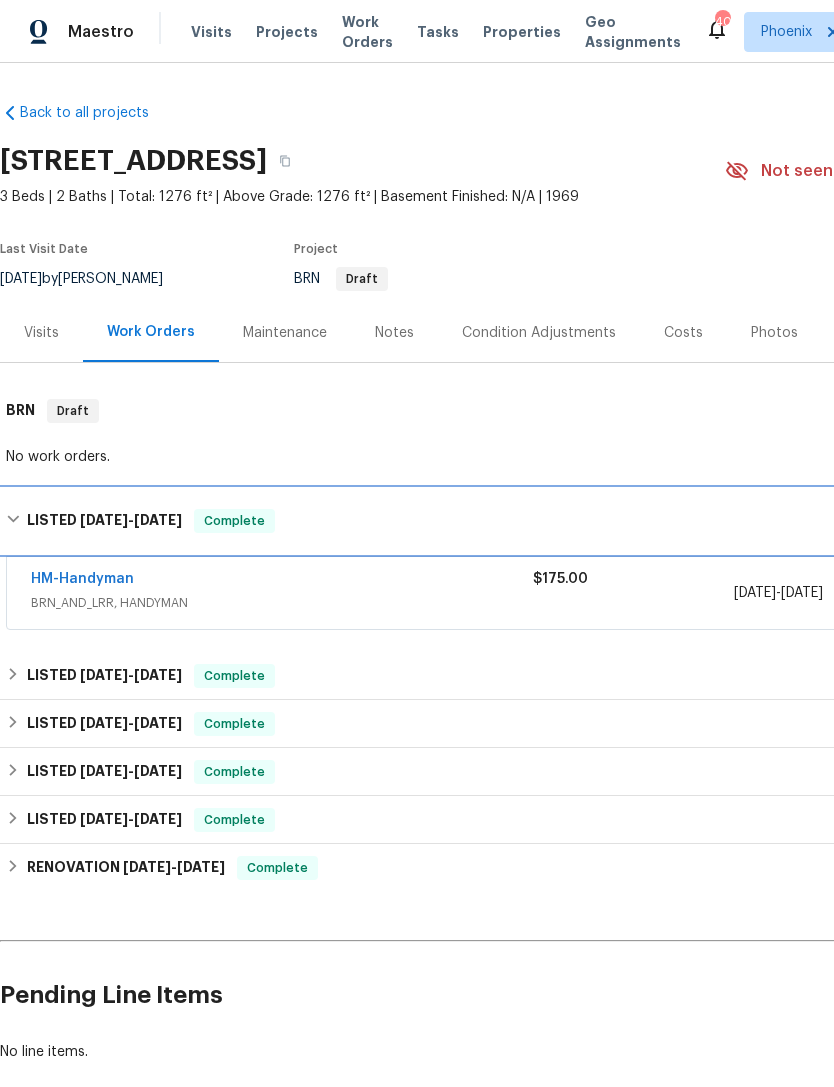 click on "LISTED   [DATE]  -  [DATE]" at bounding box center [104, 521] 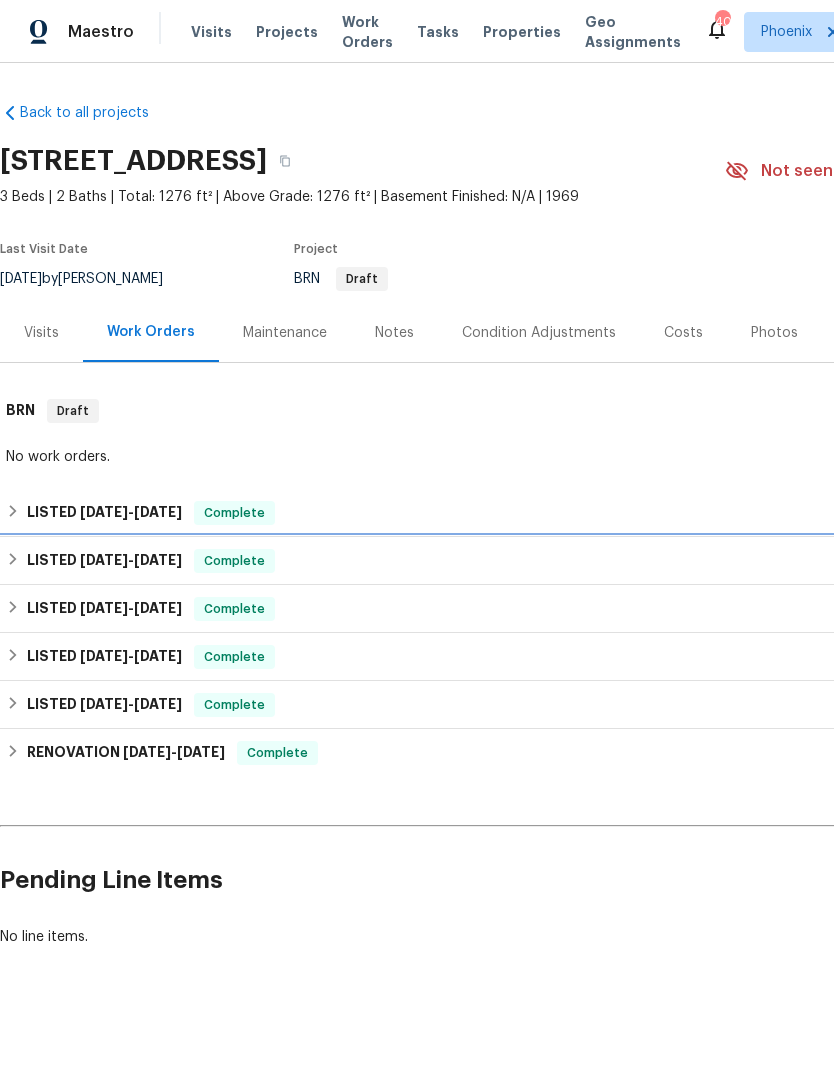 click on "6/9/25  -  6/16/25" at bounding box center (131, 560) 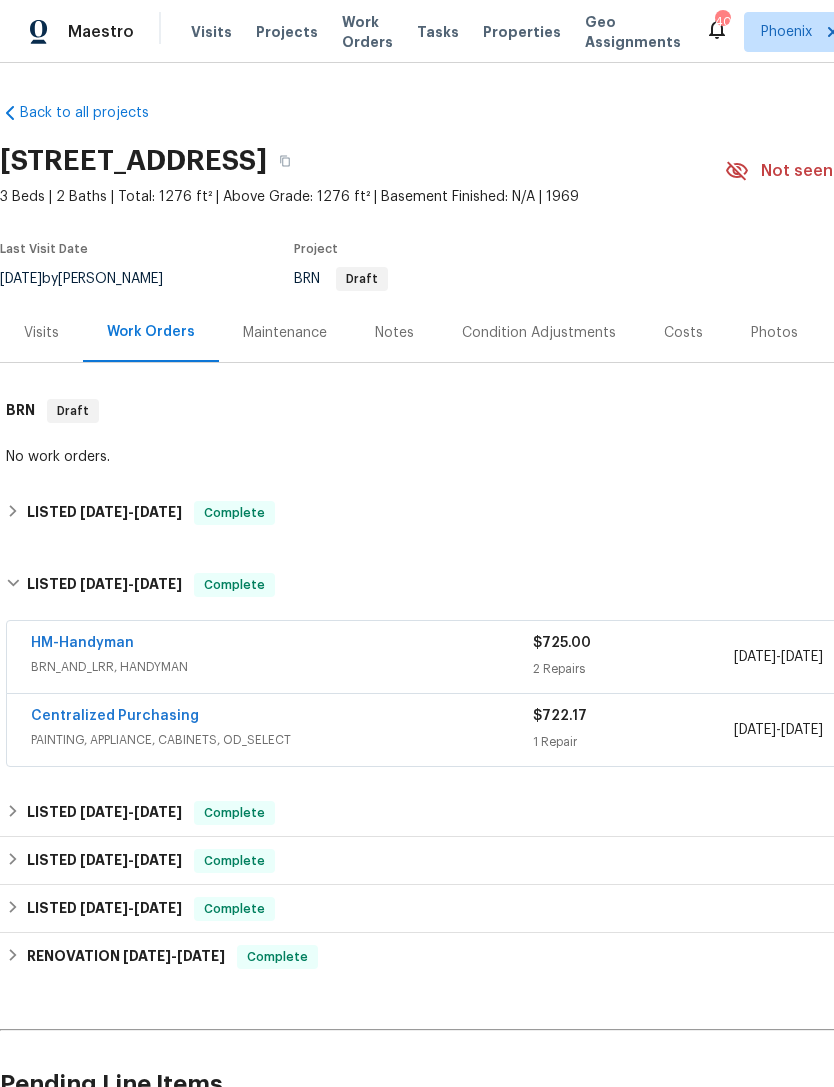 click on "Centralized Purchasing" at bounding box center (115, 716) 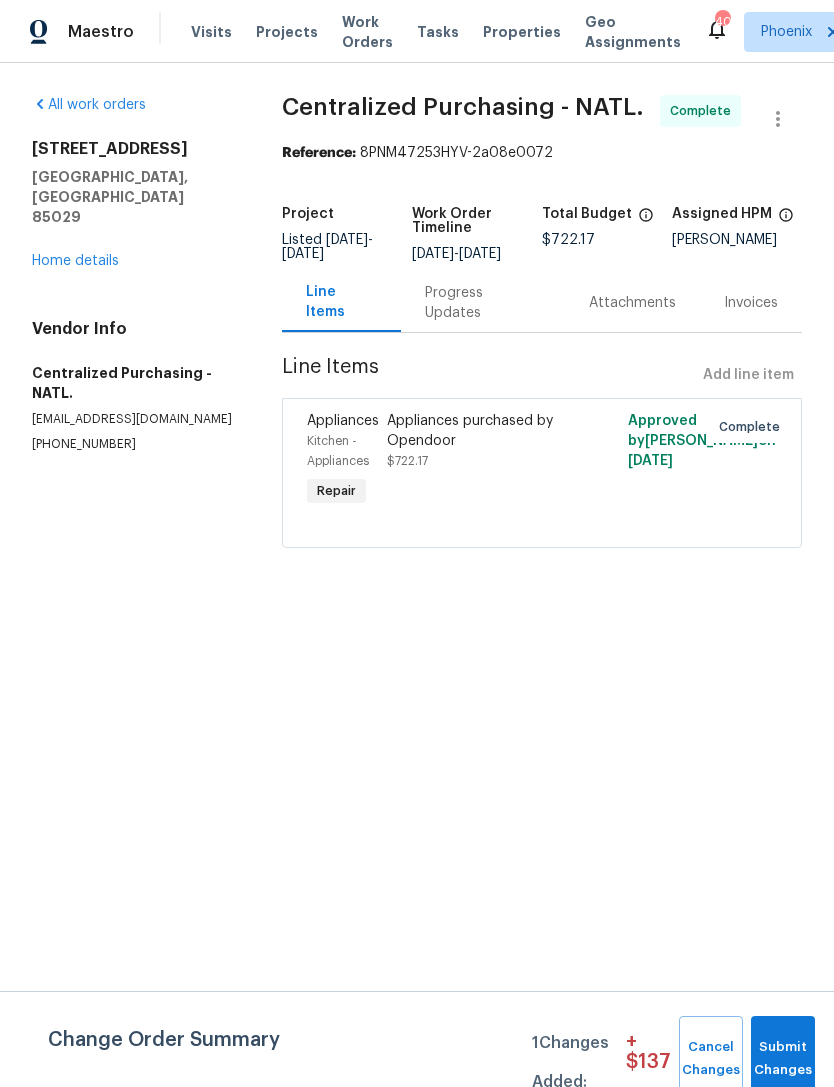 click on "Appliances purchased by Opendoor" at bounding box center (481, 431) 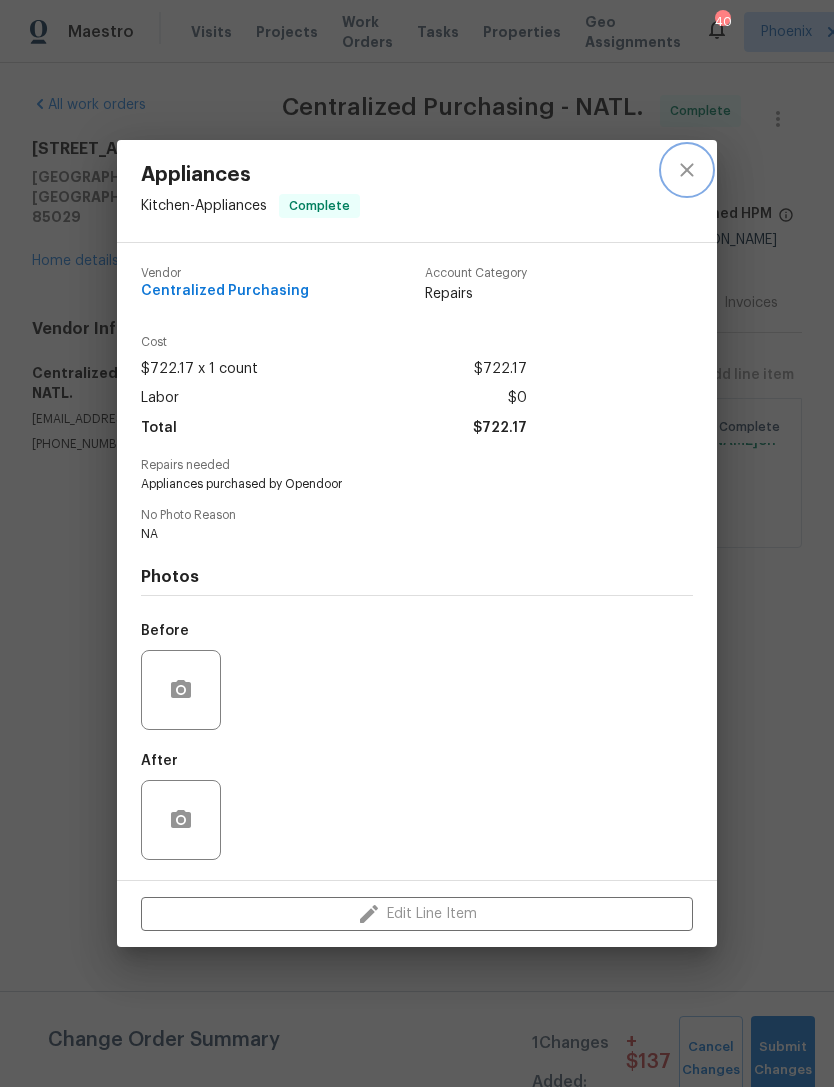 click 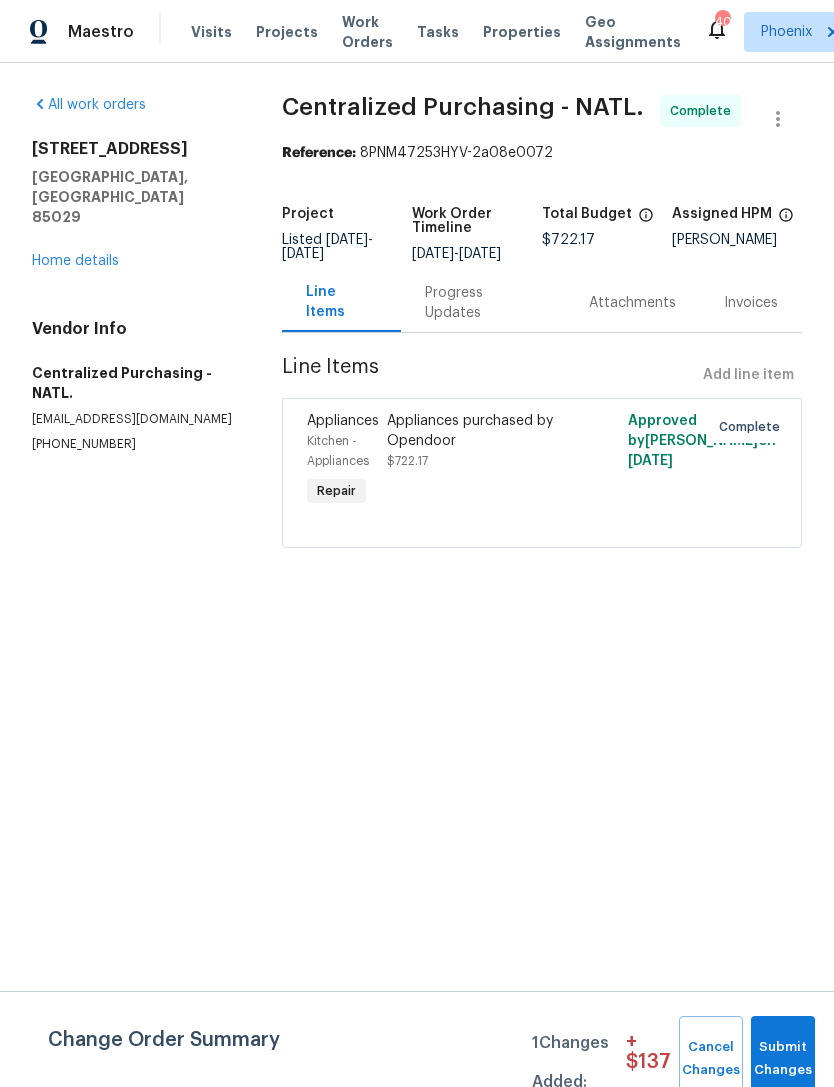 click on "Home details" at bounding box center [75, 261] 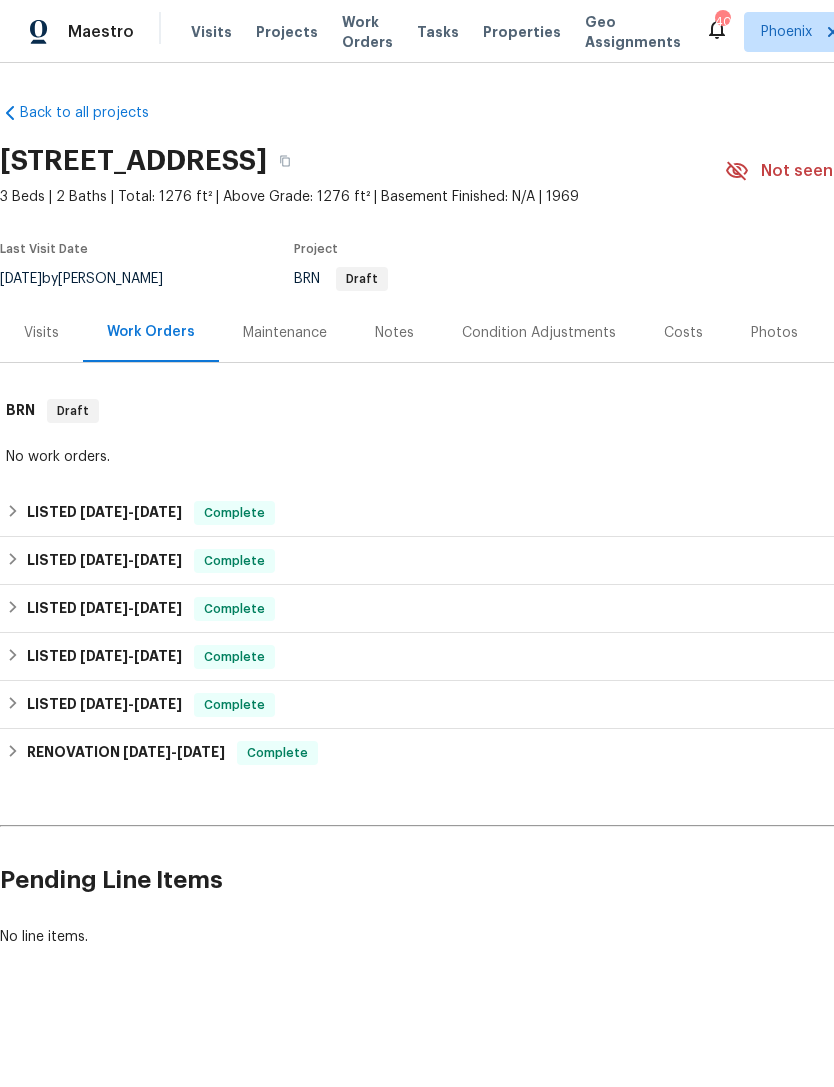 click on "Photos" at bounding box center [774, 332] 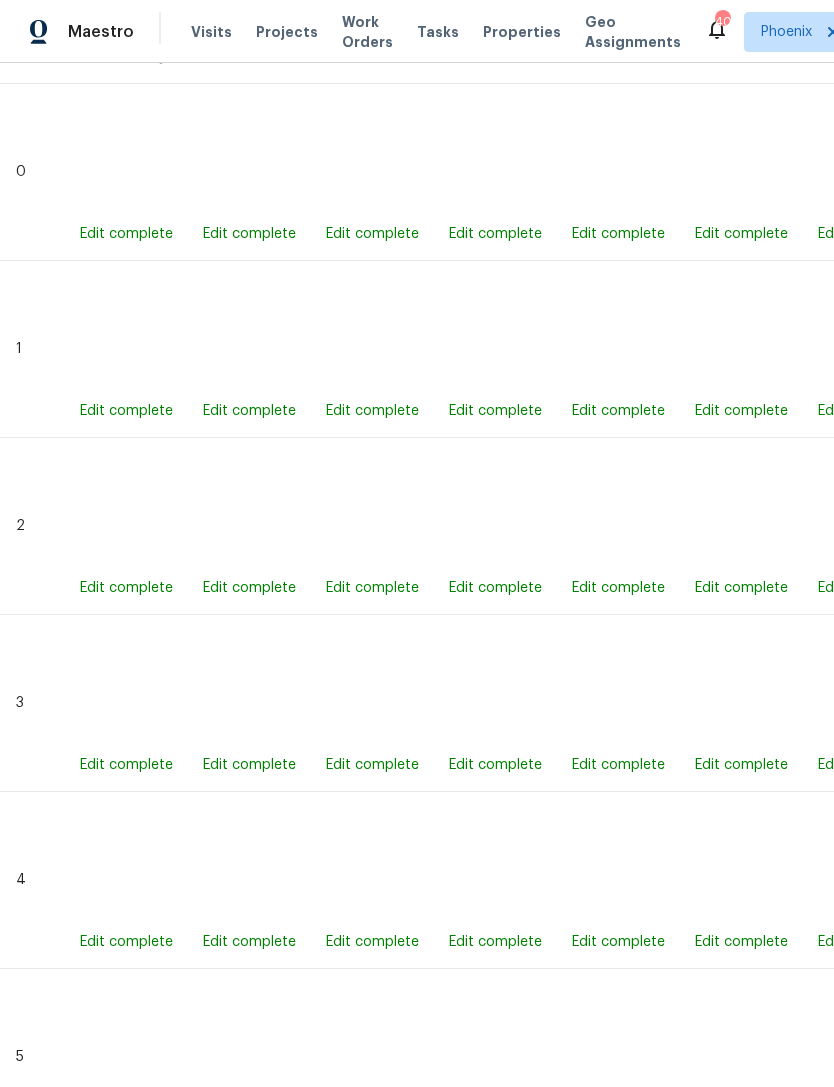scroll, scrollTop: 975, scrollLeft: 0, axis: vertical 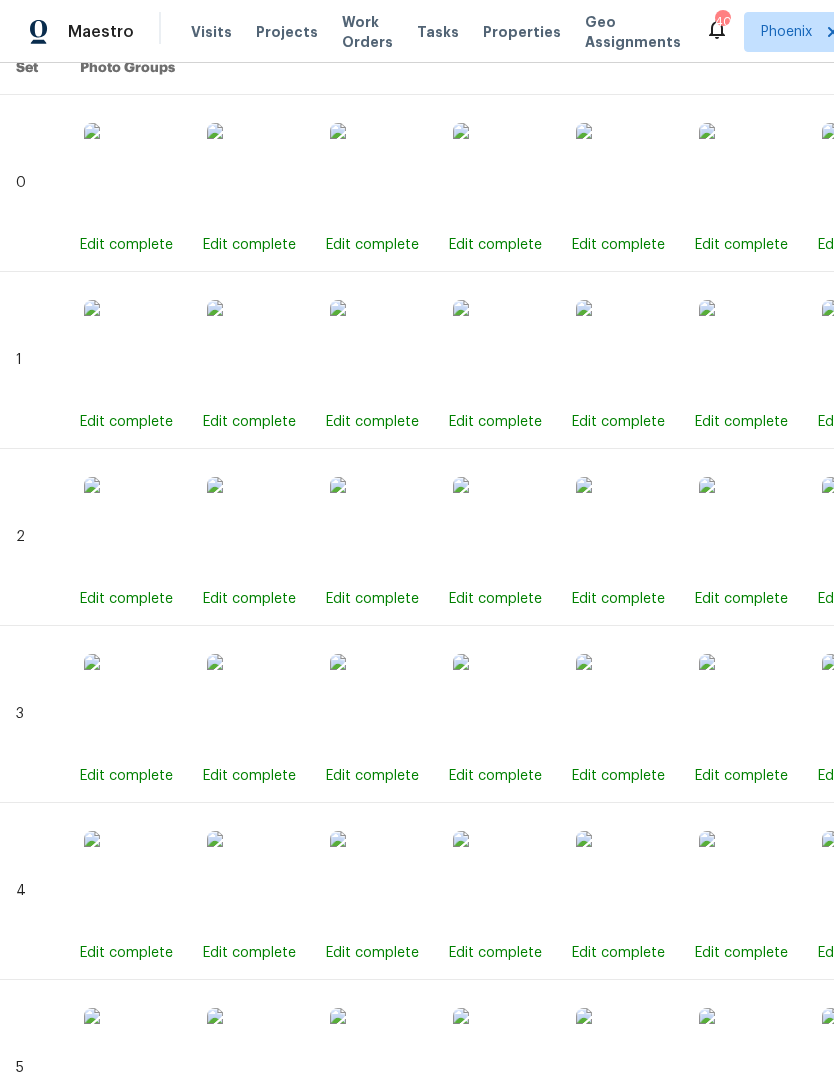 click at bounding box center [503, 881] 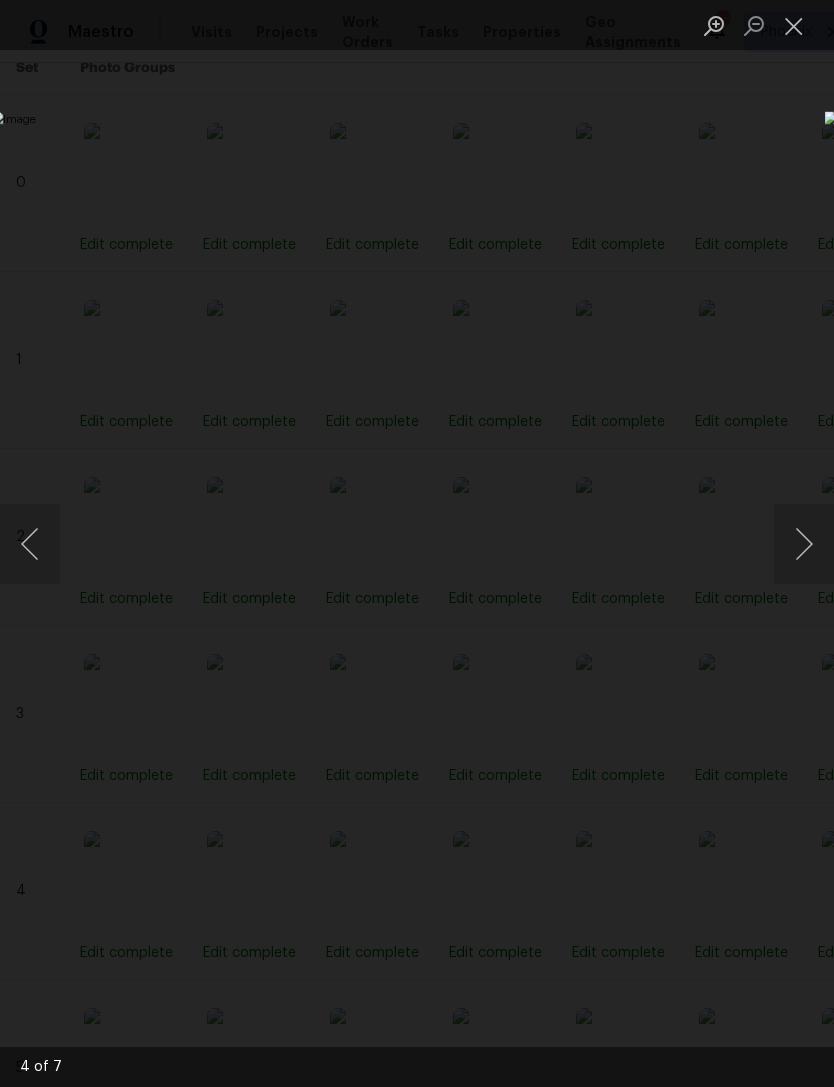 click at bounding box center (794, 25) 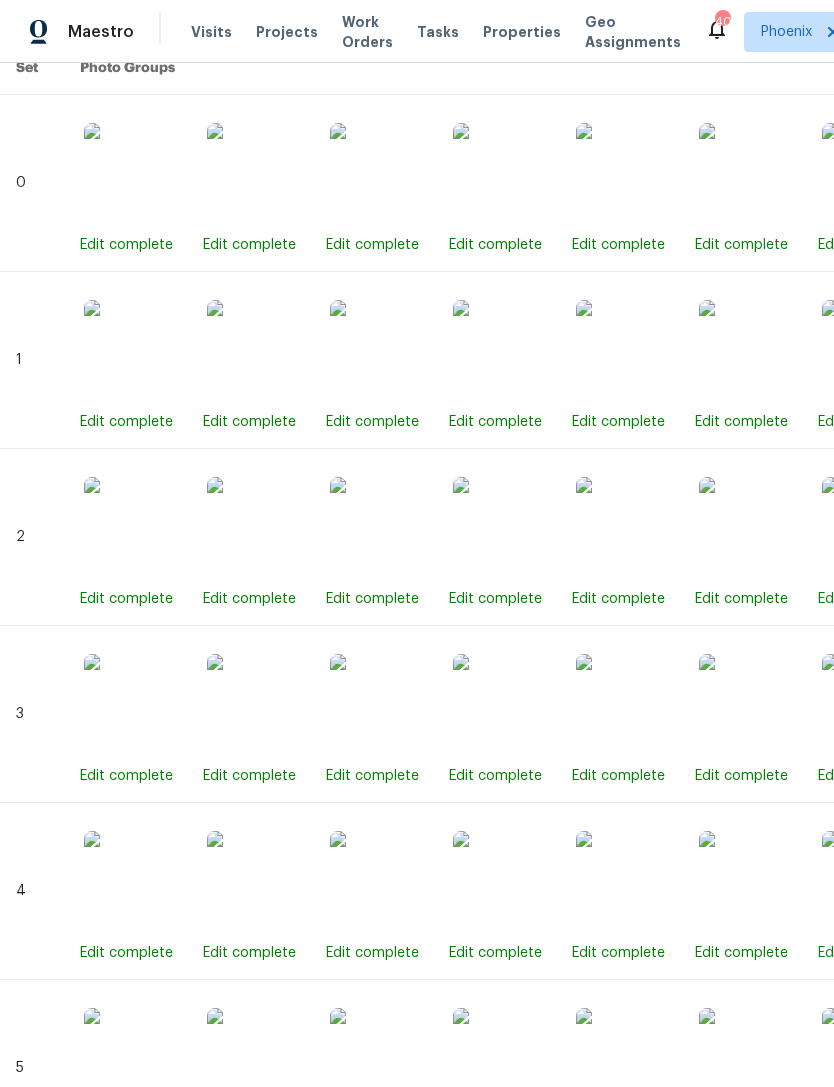 click on "Visits" at bounding box center (211, 32) 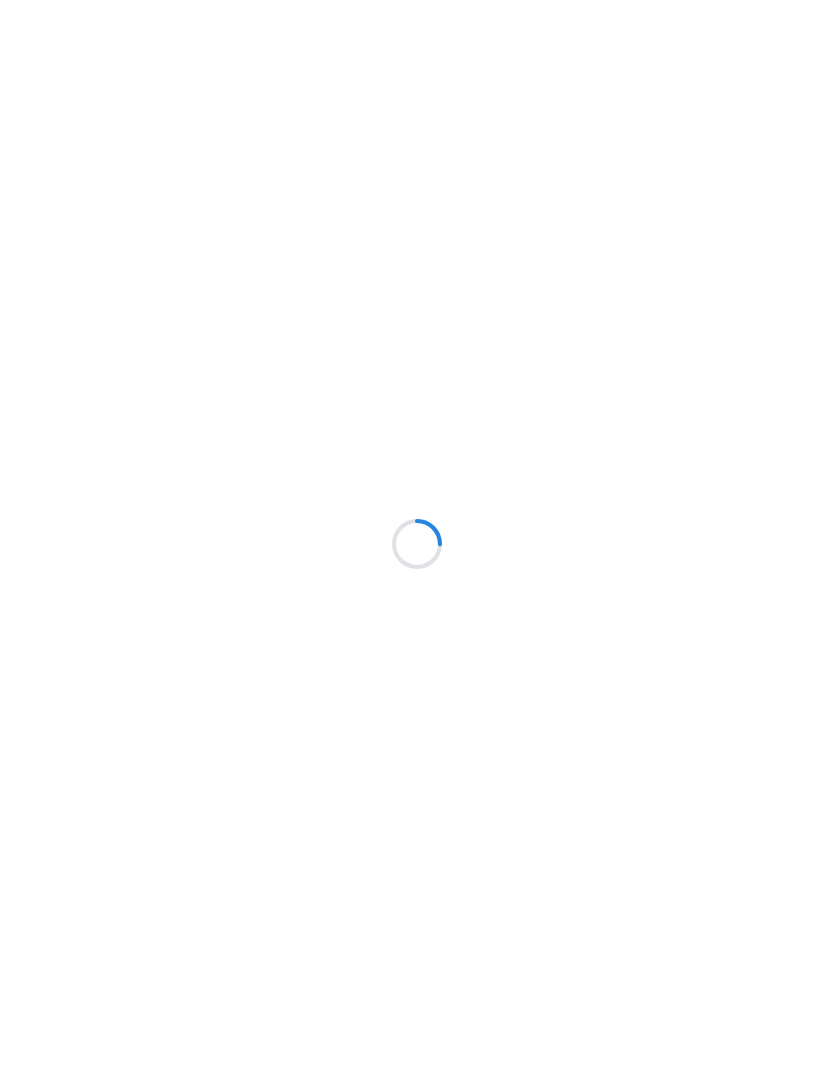 scroll, scrollTop: 0, scrollLeft: 0, axis: both 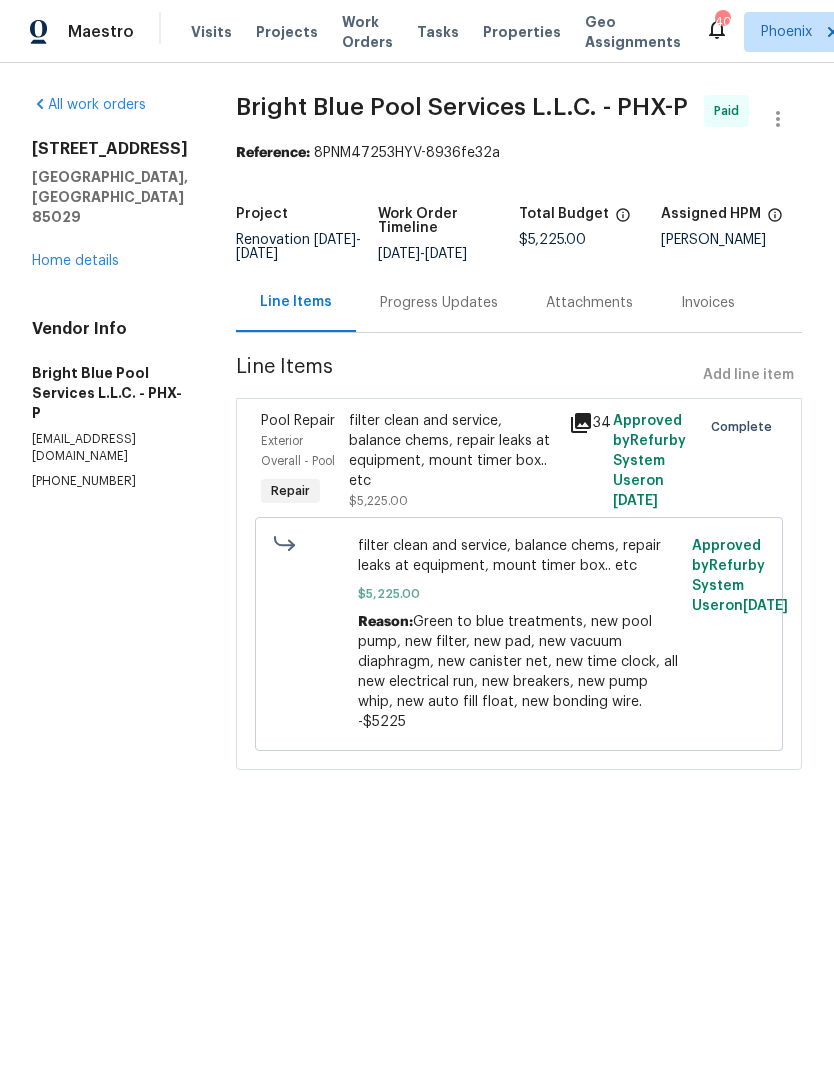 click on "Home details" at bounding box center (75, 261) 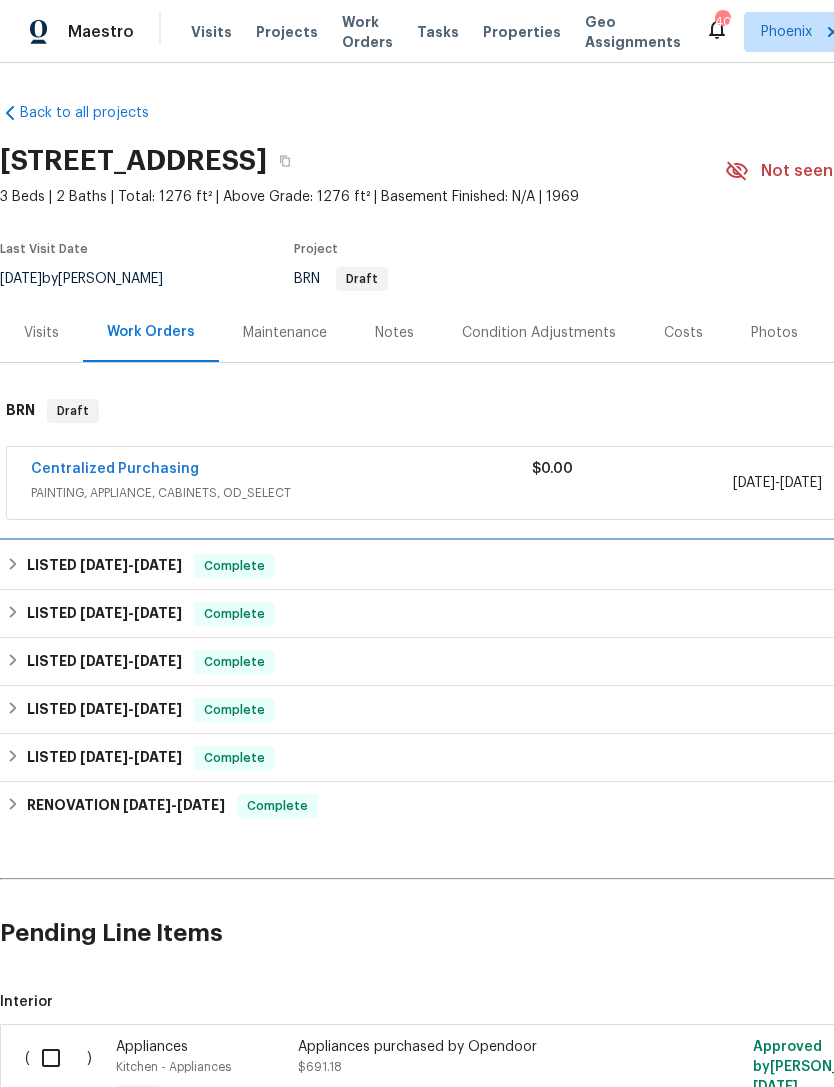 click on "[DATE]" at bounding box center (158, 565) 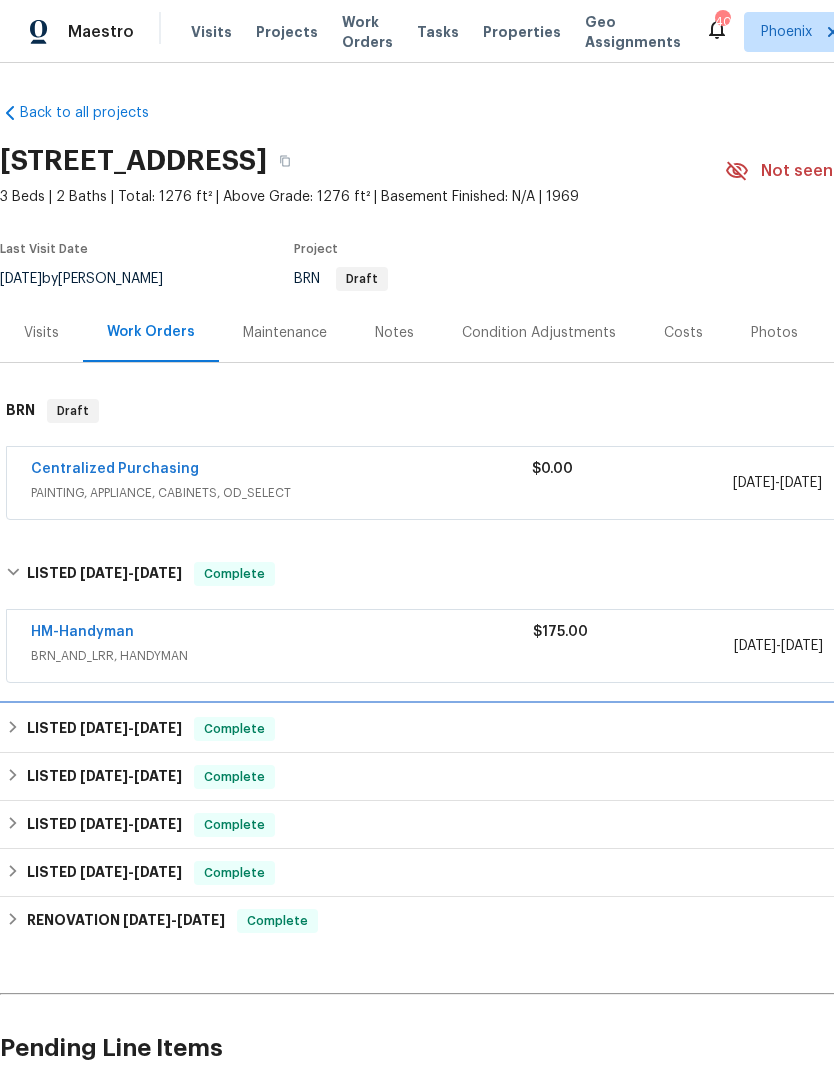 click on "[DATE]" at bounding box center (158, 728) 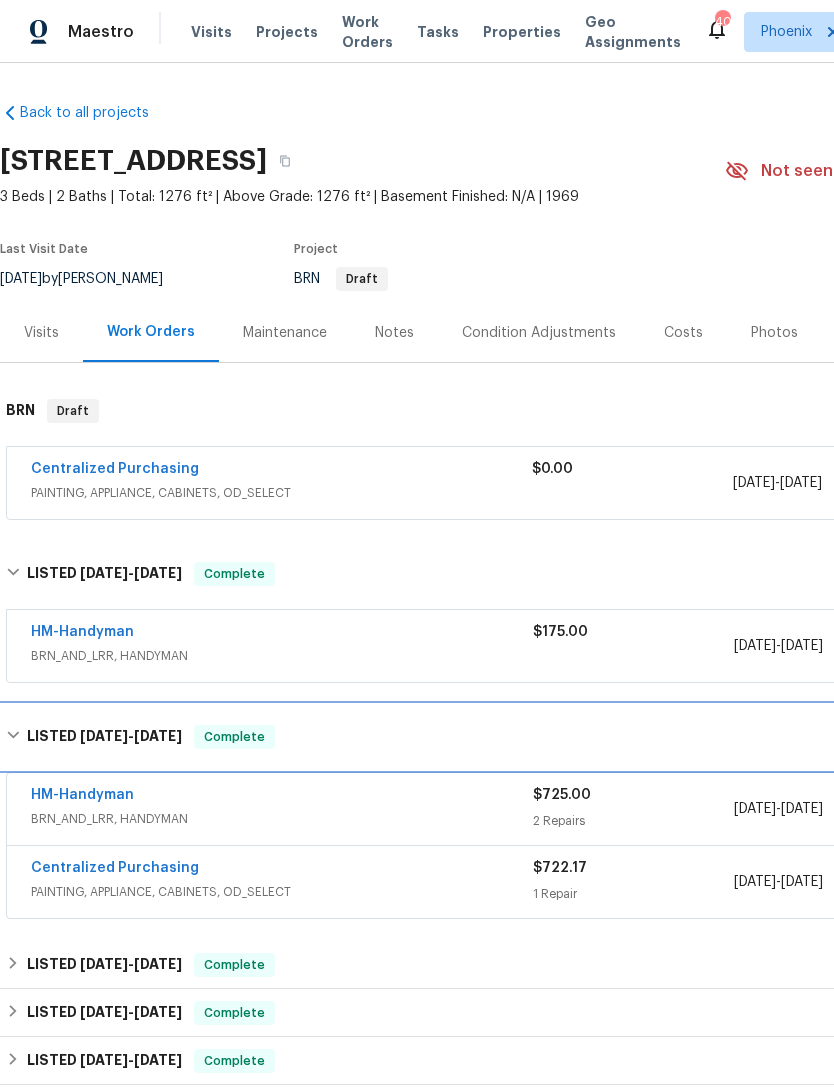 click on "LISTED   [DATE]  -  [DATE]" at bounding box center (104, 737) 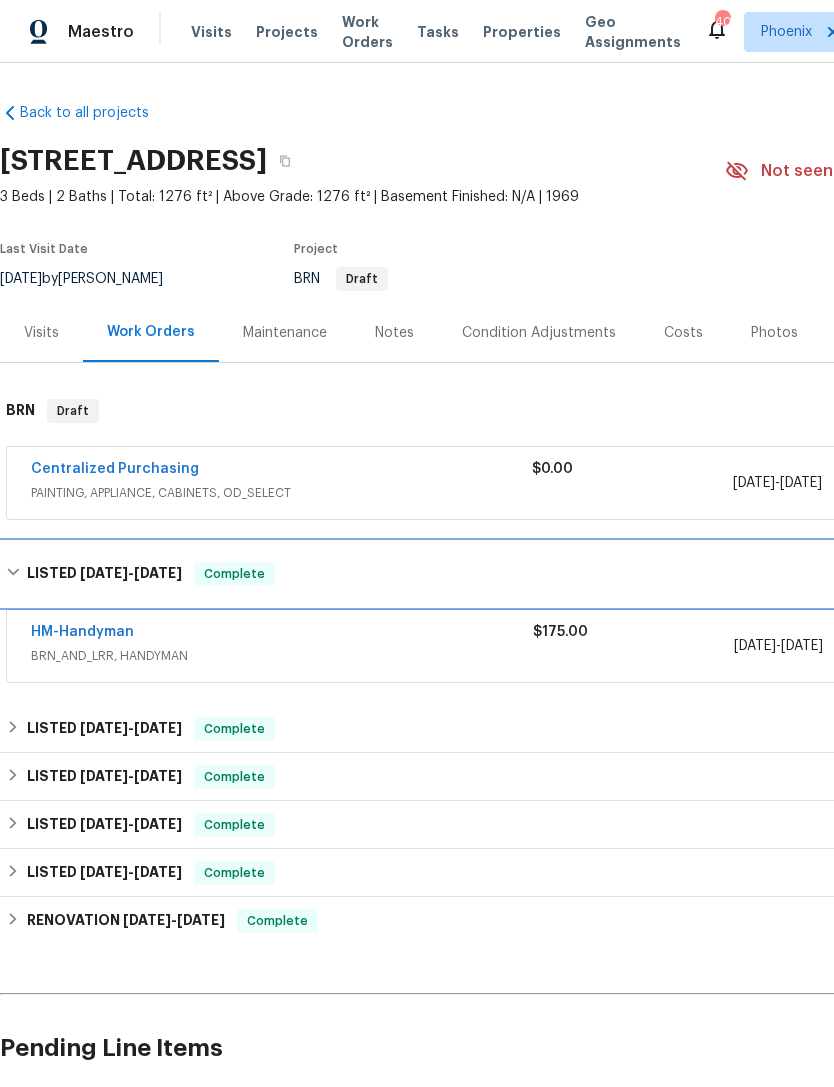 click on "LISTED   [DATE]  -  [DATE]" at bounding box center [104, 574] 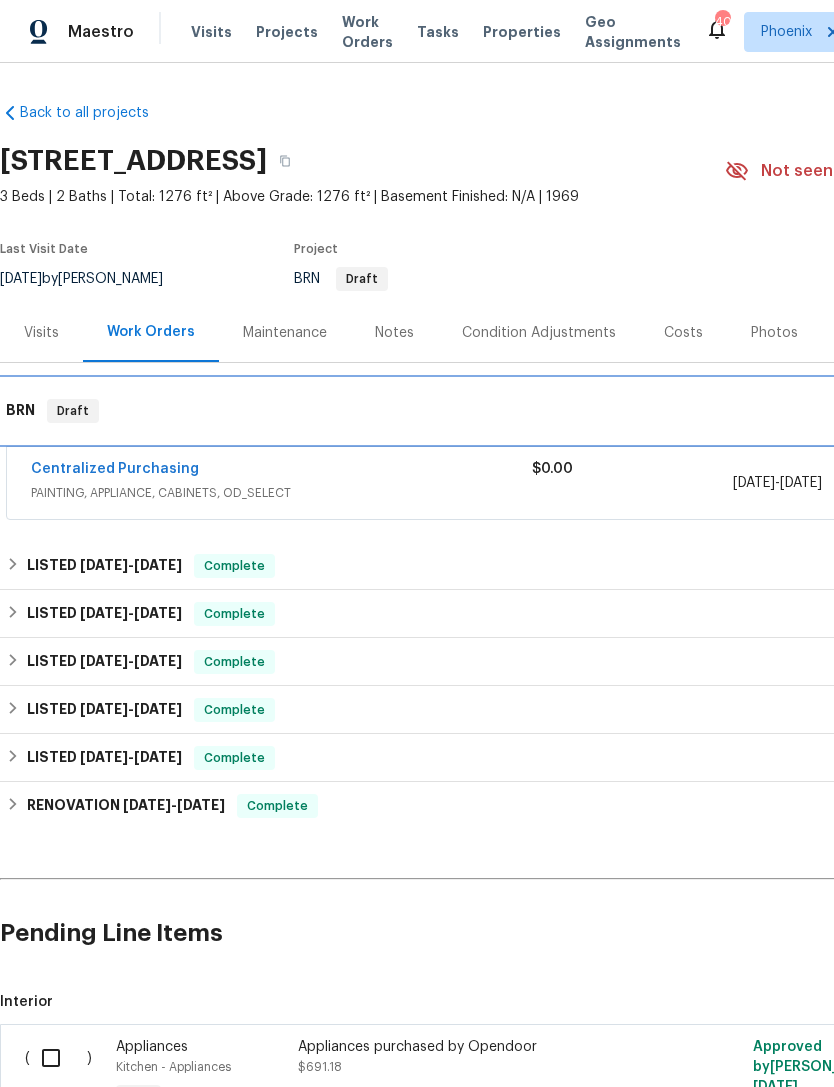 click on "BRN   Draft" at bounding box center (565, 411) 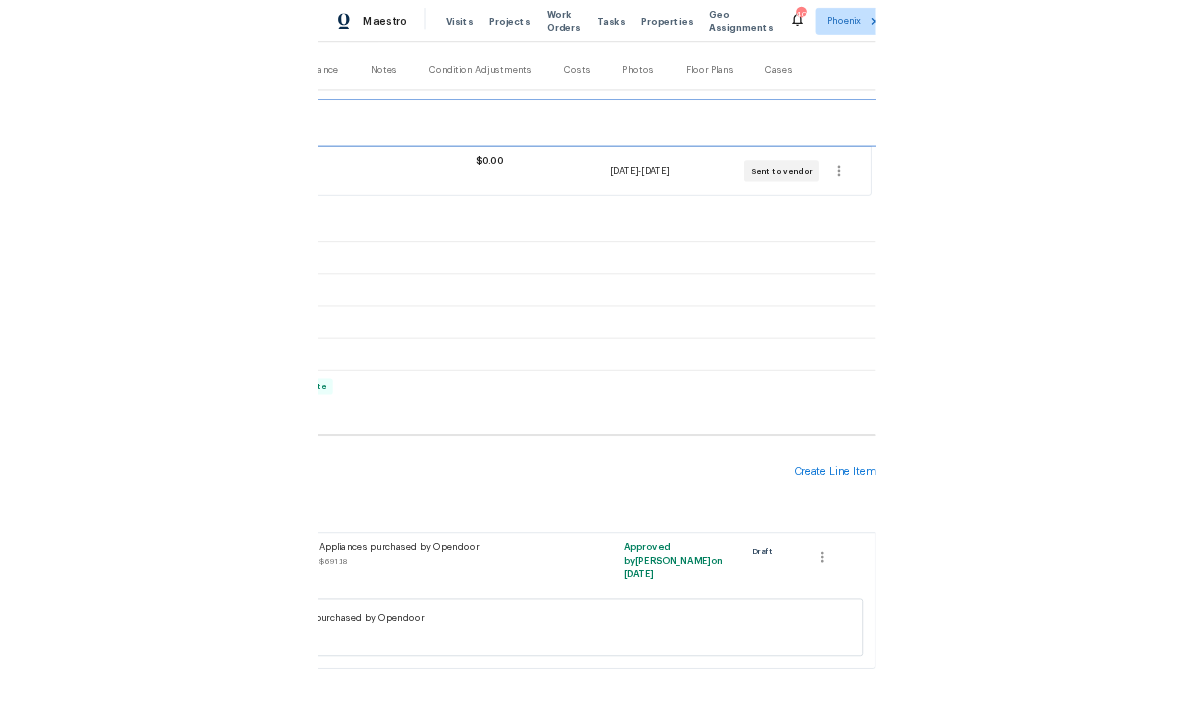 scroll, scrollTop: 228, scrollLeft: 296, axis: both 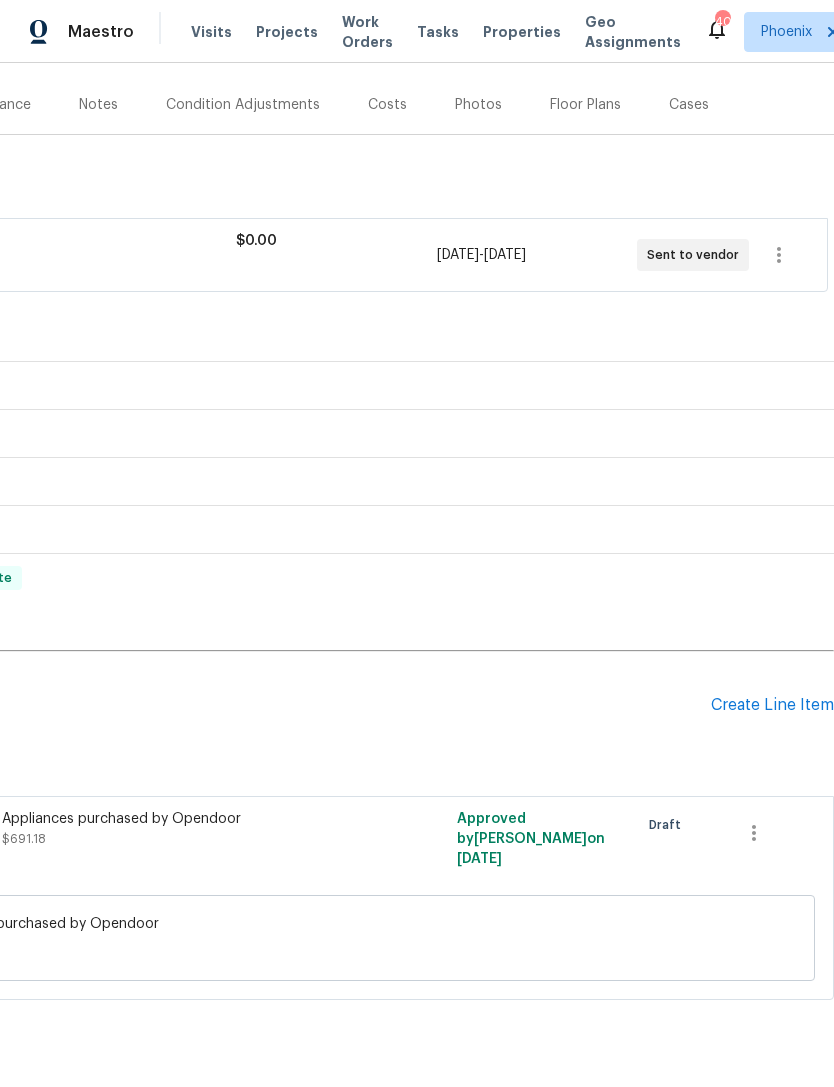 click on "Create Line Item" at bounding box center (772, 705) 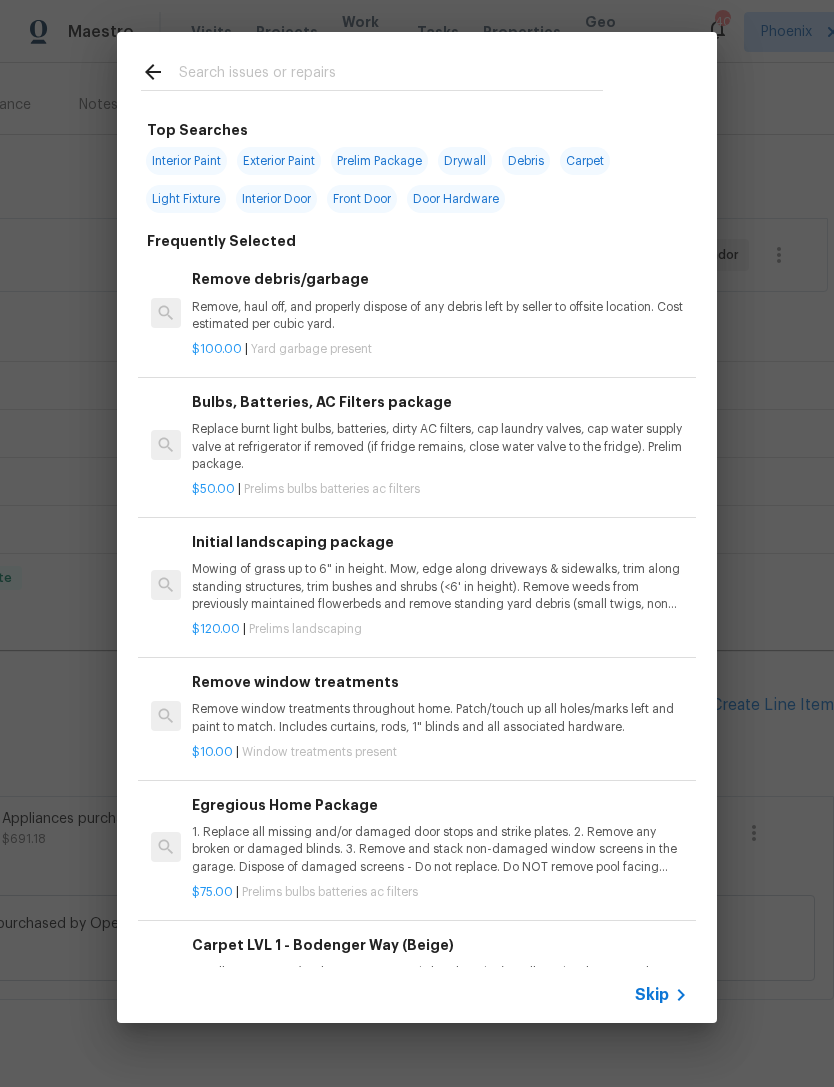 scroll, scrollTop: 228, scrollLeft: 0, axis: vertical 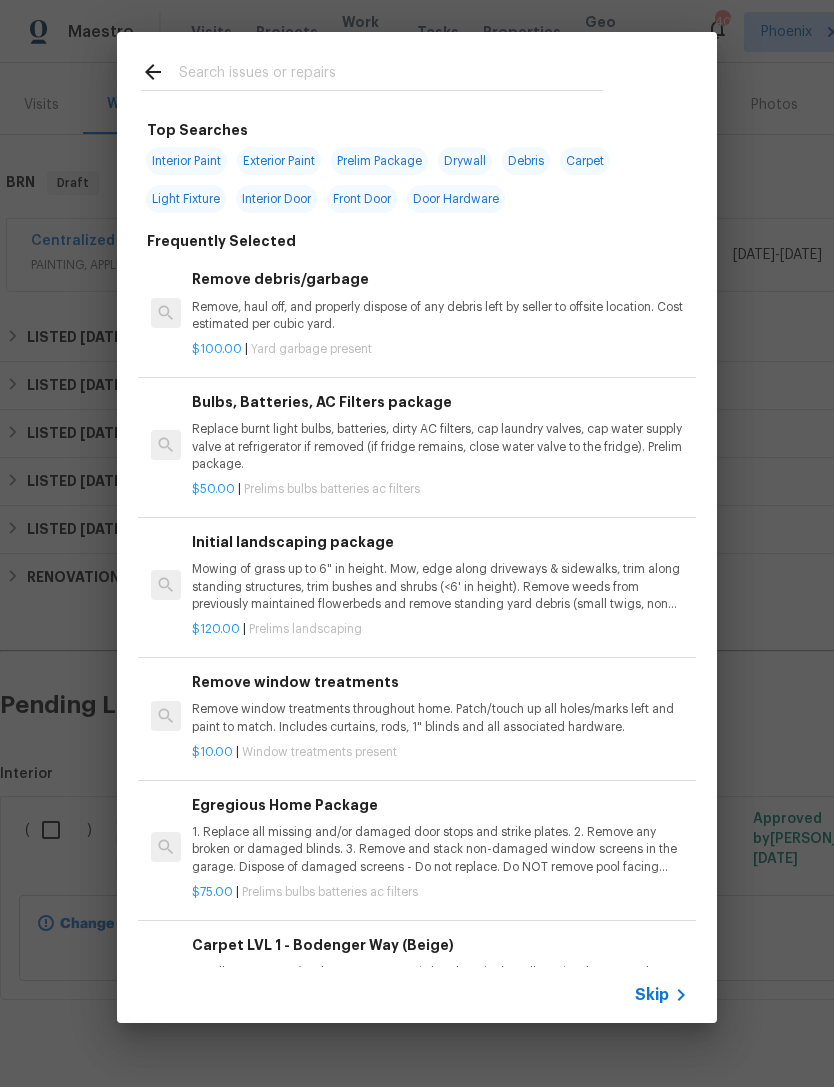 click at bounding box center [391, 75] 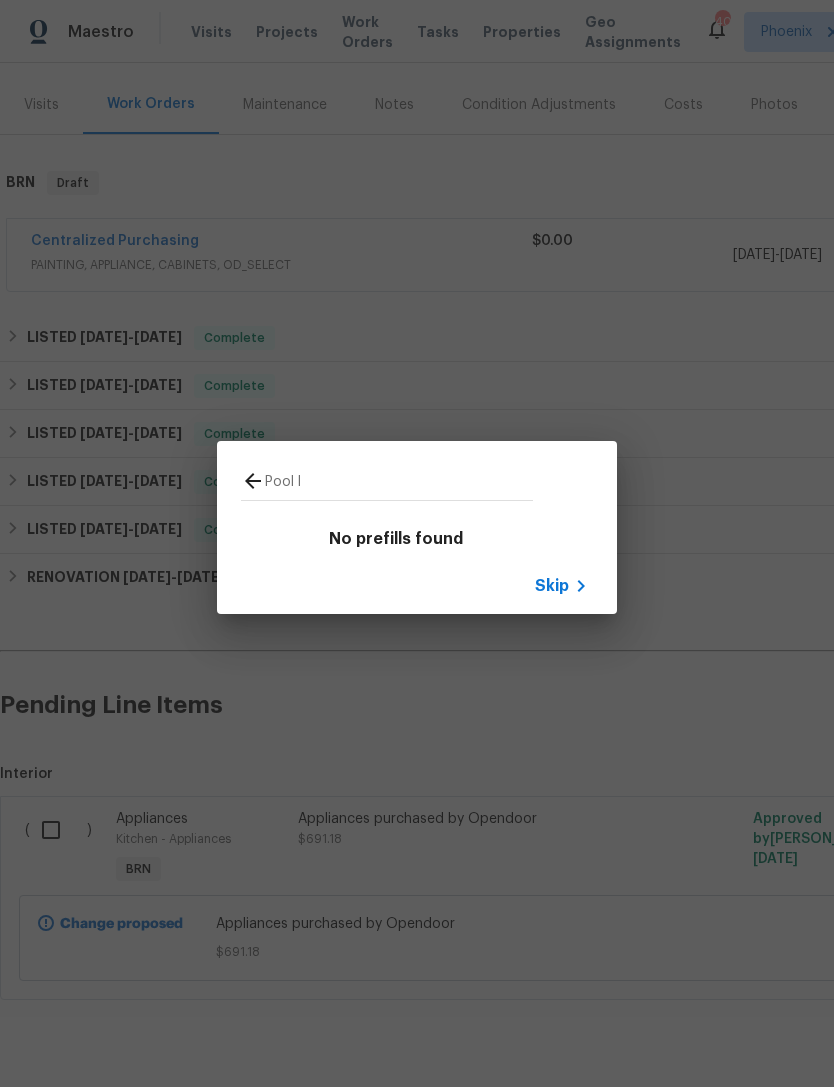 type on "Pool" 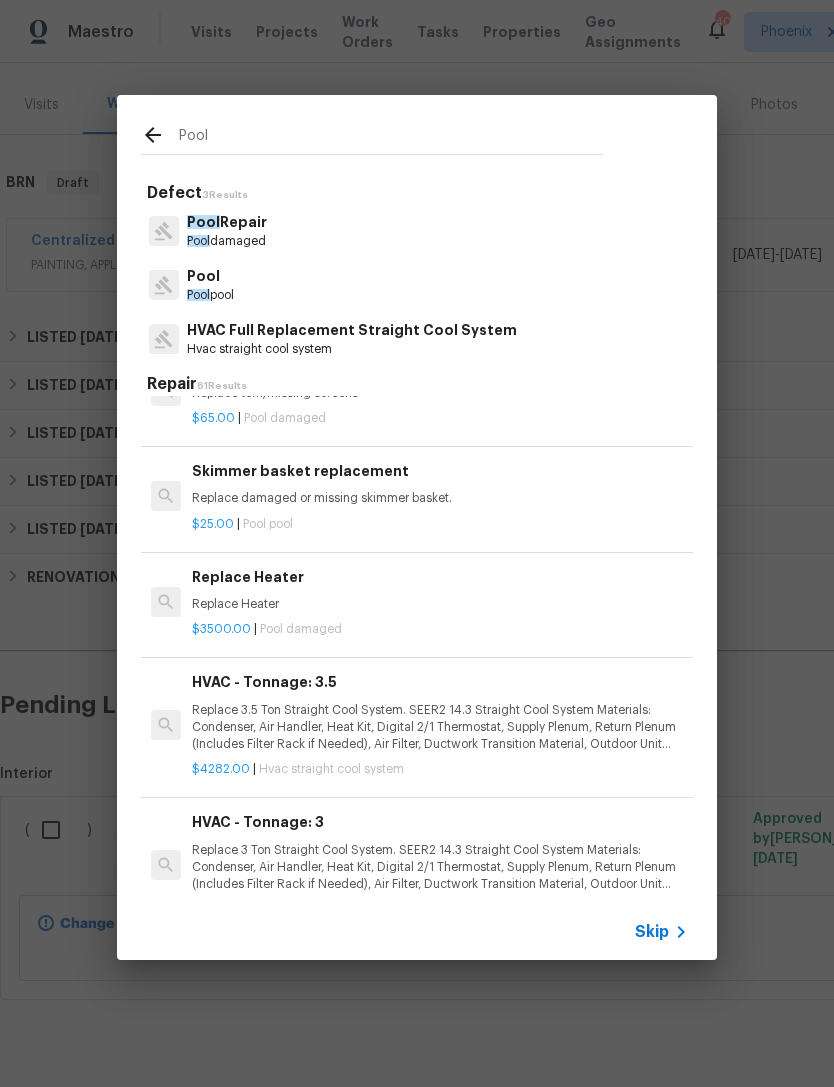 scroll, scrollTop: 4476, scrollLeft: 0, axis: vertical 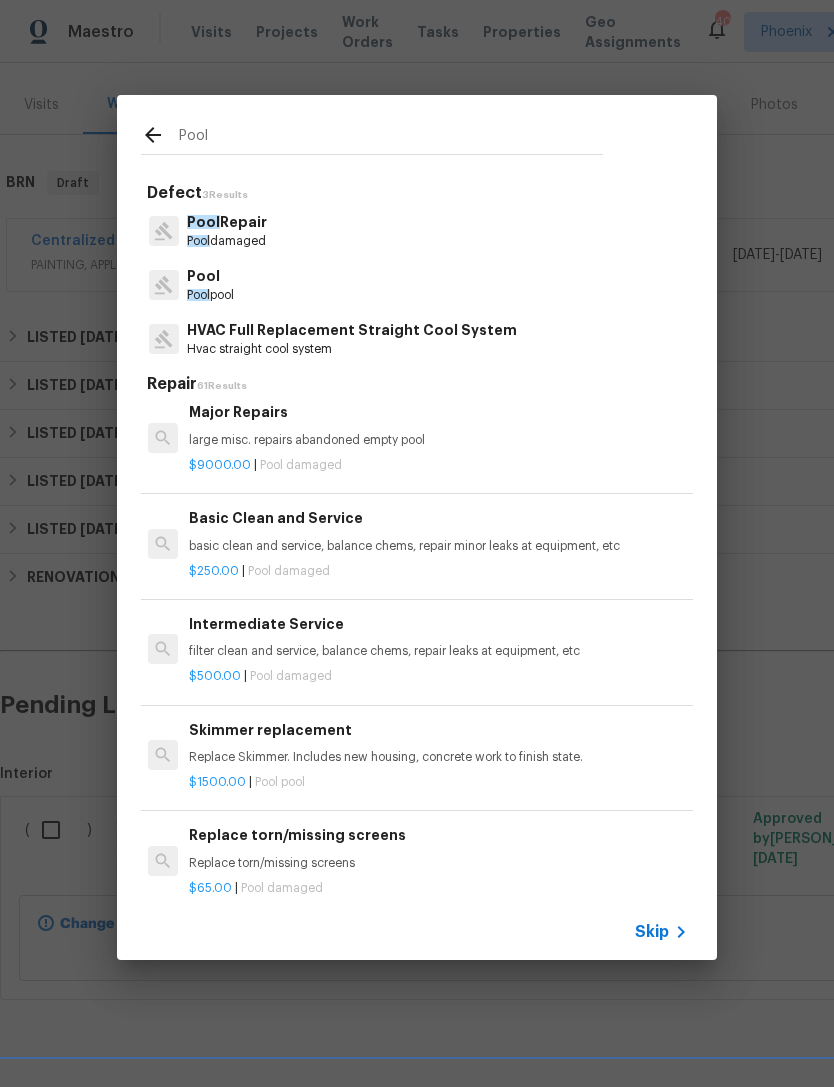 click on "Pool  damaged" at bounding box center [227, 241] 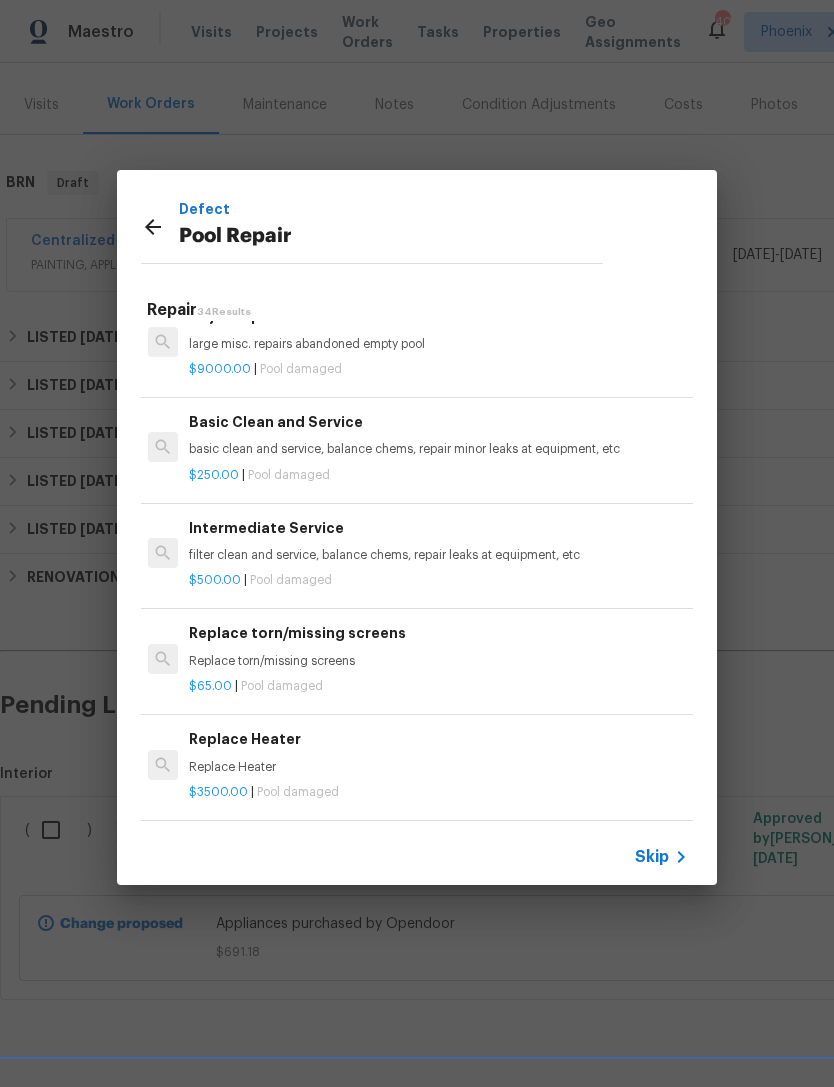 click 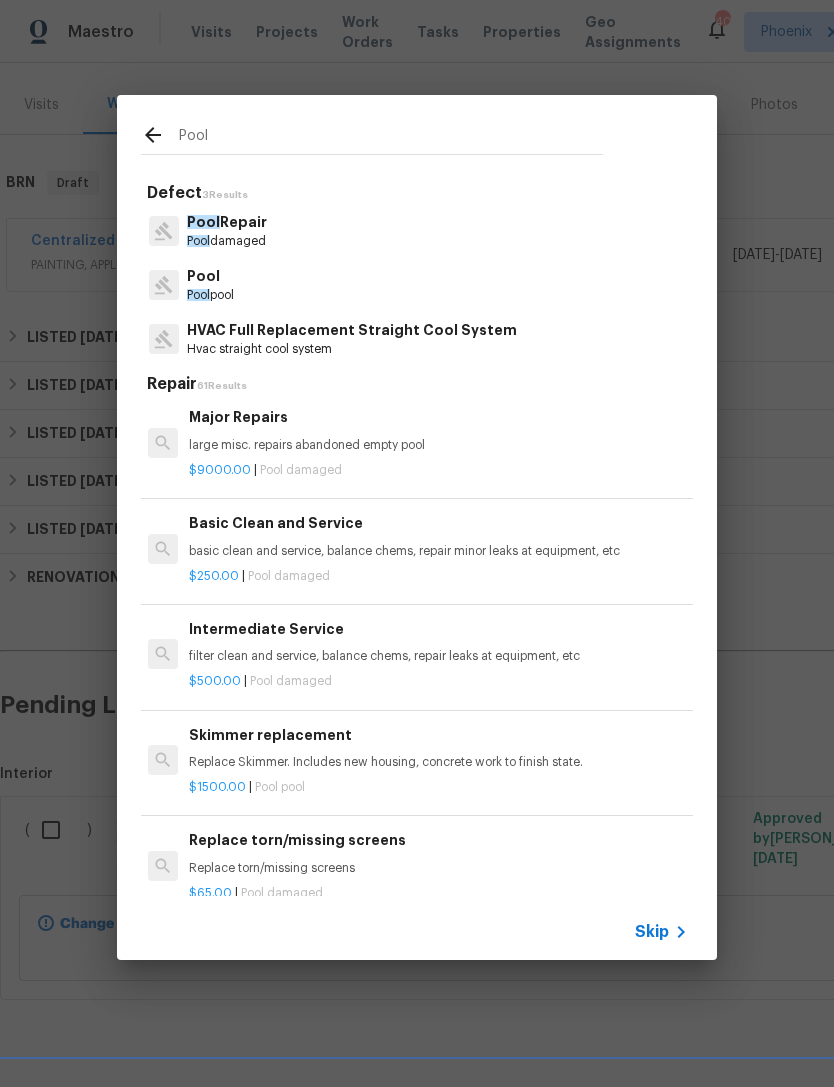 click on "Pool" at bounding box center [210, 276] 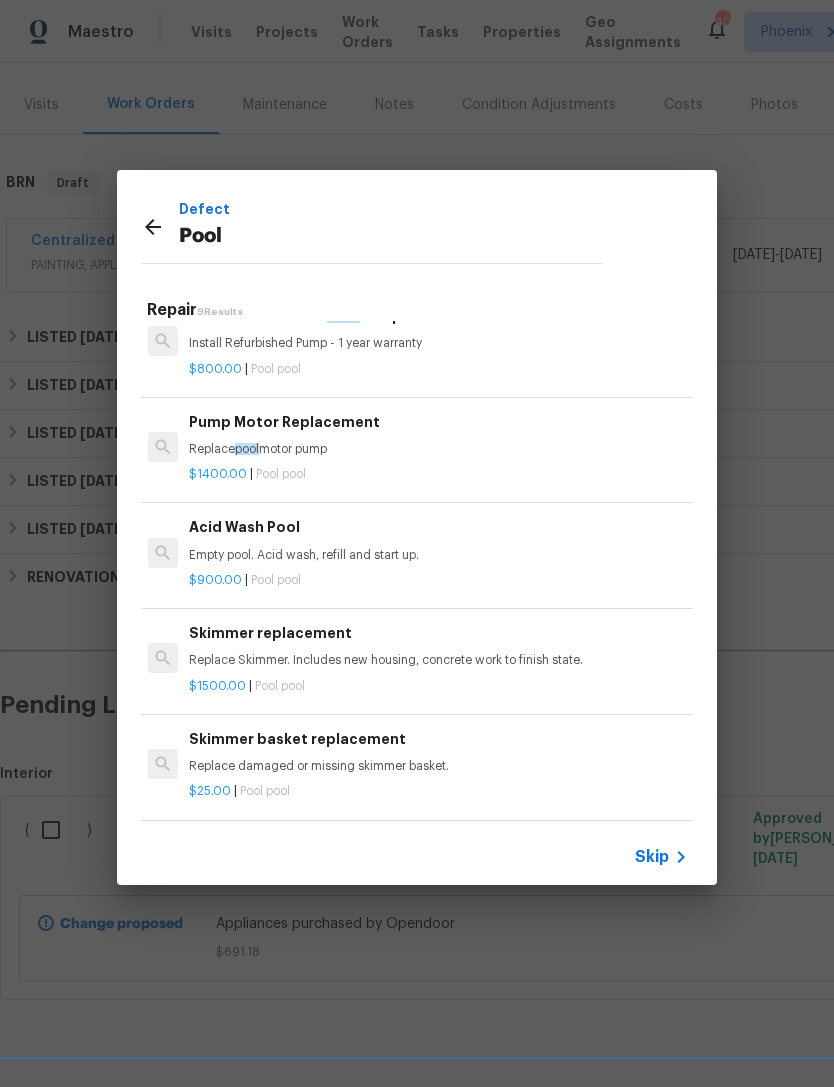 click on "Defect Pool" at bounding box center [372, 226] 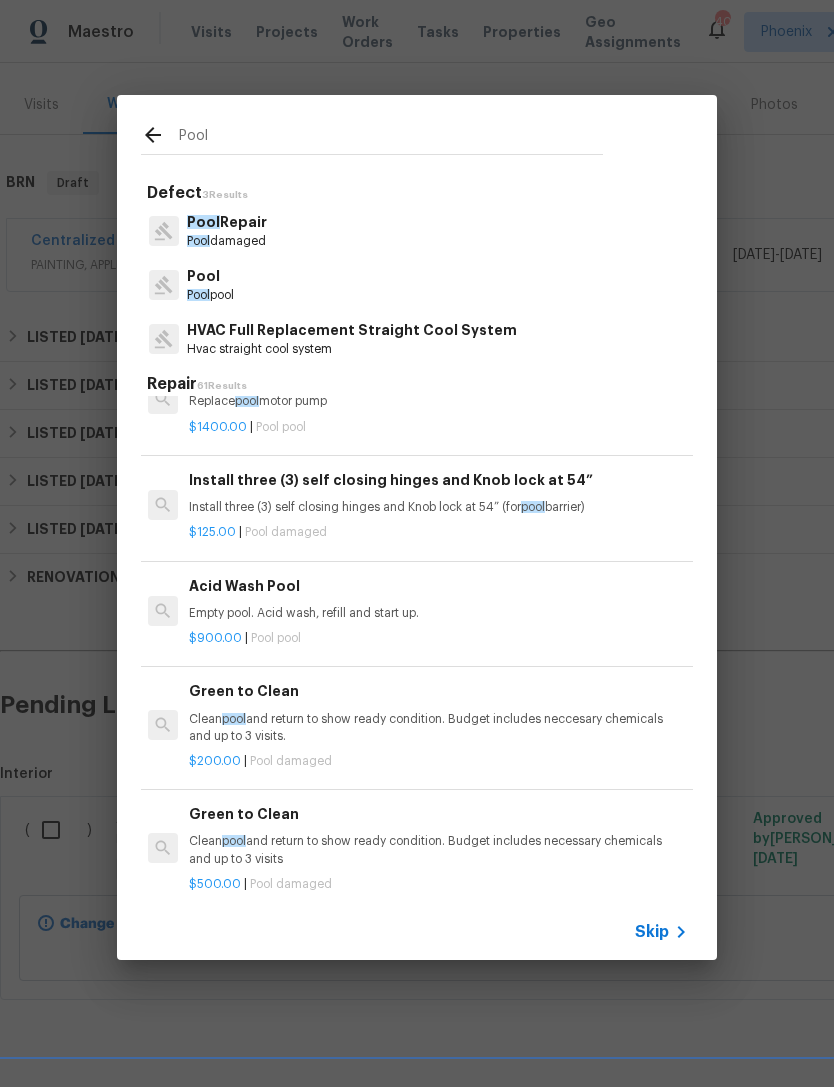 click on "Pool" at bounding box center [210, 276] 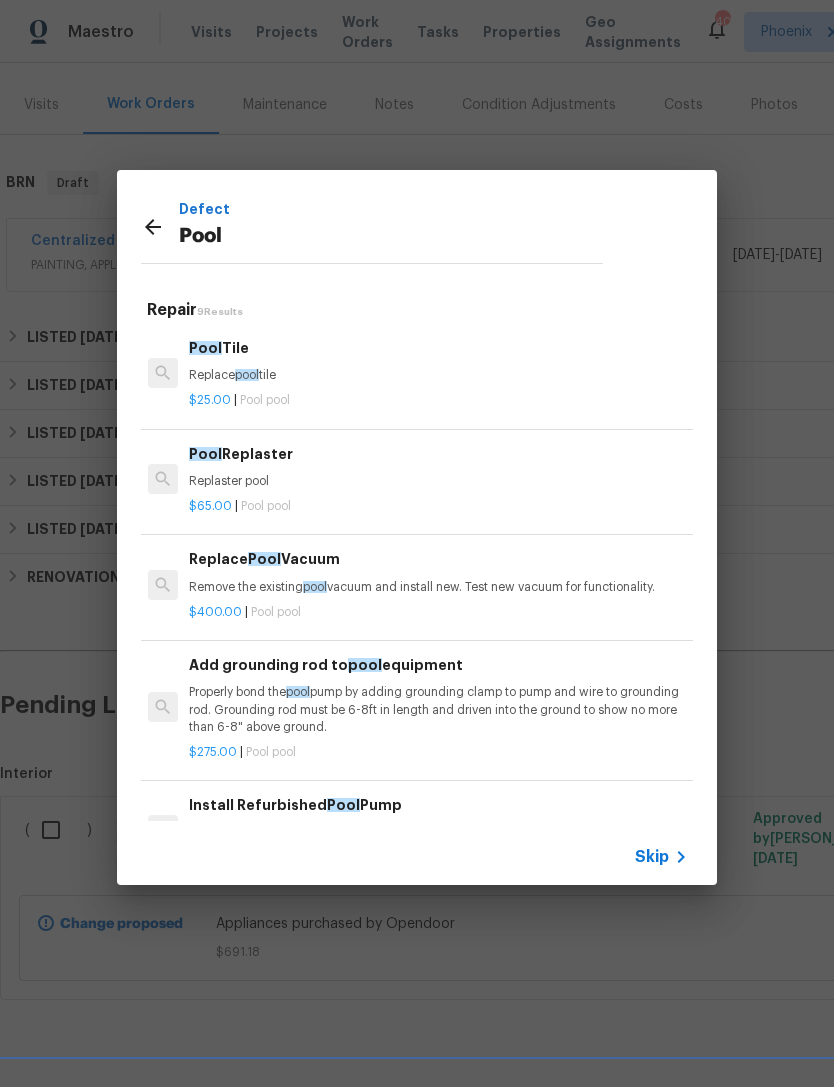 scroll, scrollTop: 0, scrollLeft: 3, axis: horizontal 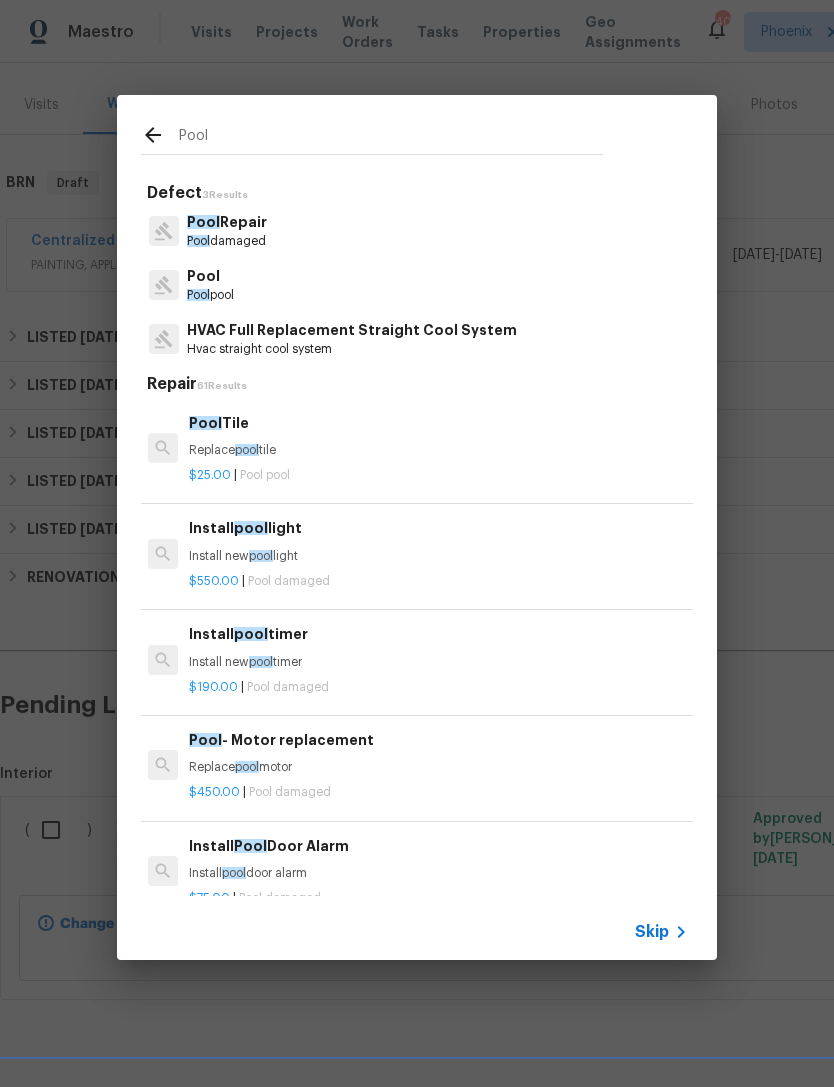 click on "Pool  pool" at bounding box center [210, 295] 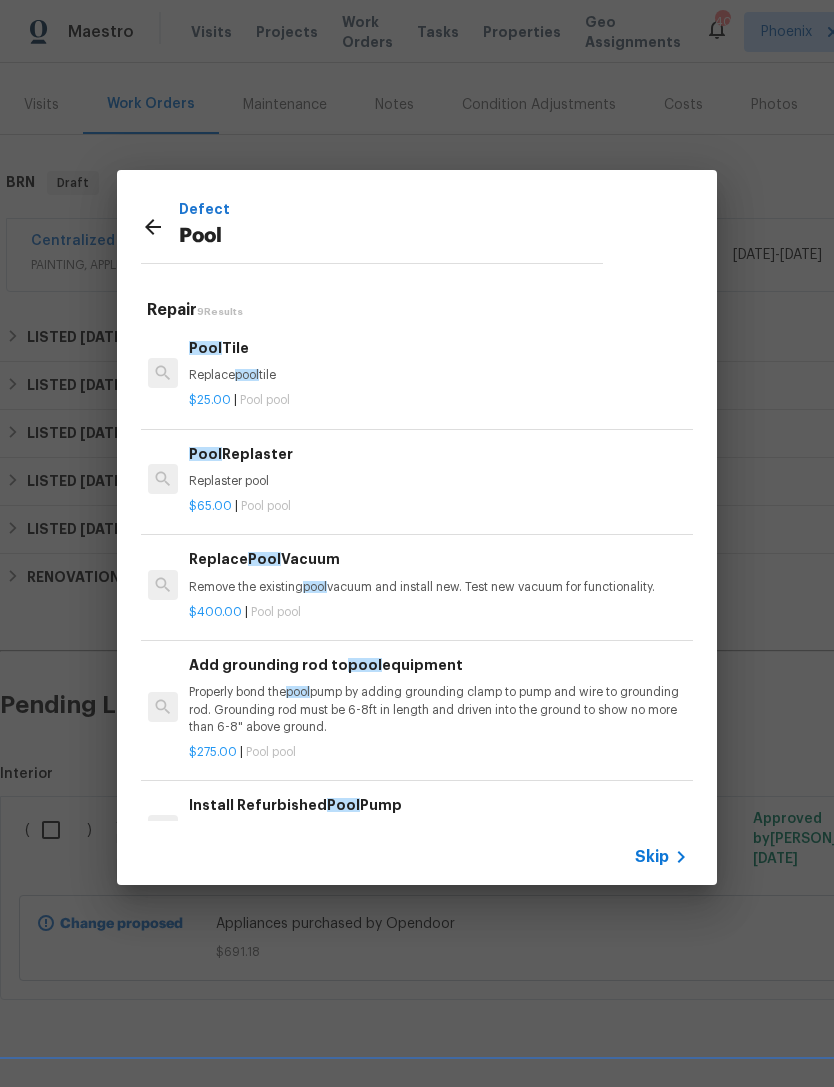scroll, scrollTop: 0, scrollLeft: 3, axis: horizontal 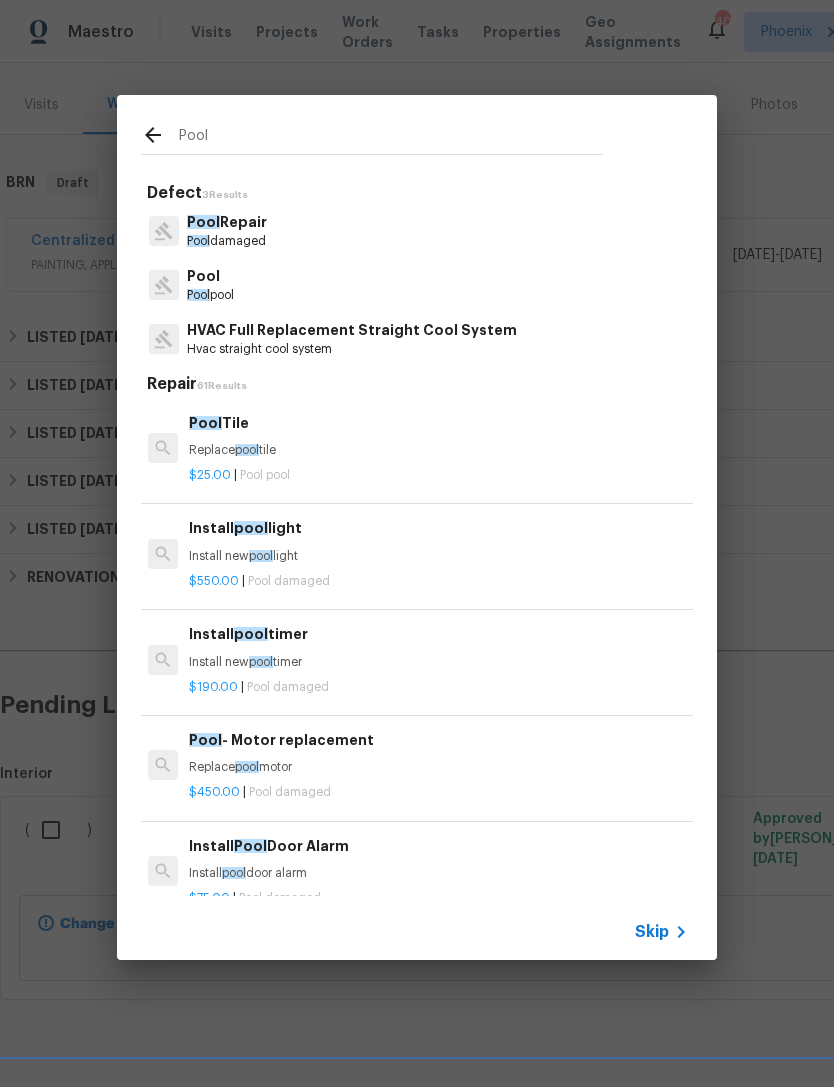 click on "Pool" at bounding box center (198, 241) 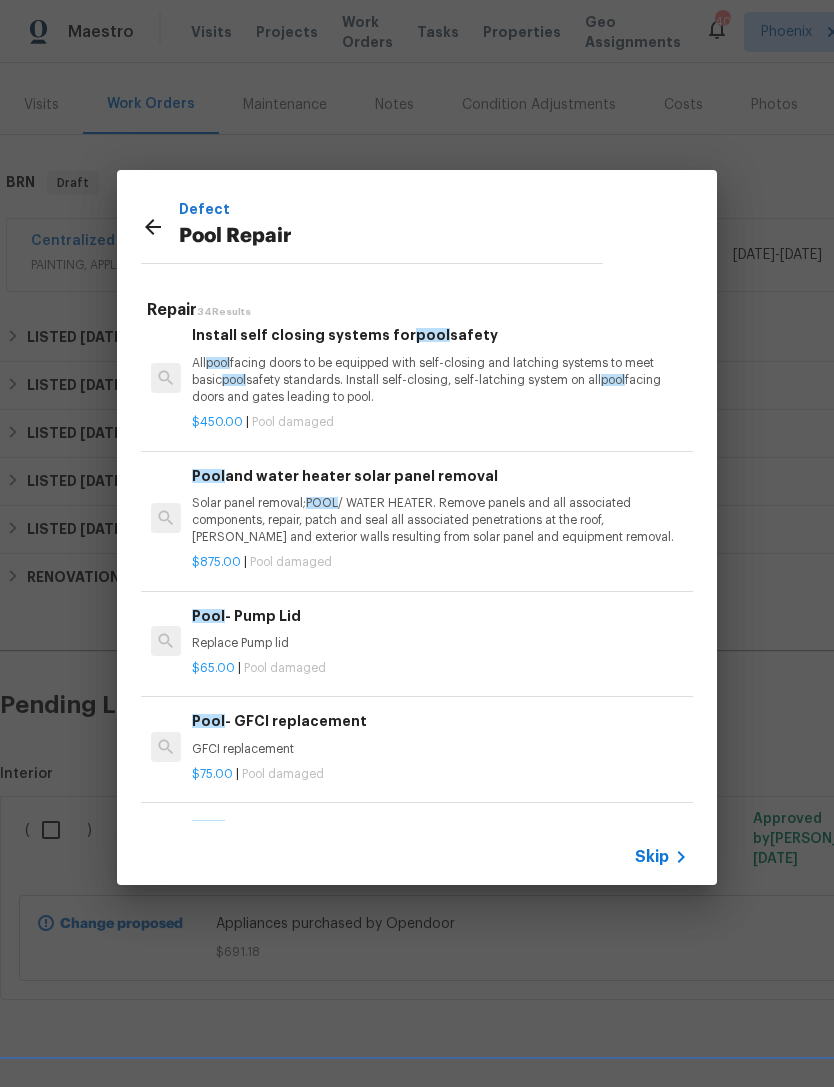 scroll, scrollTop: 857, scrollLeft: 0, axis: vertical 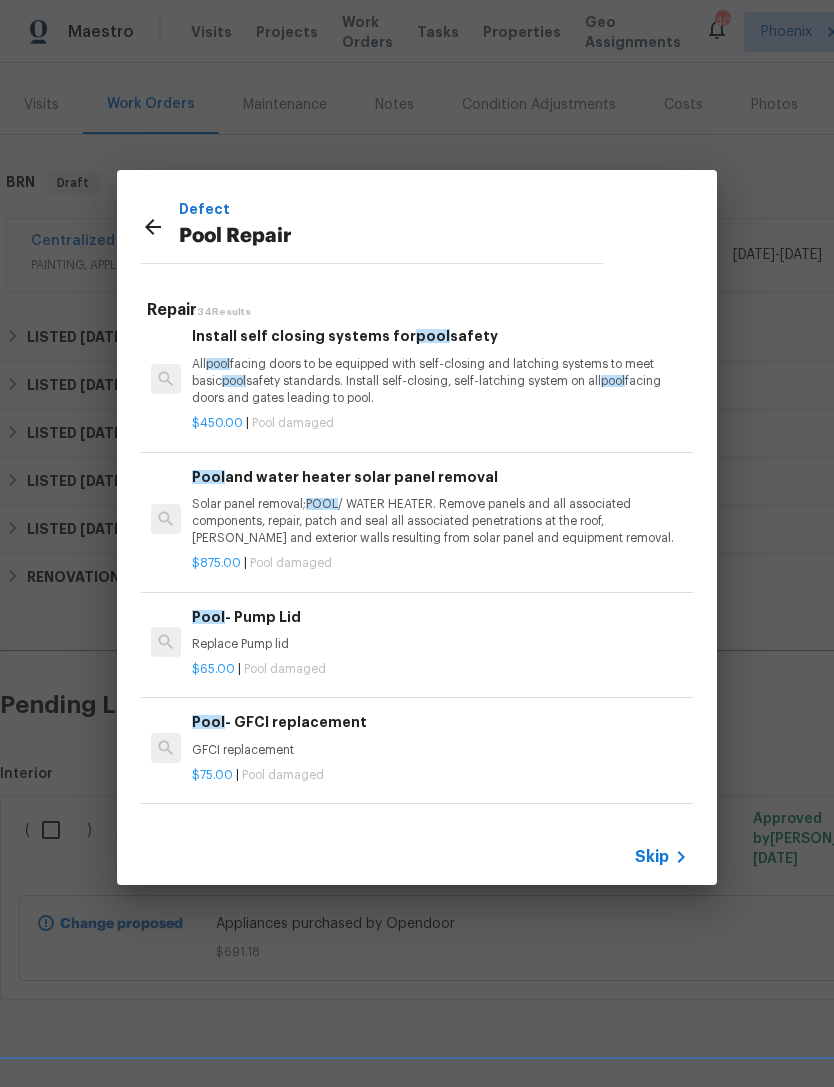 click on "Pool  - Pump Lid" at bounding box center [440, 617] 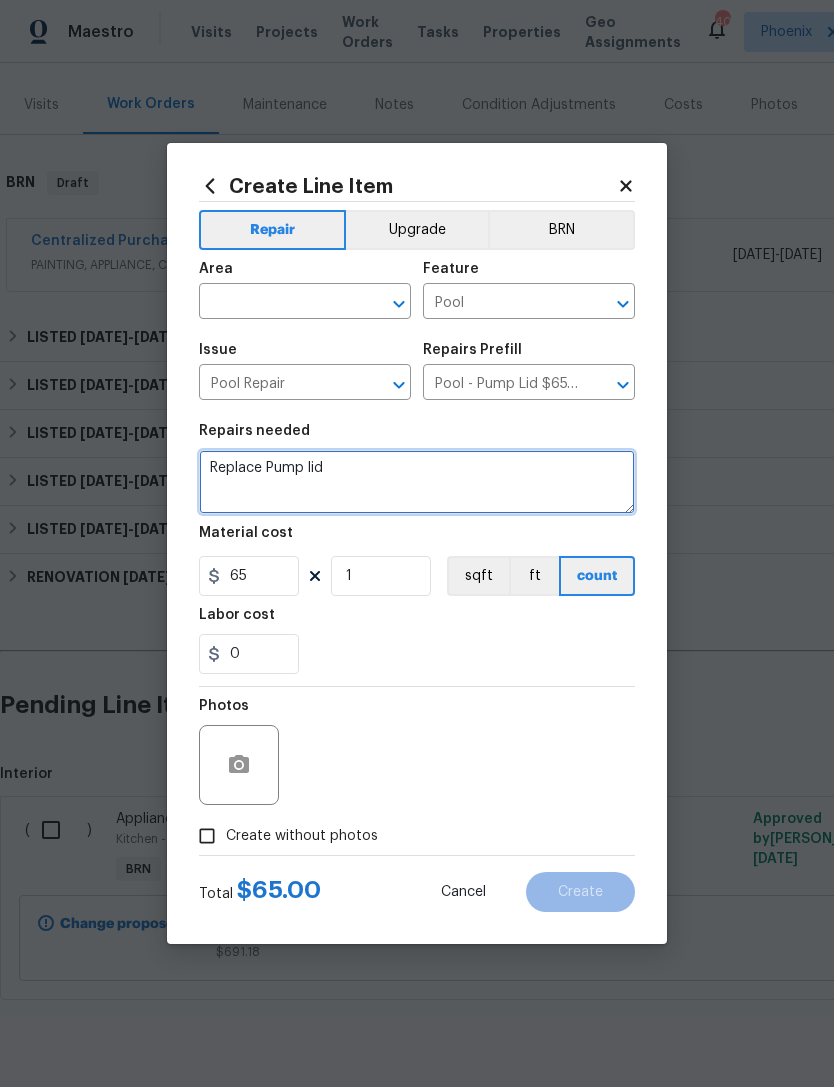 click on "Replace Pump lid" at bounding box center [417, 482] 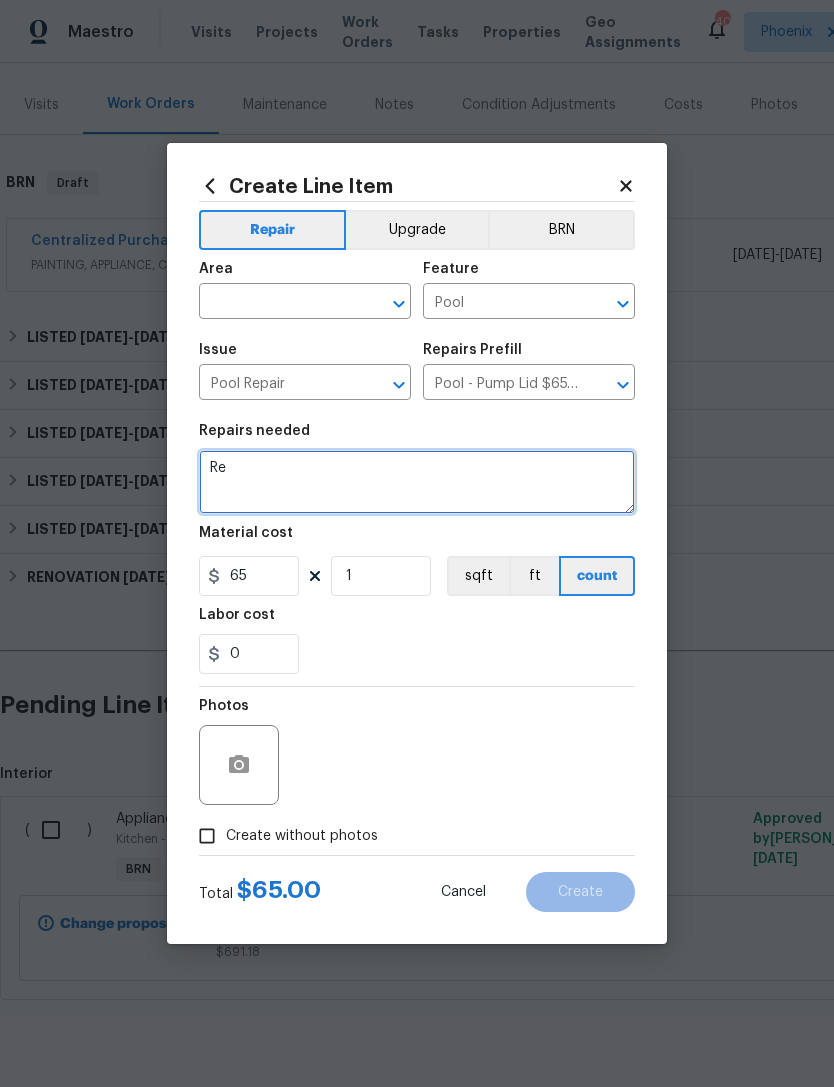 type on "R" 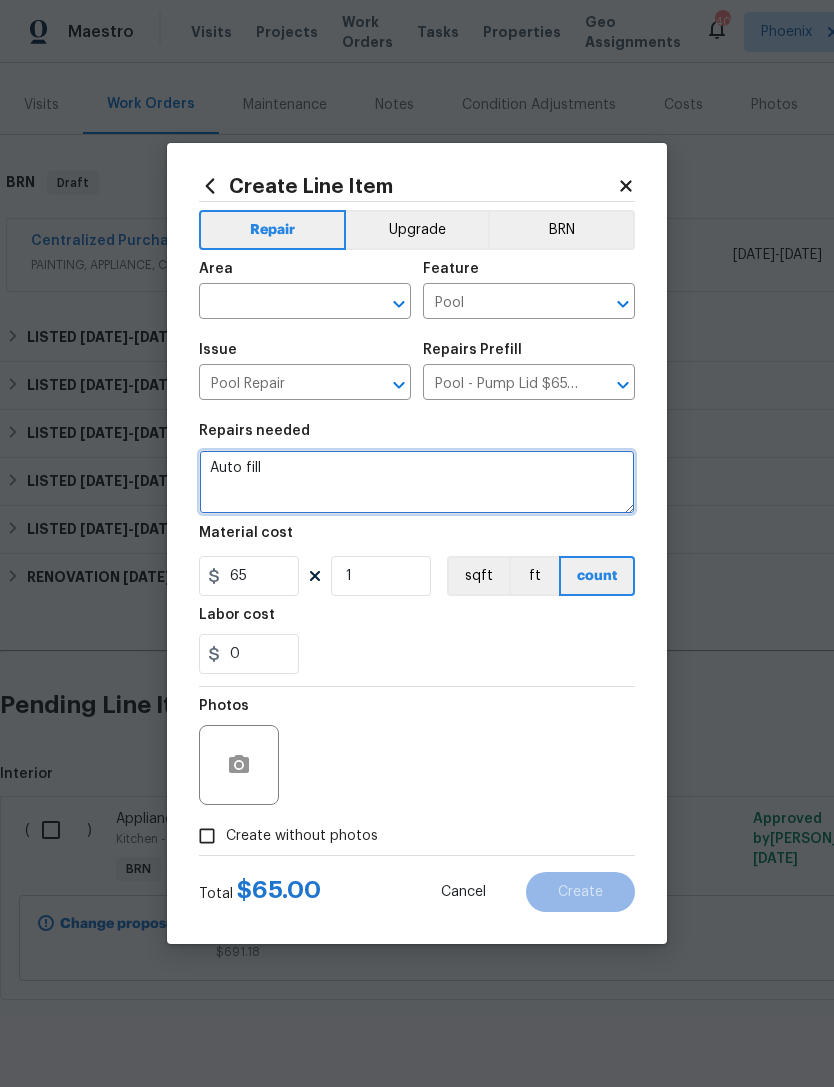 type on "Auto fill" 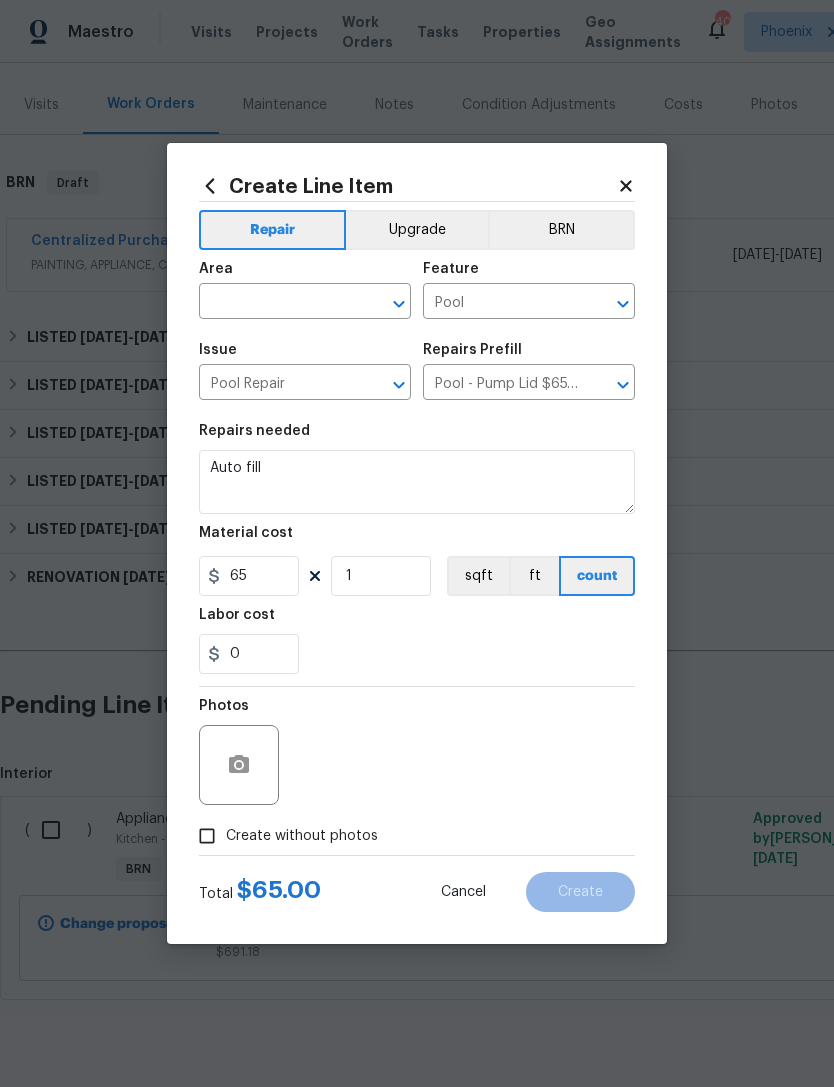 click at bounding box center [277, 303] 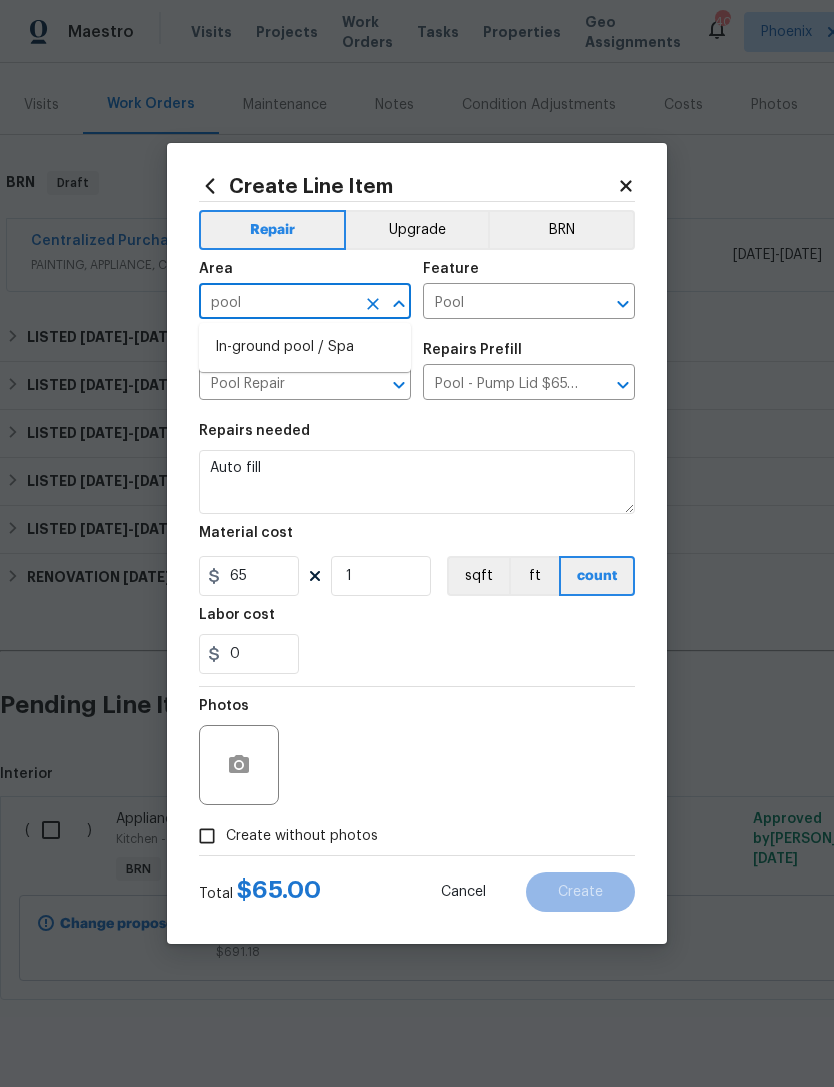 click on "In-ground pool / Spa" at bounding box center (305, 347) 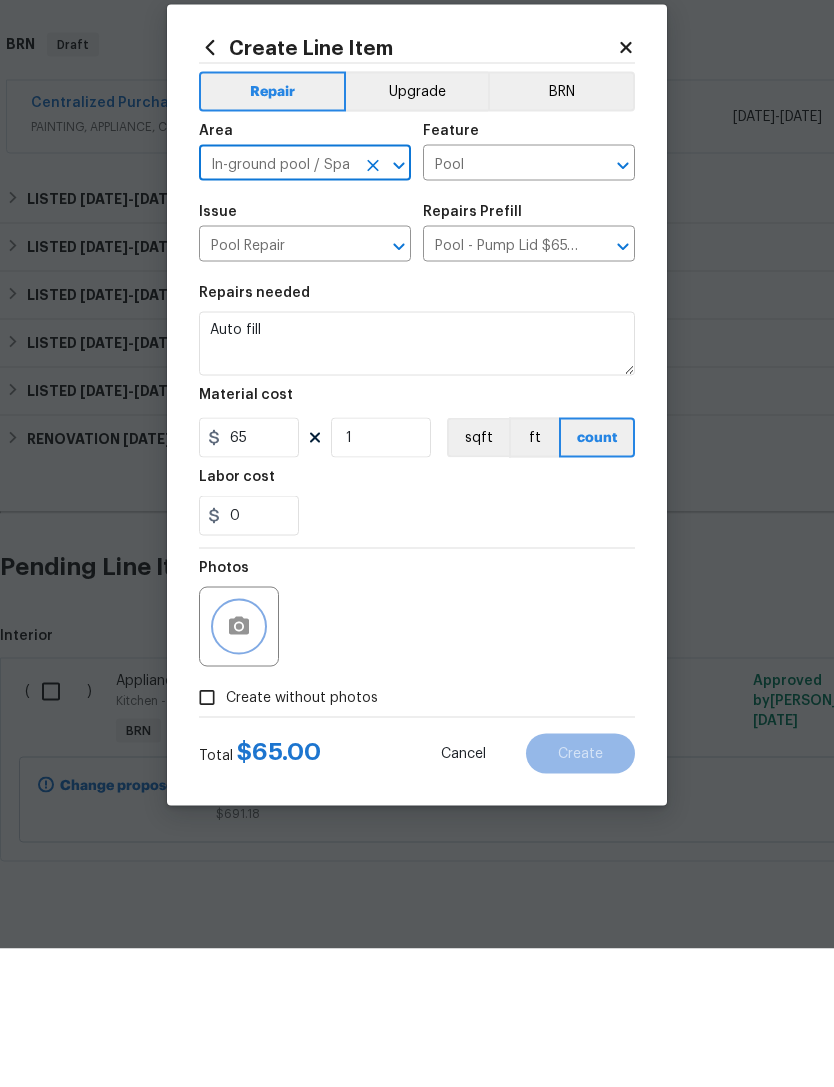 click 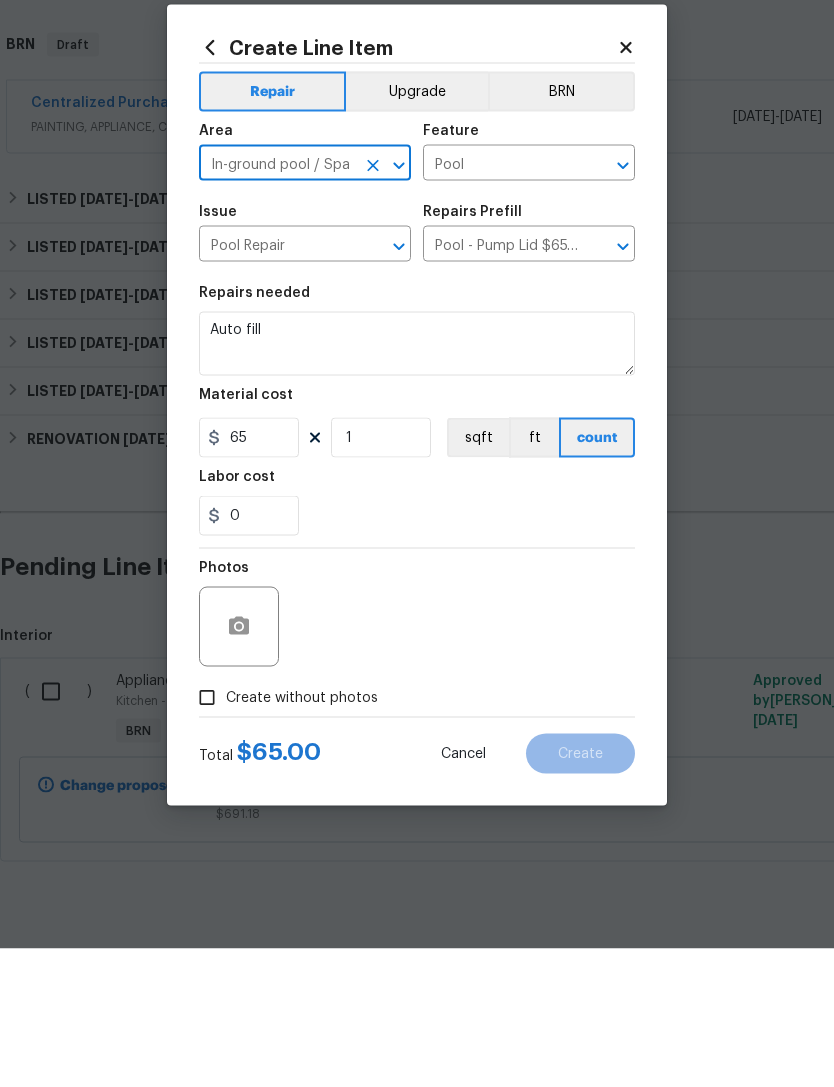 scroll, scrollTop: 64, scrollLeft: 0, axis: vertical 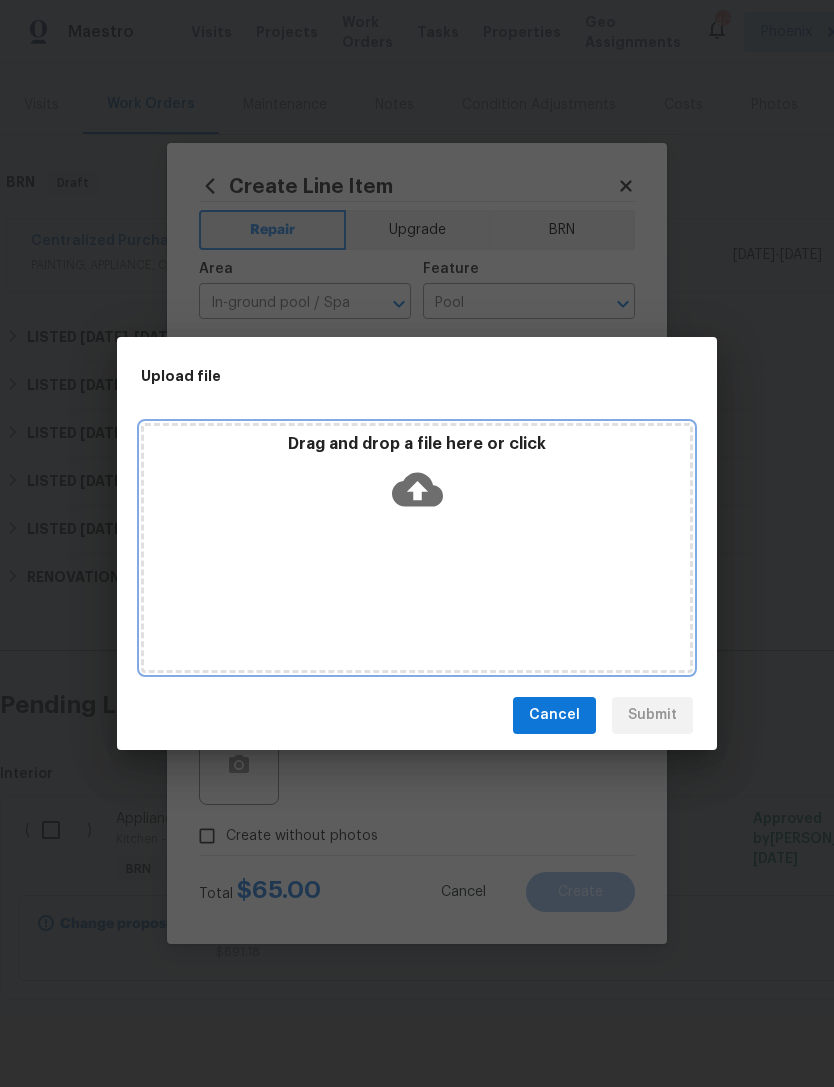 click 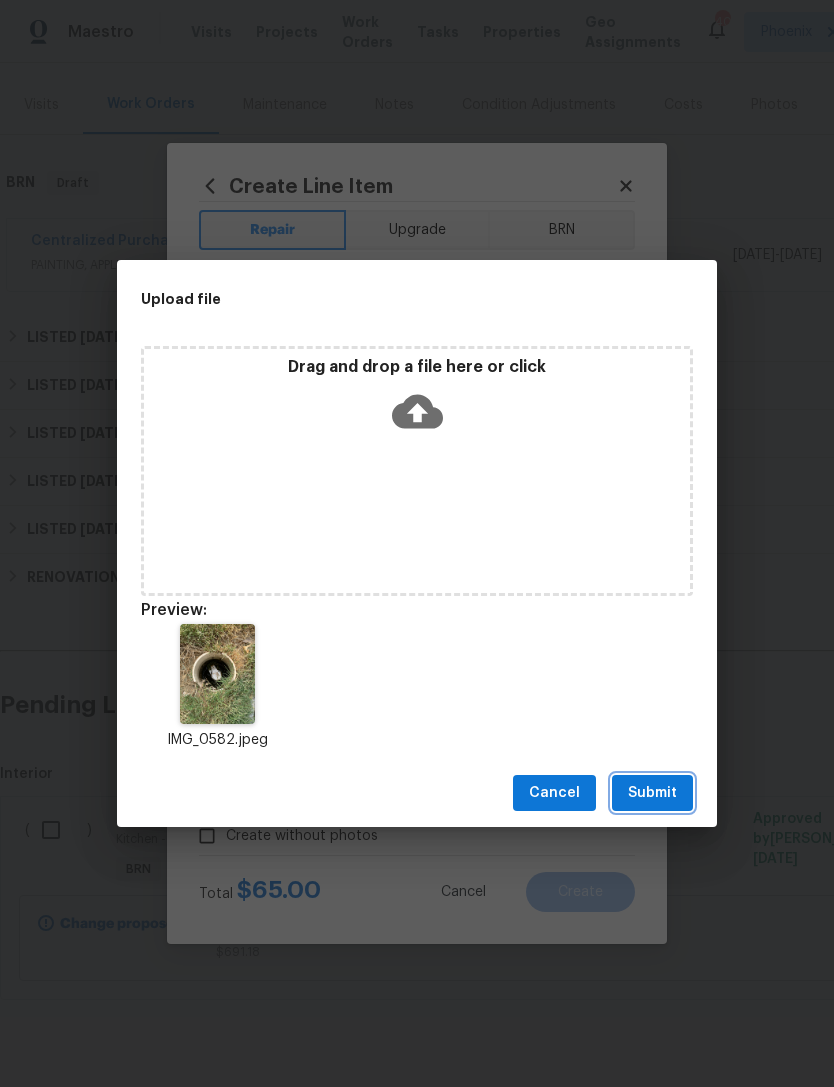 click on "Submit" at bounding box center (652, 793) 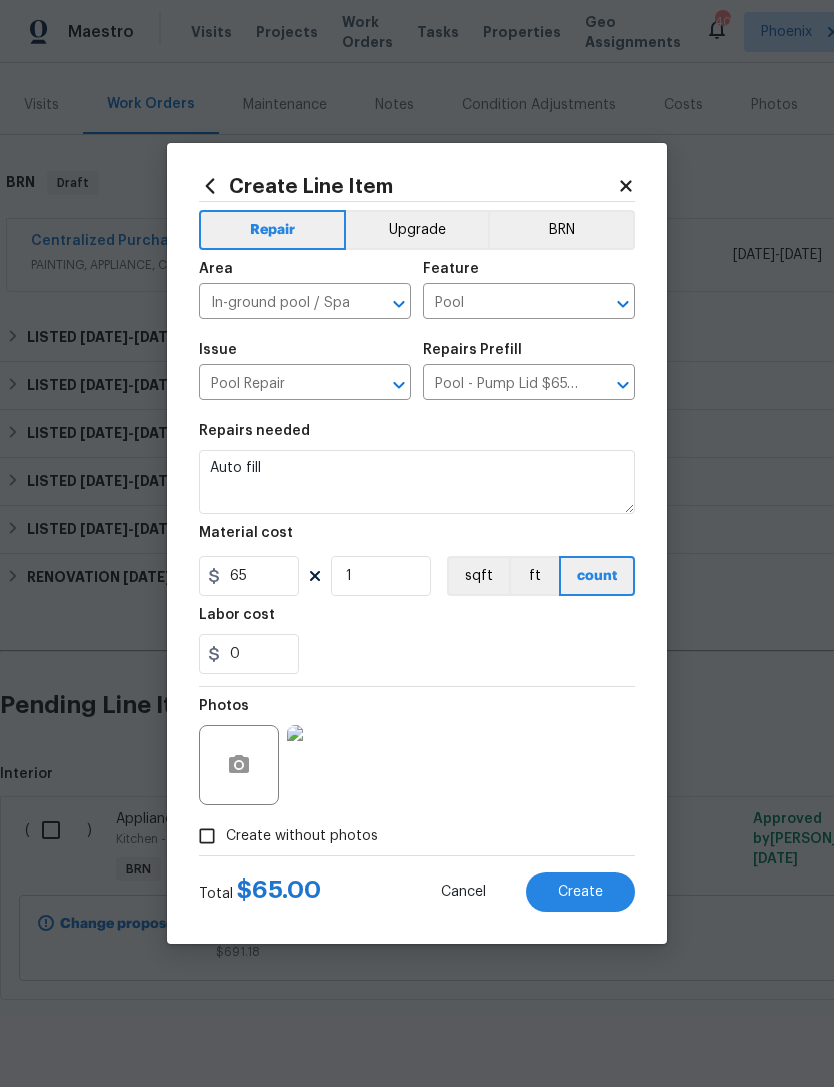 click on "Create" at bounding box center [580, 892] 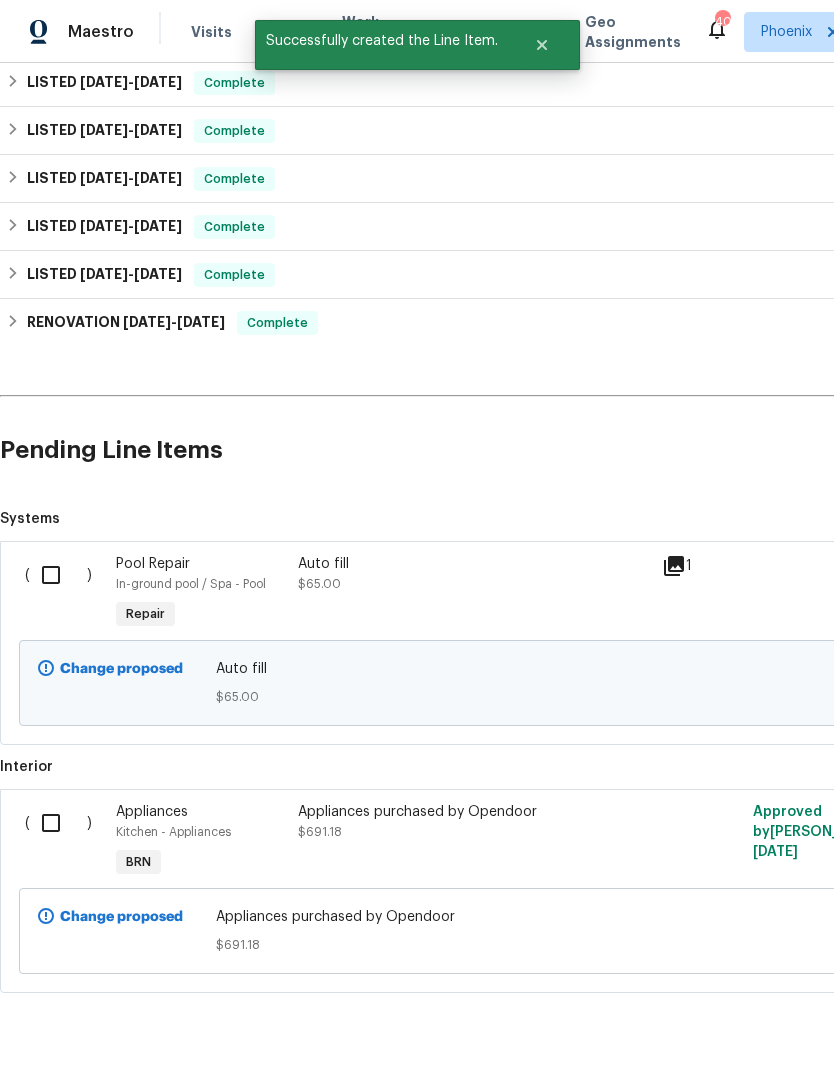 scroll, scrollTop: 482, scrollLeft: 0, axis: vertical 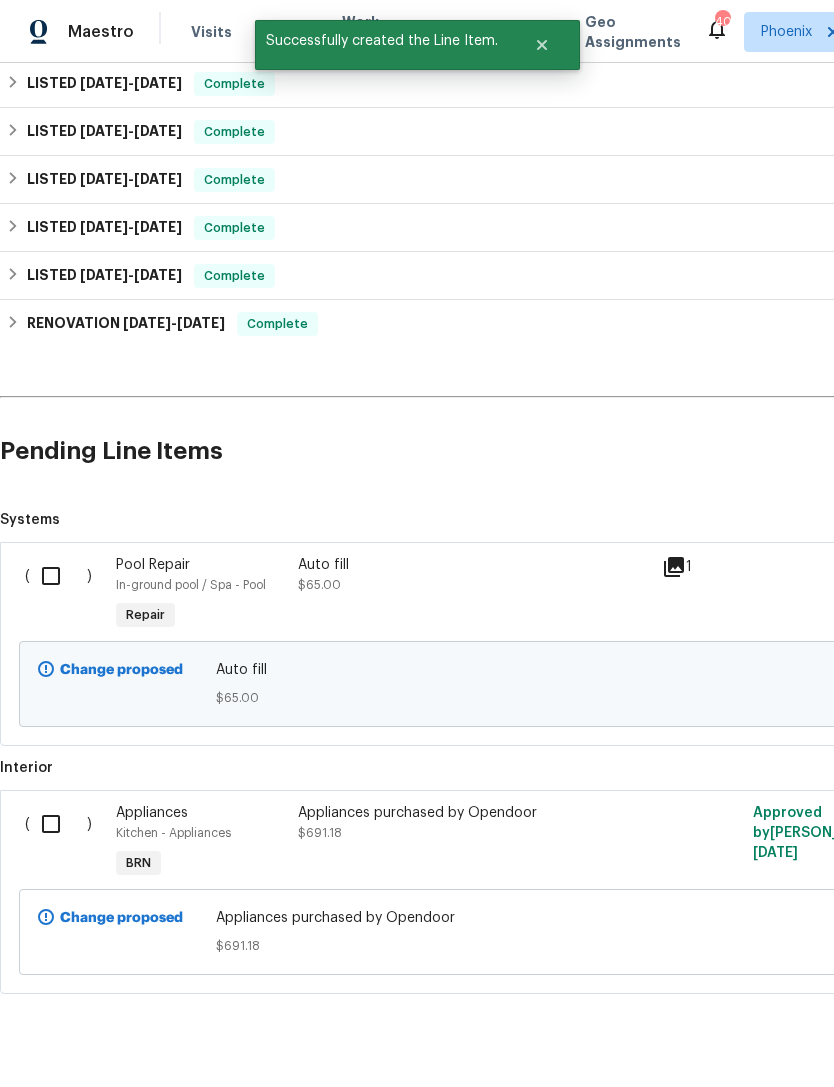click at bounding box center (58, 576) 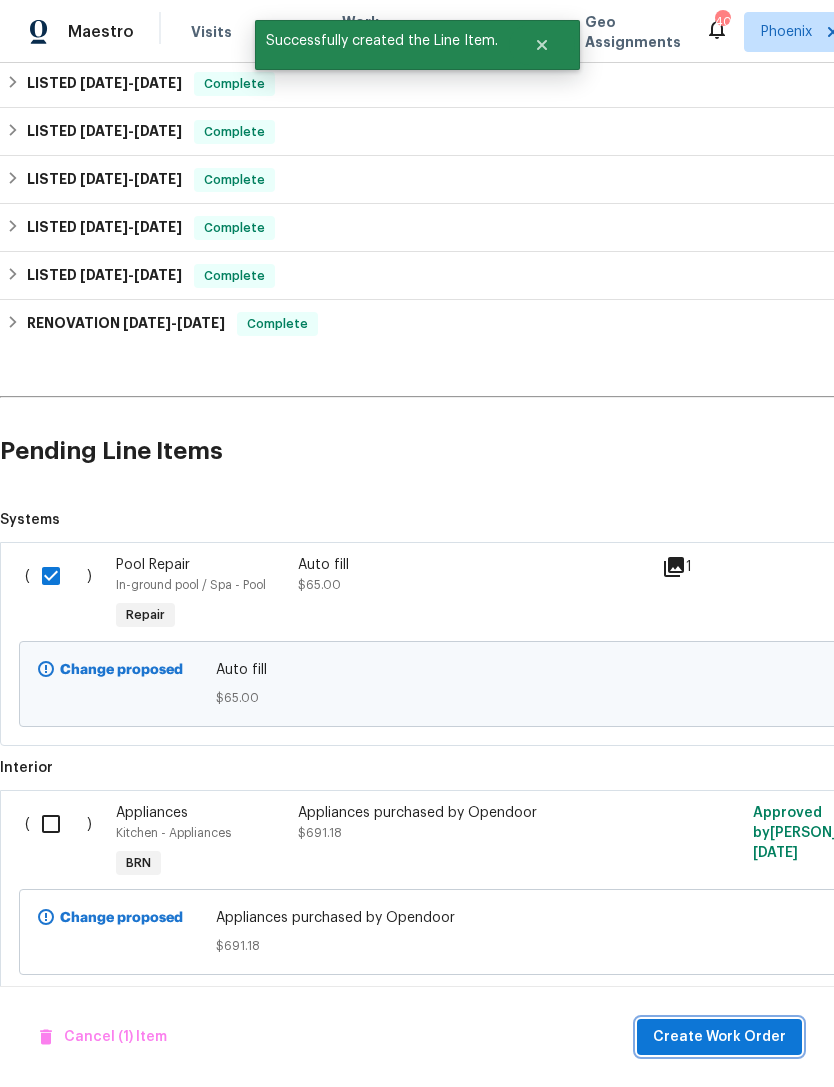 click on "Create Work Order" at bounding box center (719, 1037) 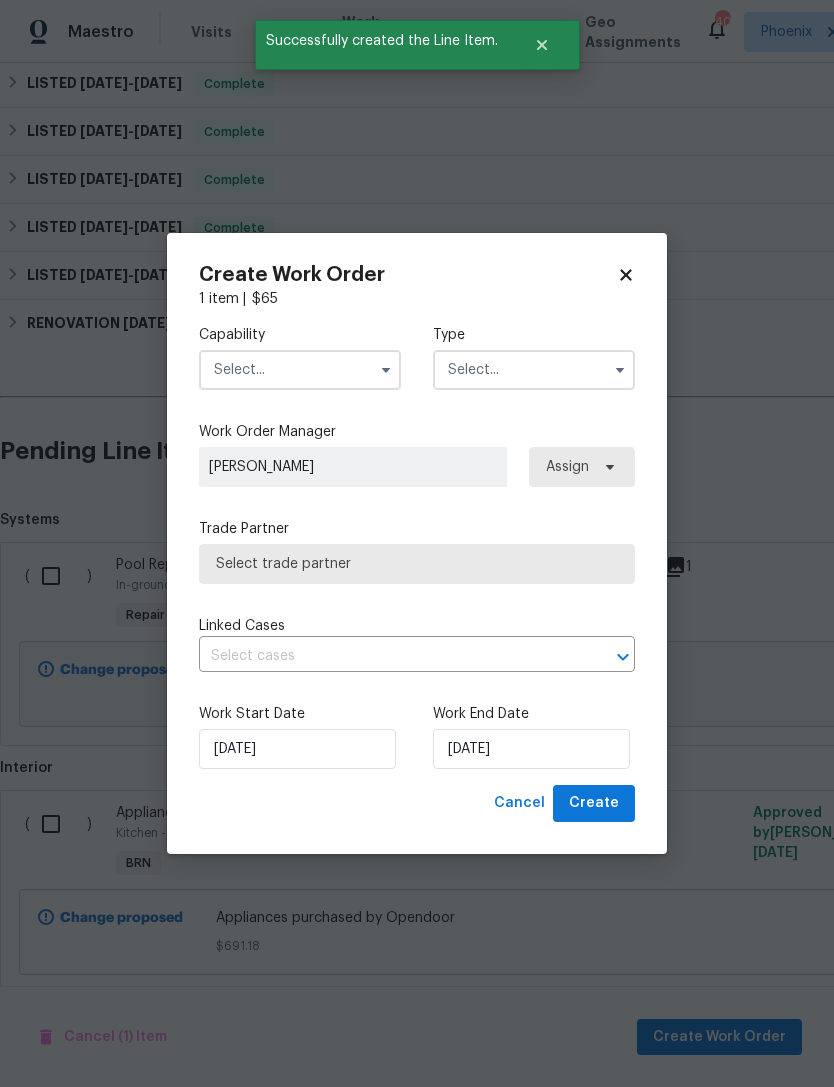 checkbox on "false" 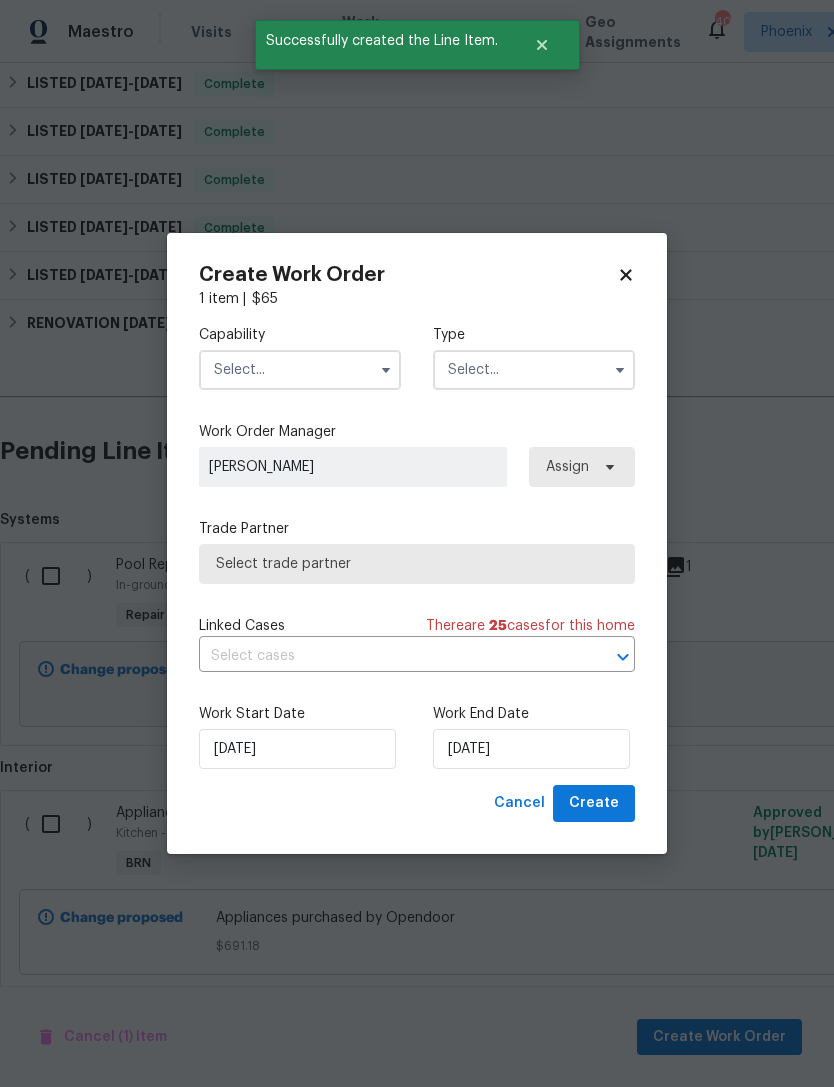 click at bounding box center (300, 370) 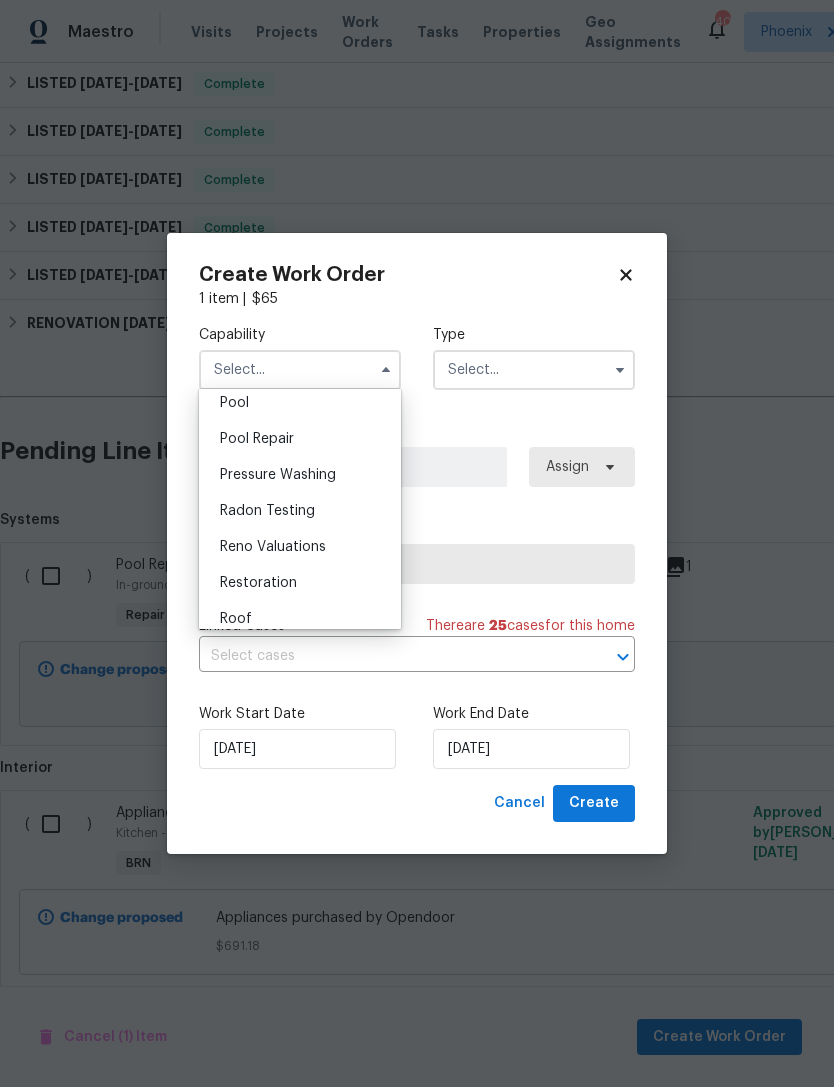 scroll, scrollTop: 1816, scrollLeft: 0, axis: vertical 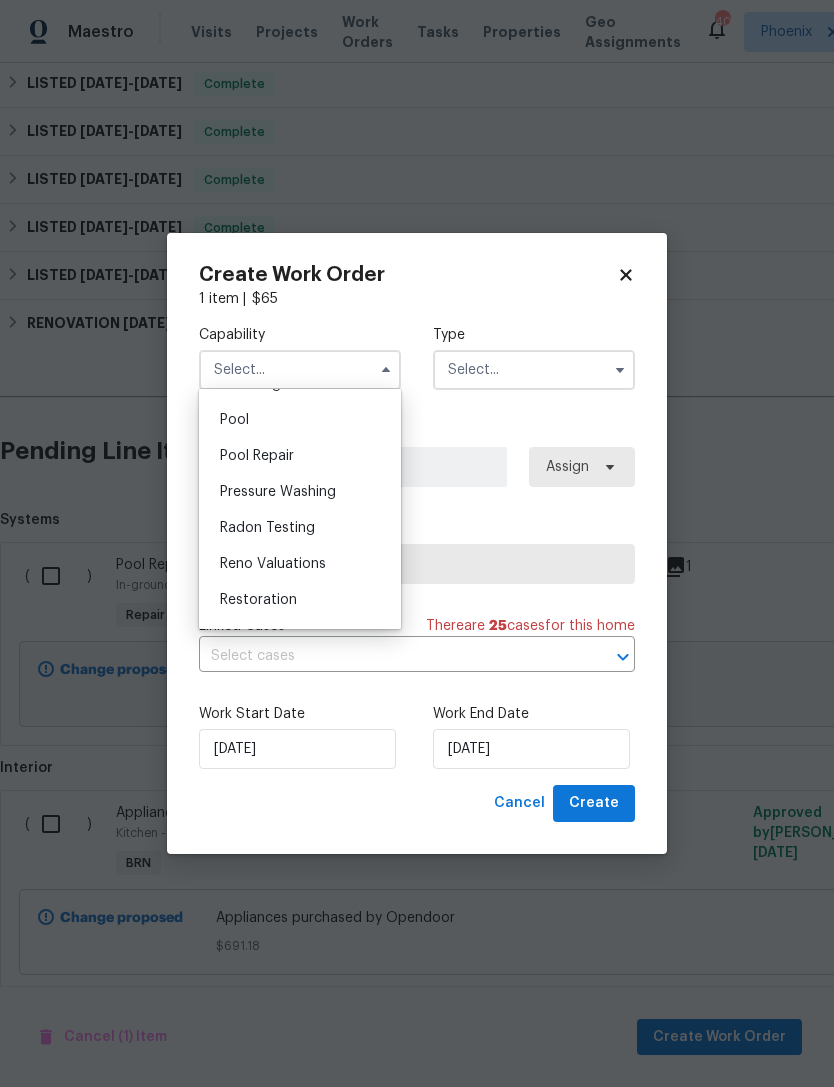 click on "Pool Repair" at bounding box center [257, 456] 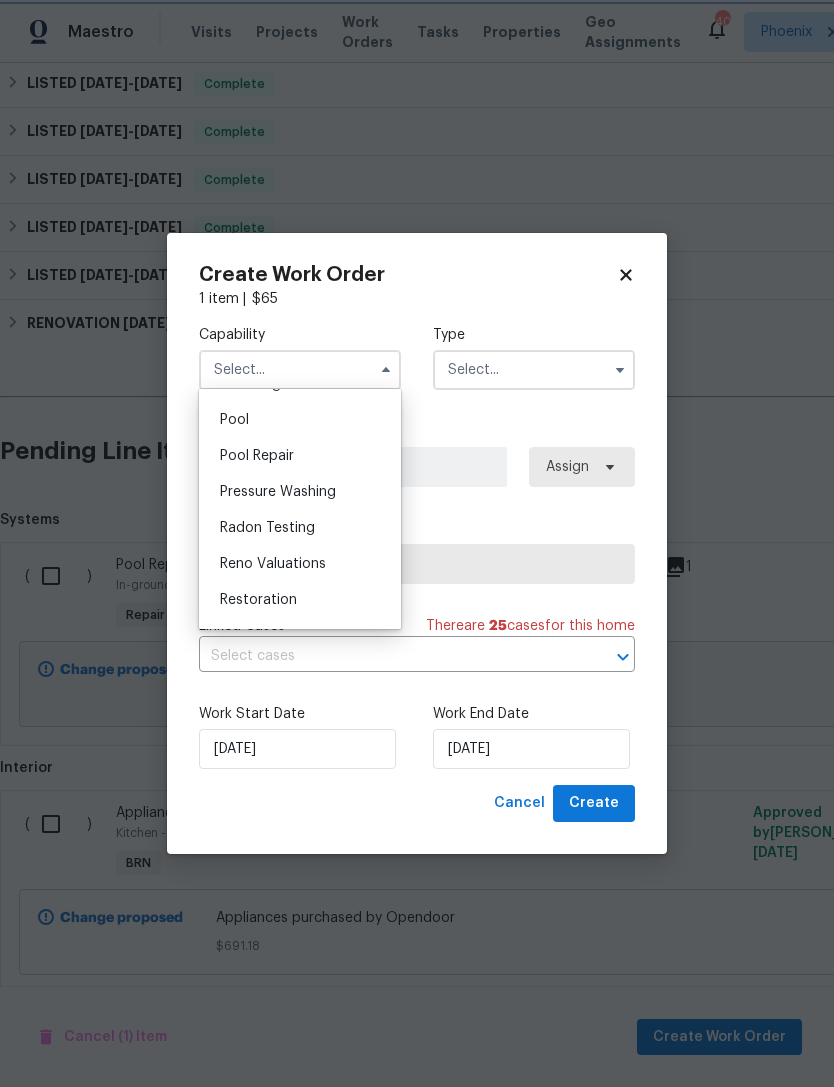 type on "Pool Repair" 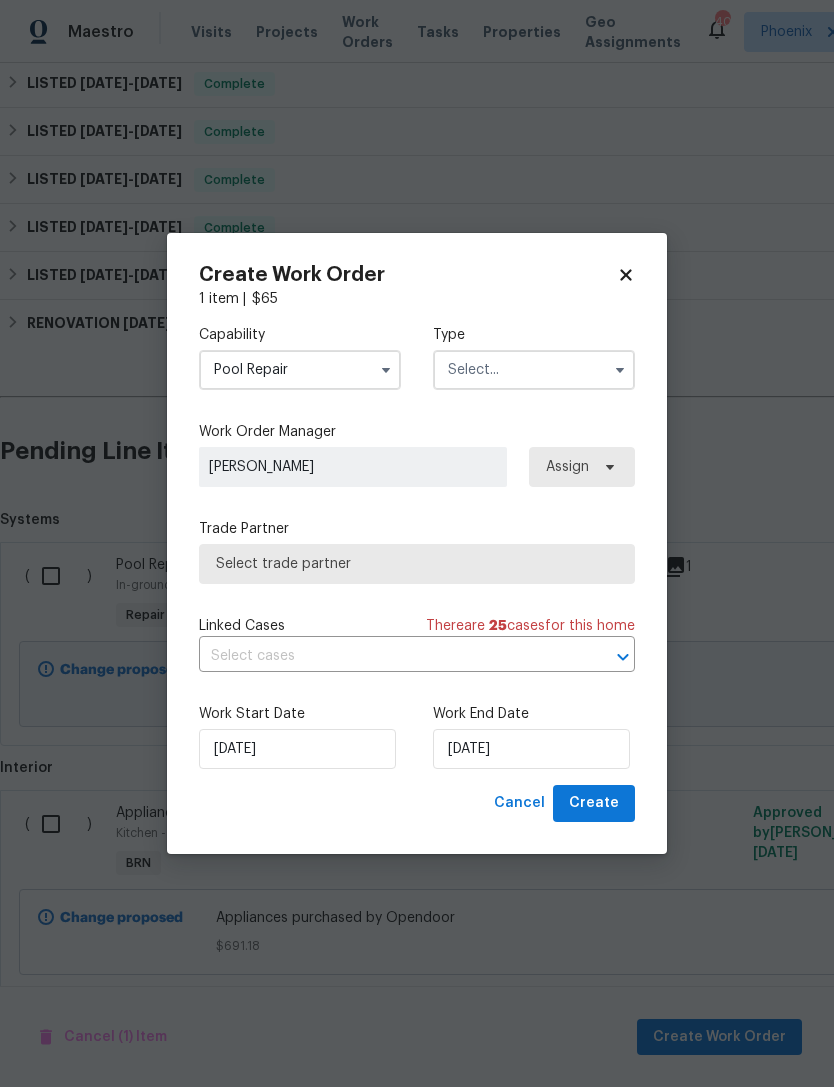 click at bounding box center [534, 370] 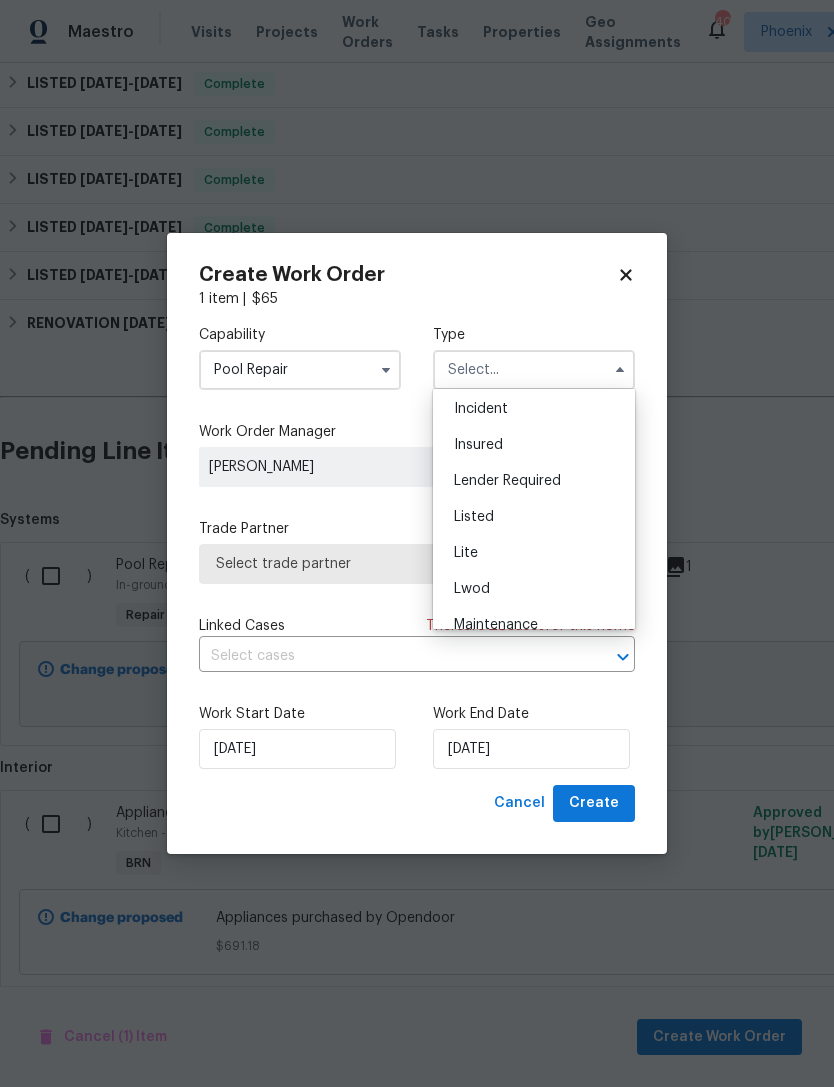 scroll, scrollTop: 130, scrollLeft: 0, axis: vertical 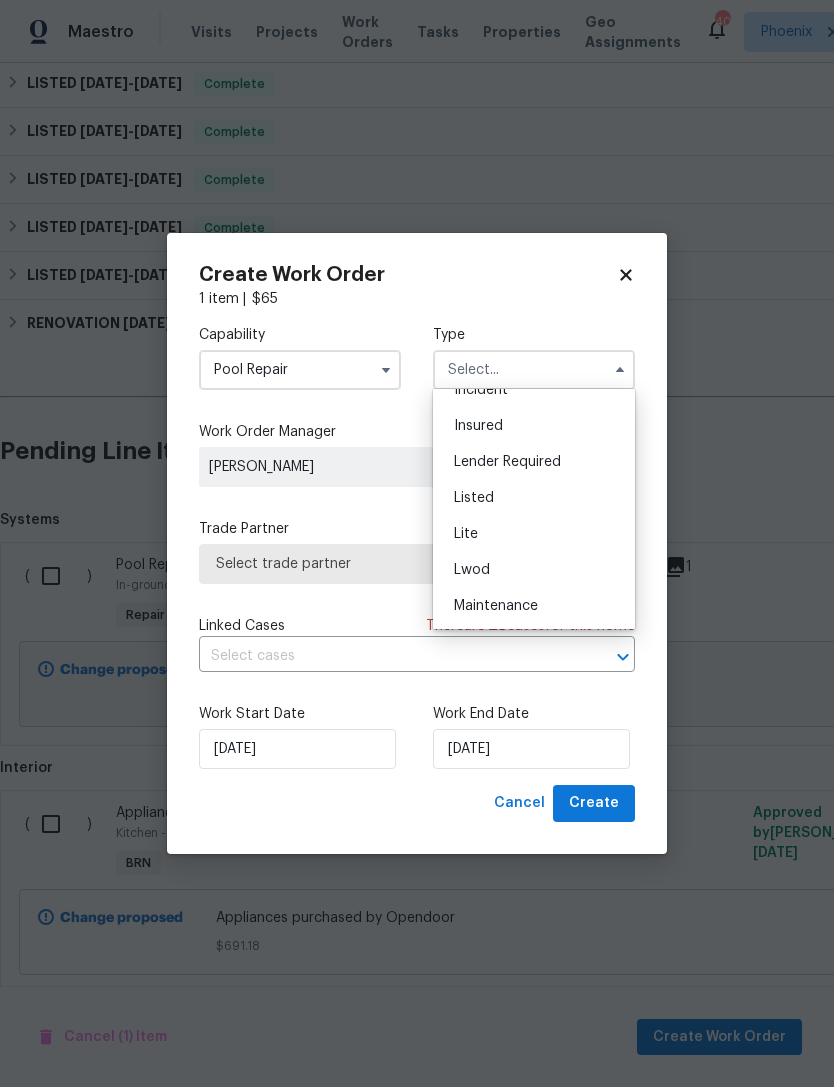 click on "Listed" at bounding box center [474, 498] 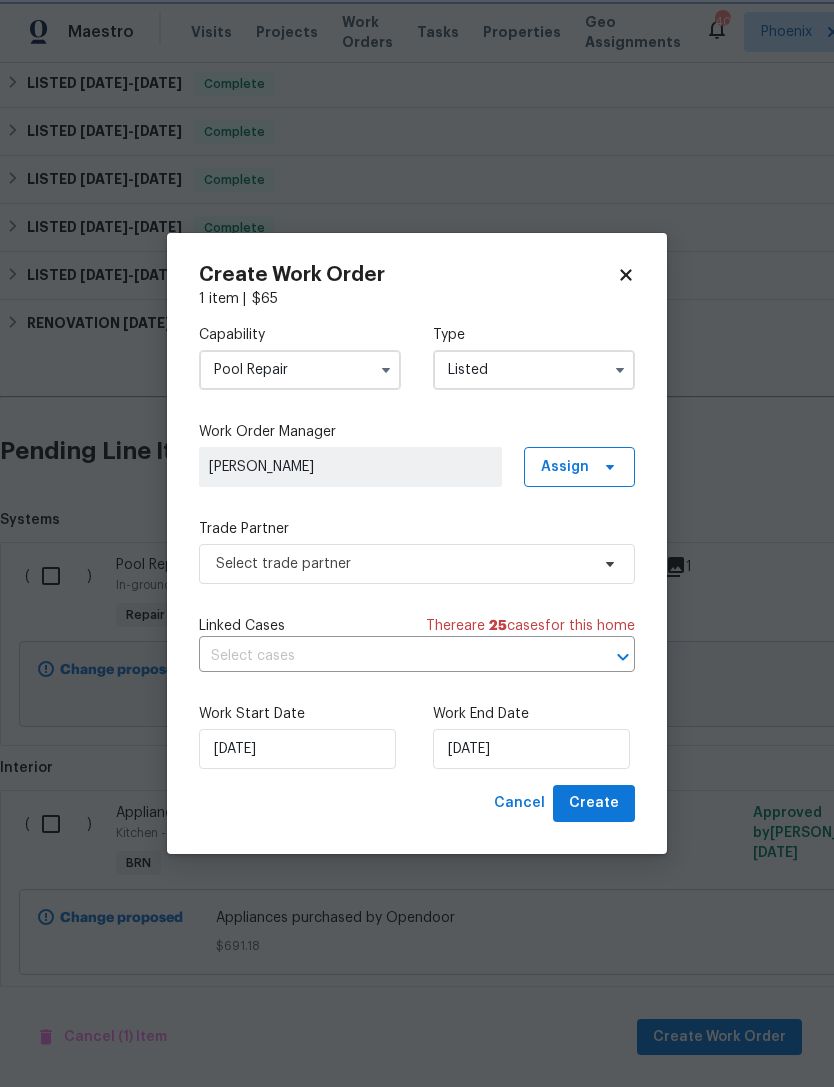 scroll, scrollTop: 0, scrollLeft: 0, axis: both 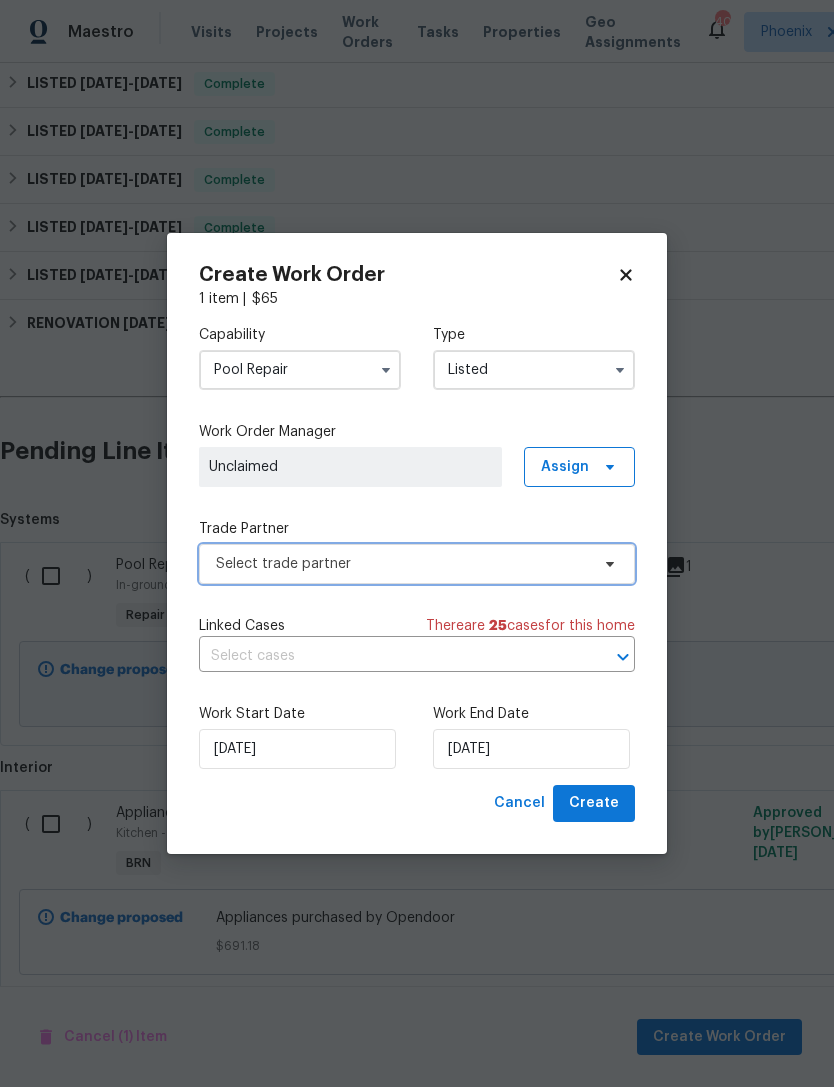 click on "Select trade partner" at bounding box center (402, 564) 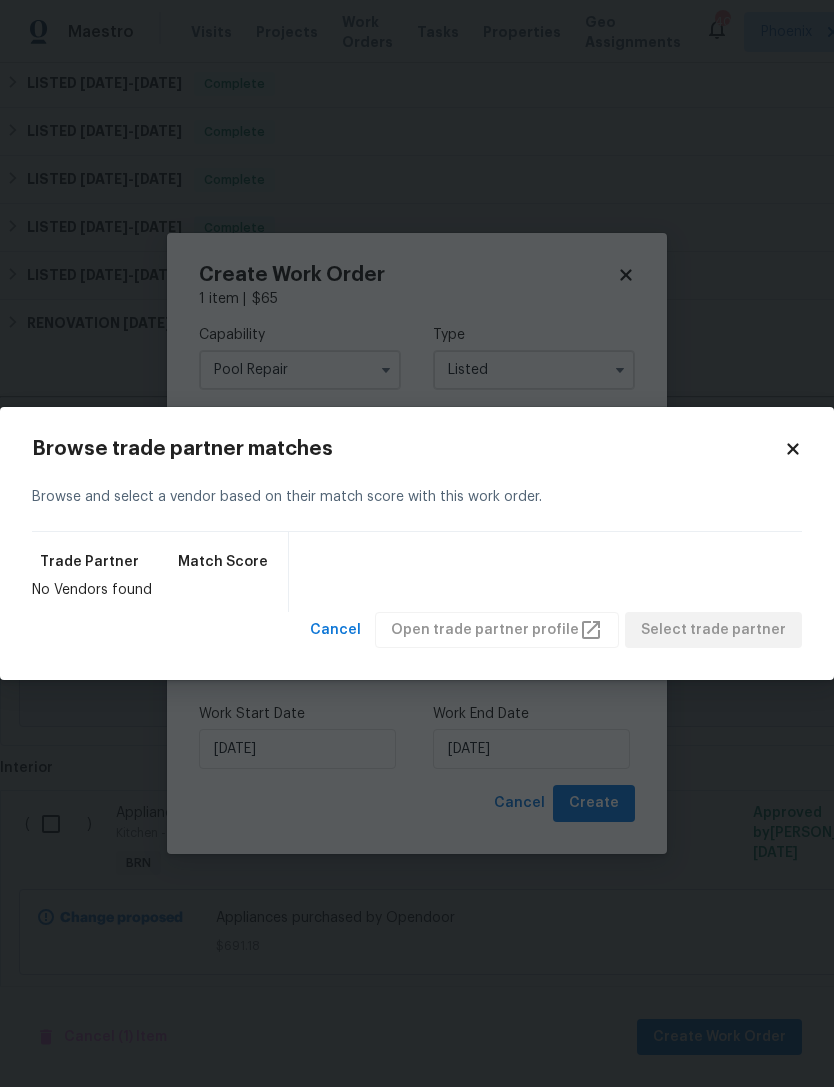click 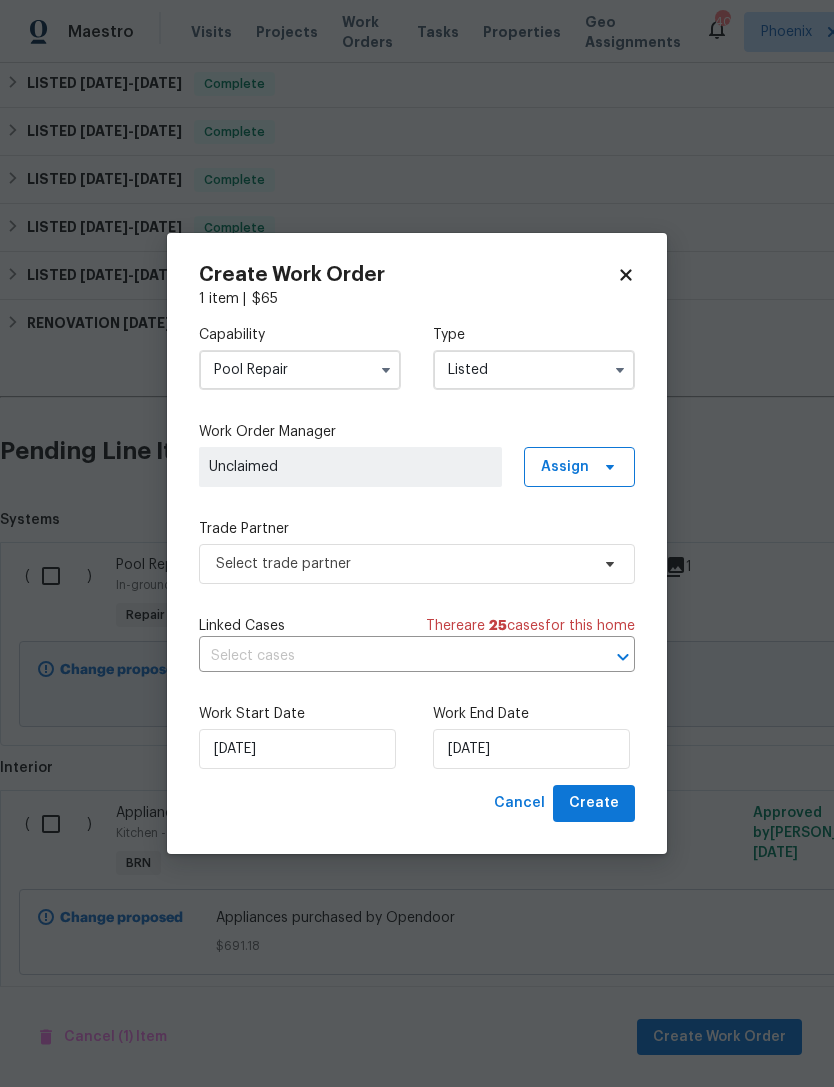 click on "Pool Repair" at bounding box center [300, 370] 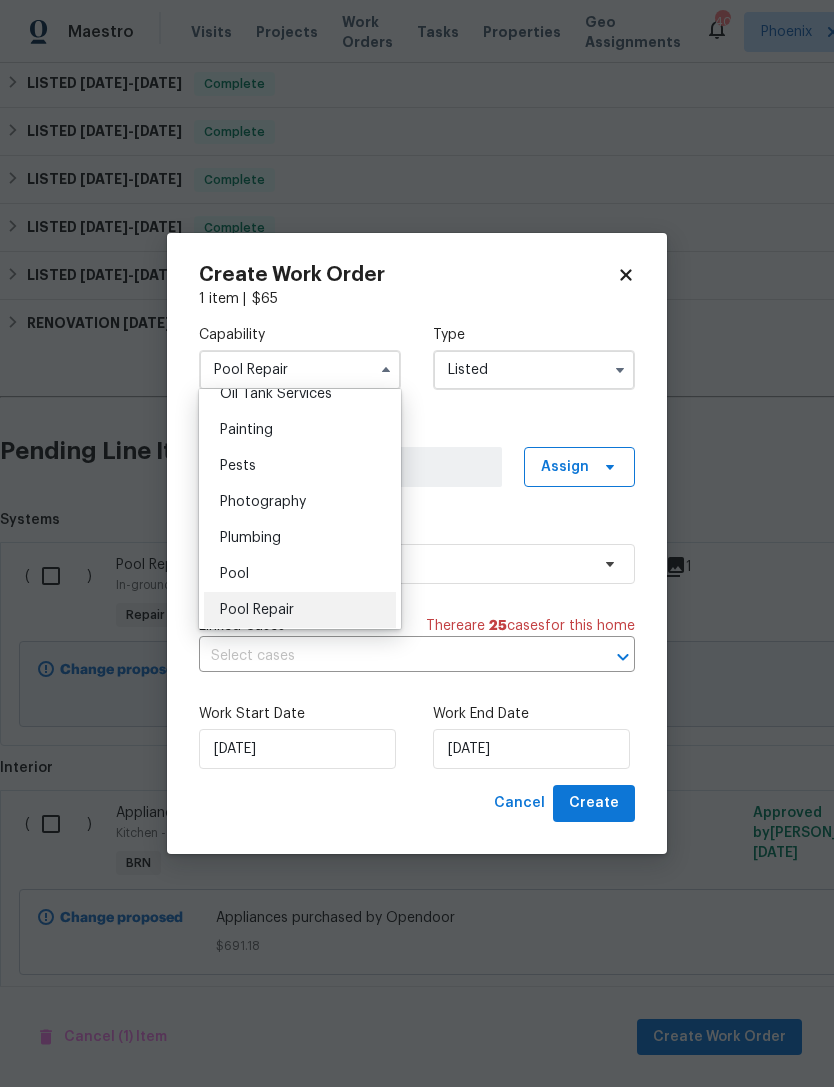 scroll, scrollTop: 1675, scrollLeft: 0, axis: vertical 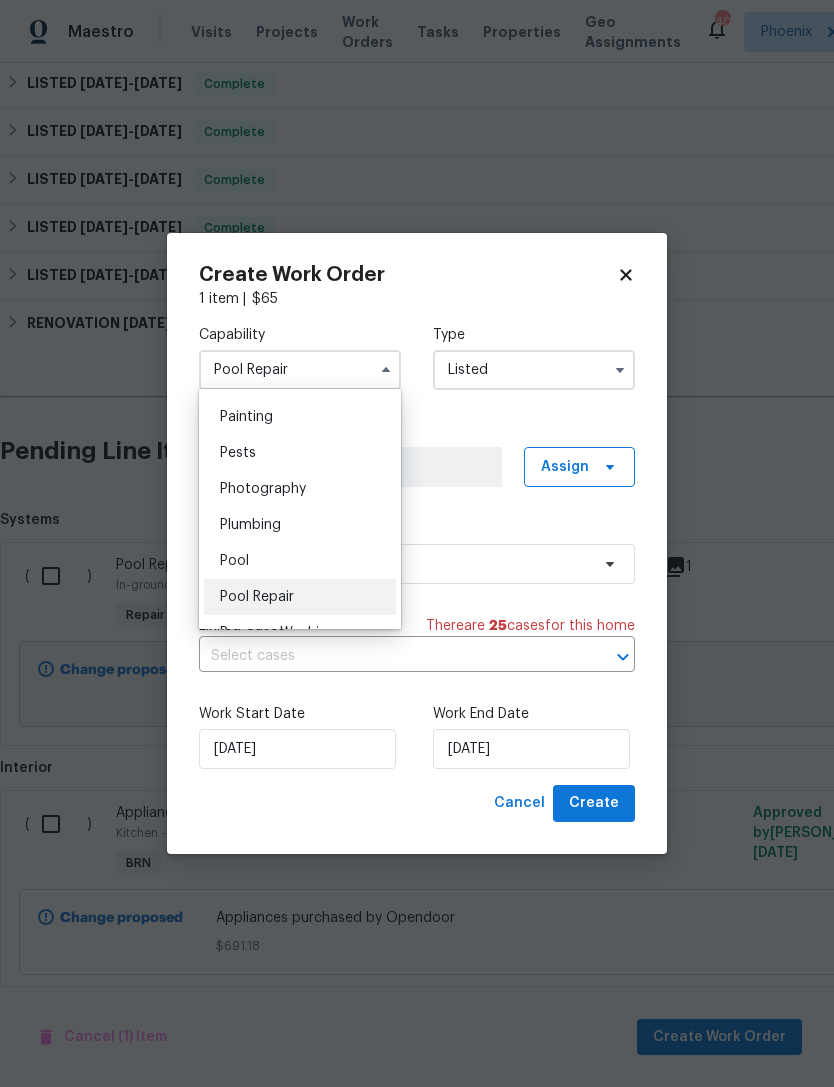 click on "Pool" at bounding box center (234, 561) 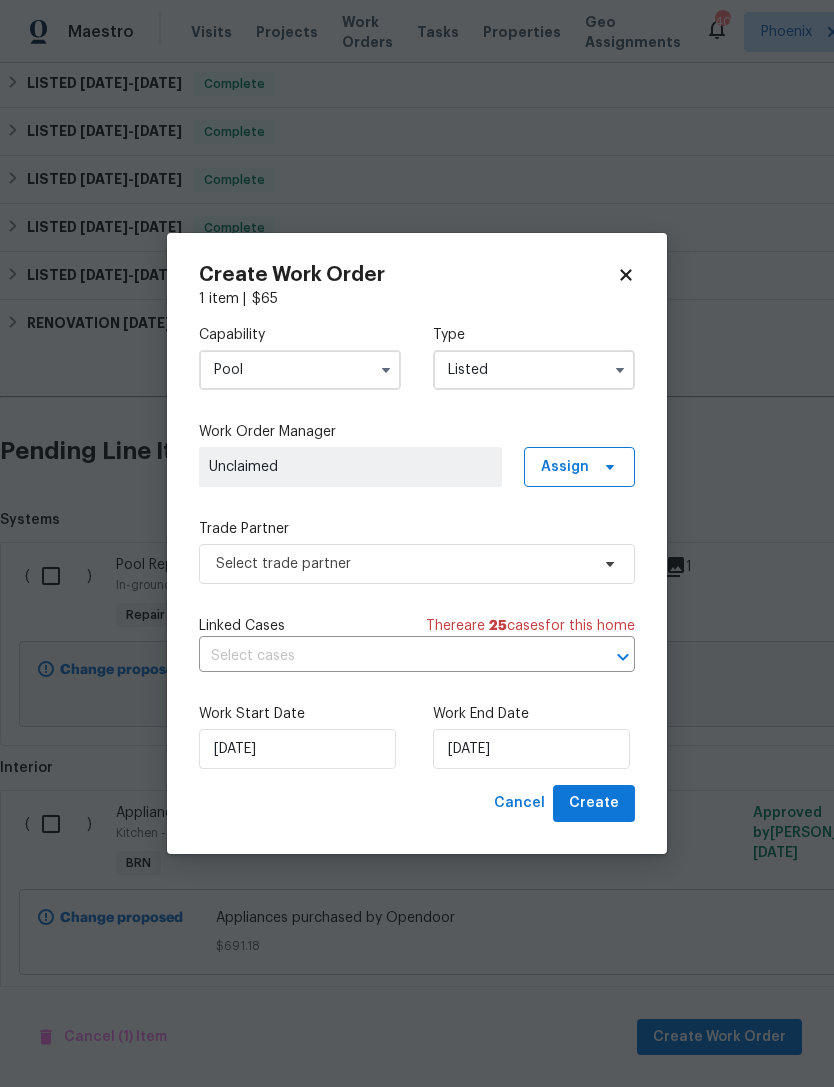 click on "Listed" at bounding box center (534, 370) 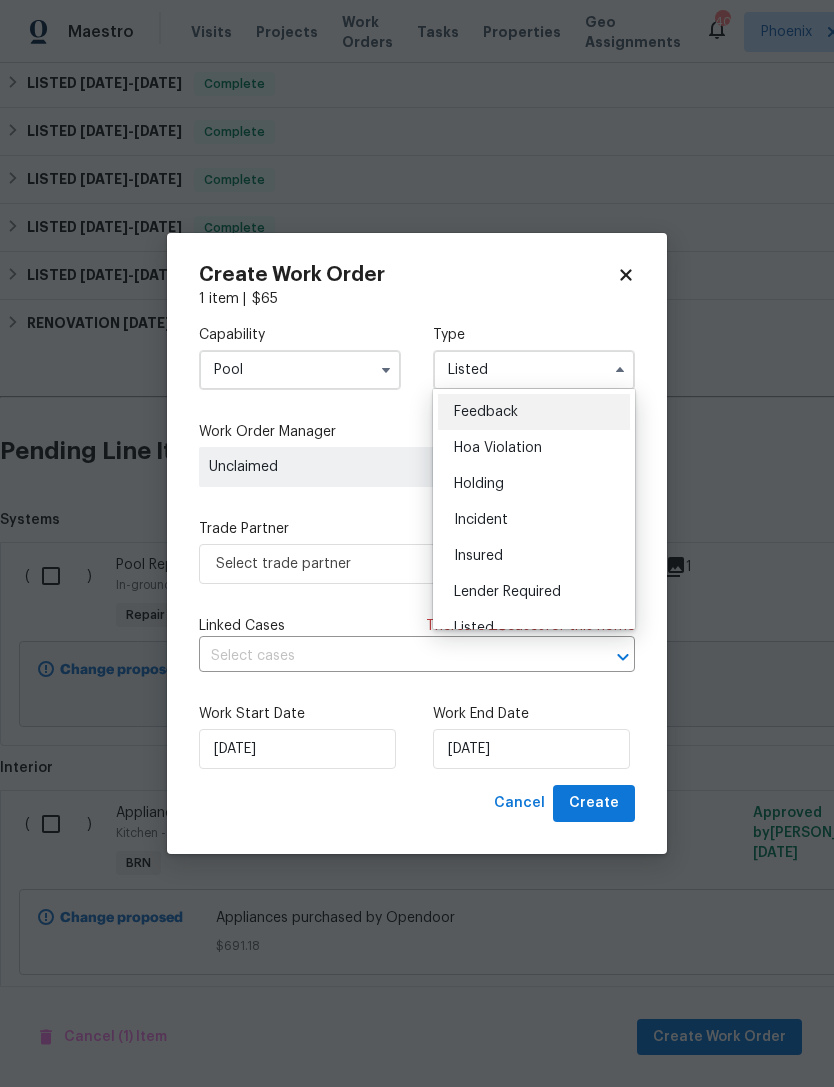 click on "Trade Partner" at bounding box center [417, 529] 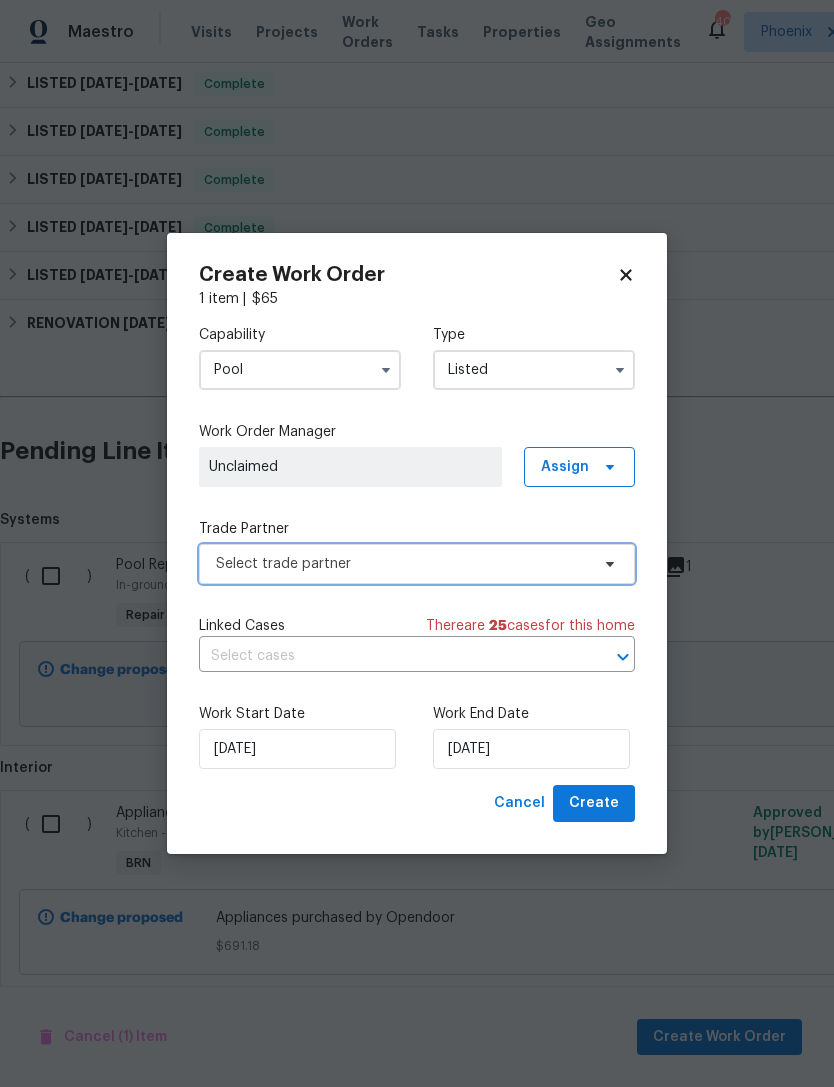 click on "Select trade partner" at bounding box center [402, 564] 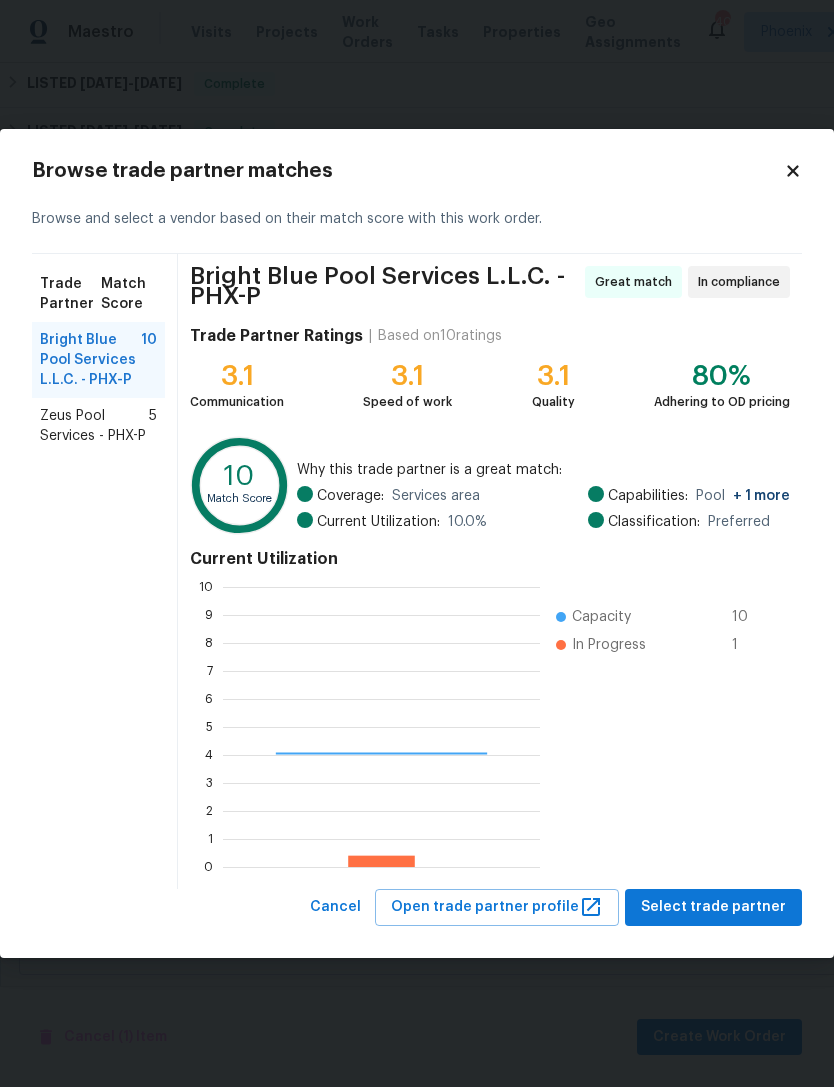 scroll, scrollTop: 2, scrollLeft: 2, axis: both 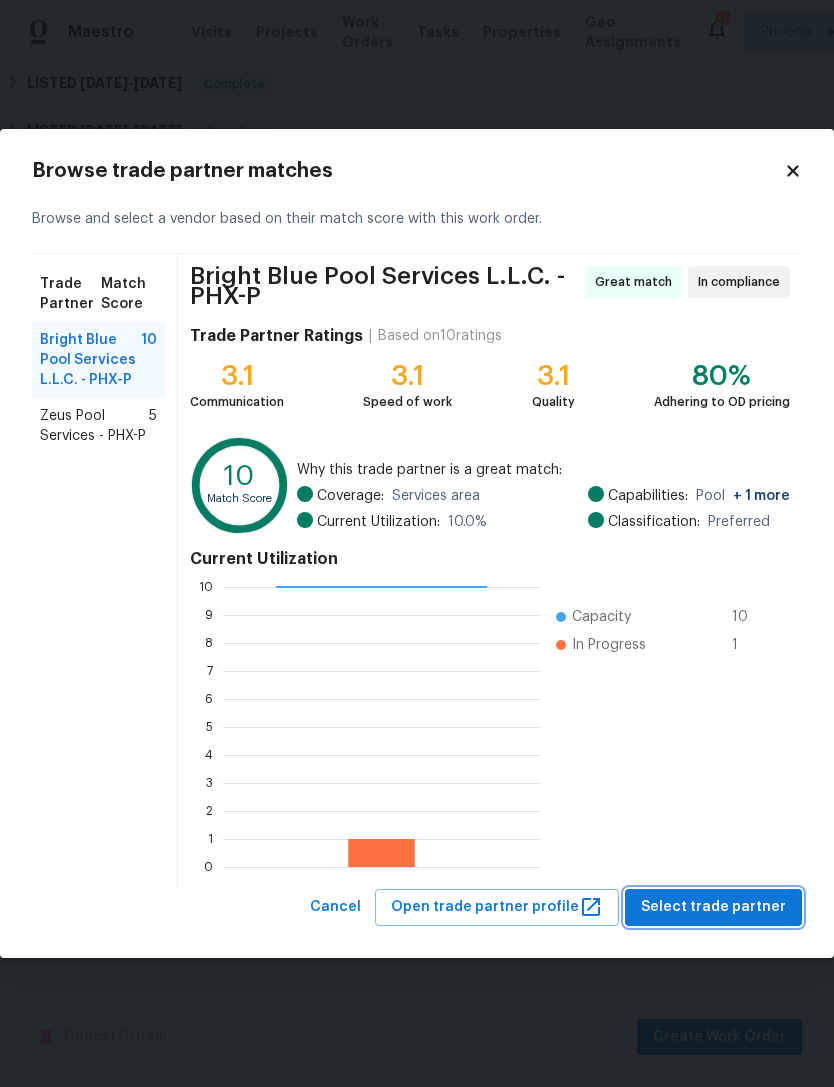click on "Select trade partner" at bounding box center [713, 907] 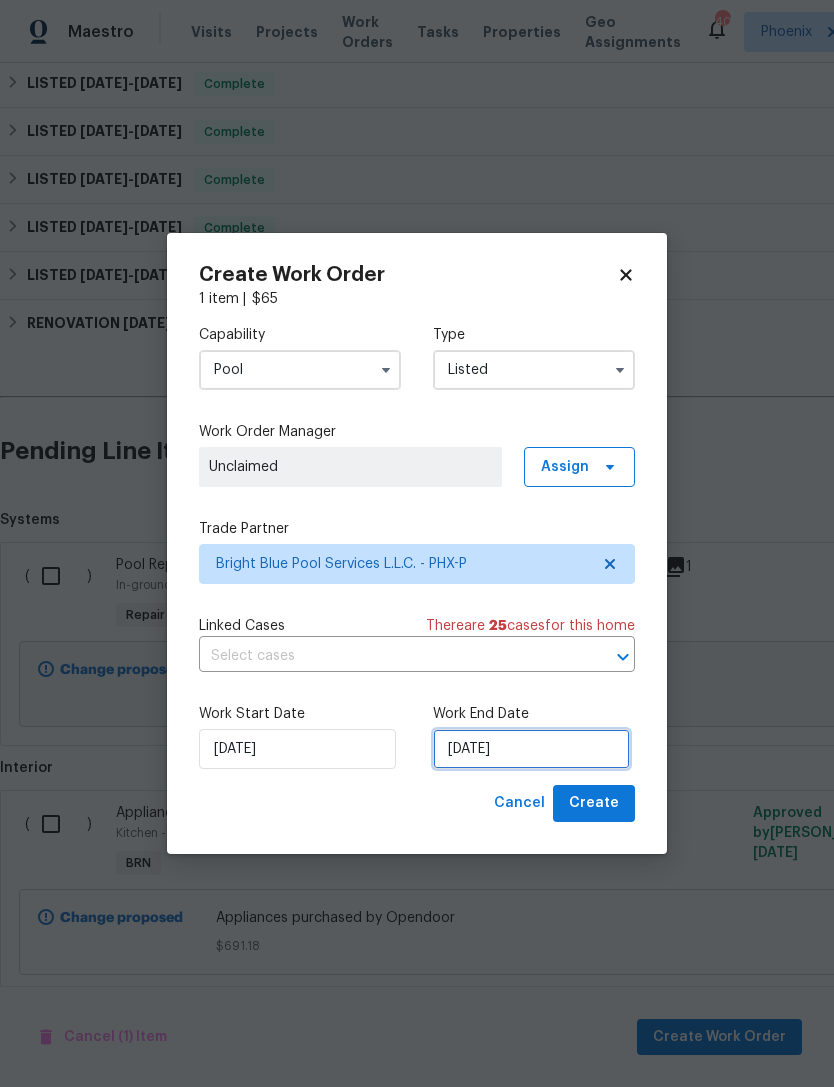 click on "[DATE]" at bounding box center [531, 749] 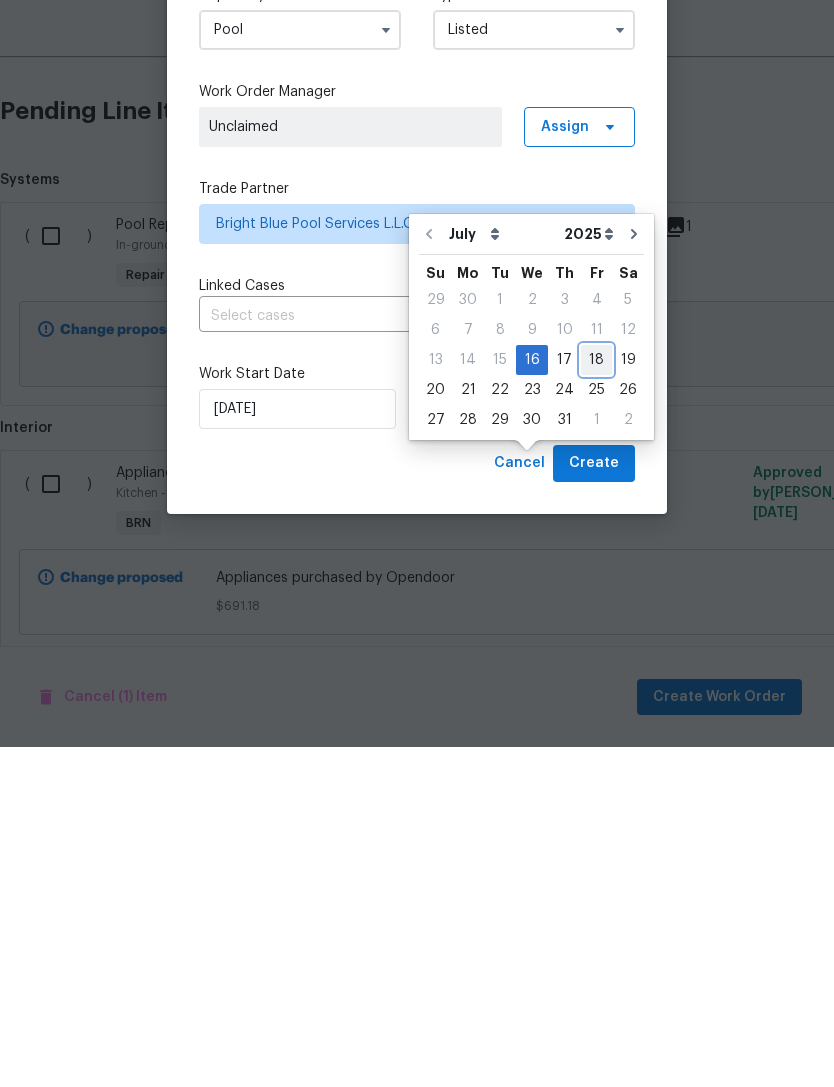 click on "18" at bounding box center [596, 700] 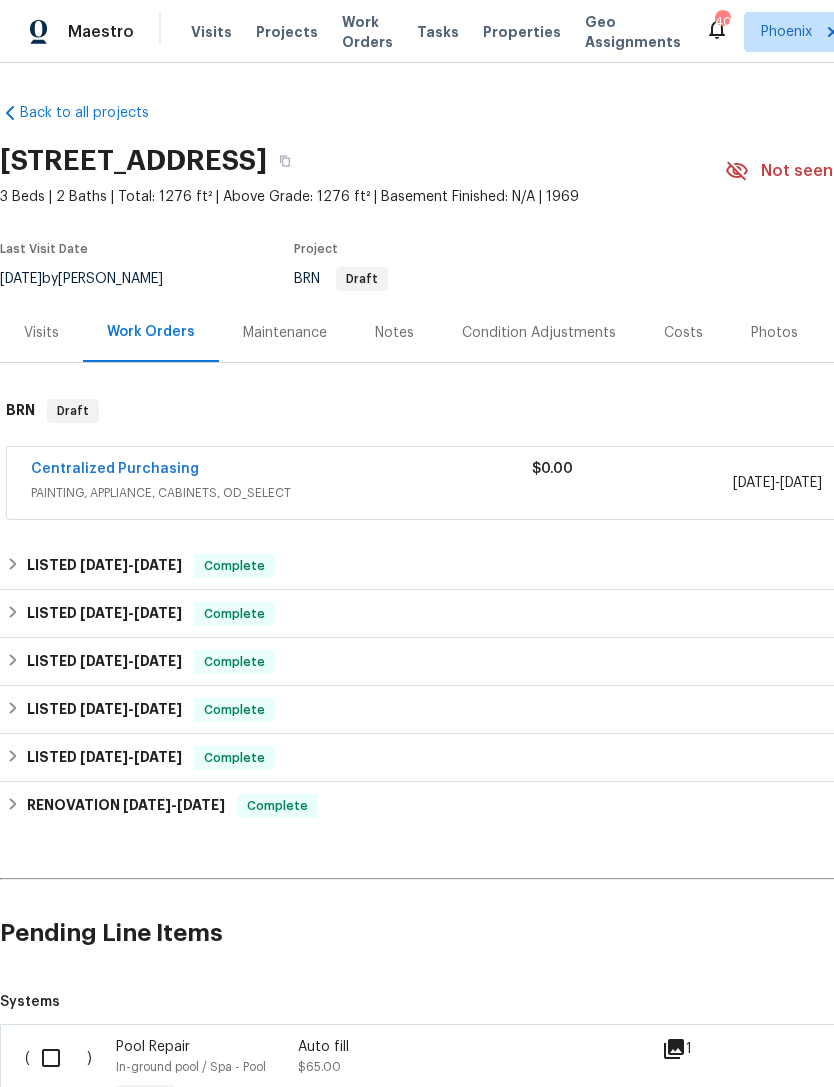 scroll, scrollTop: 0, scrollLeft: 0, axis: both 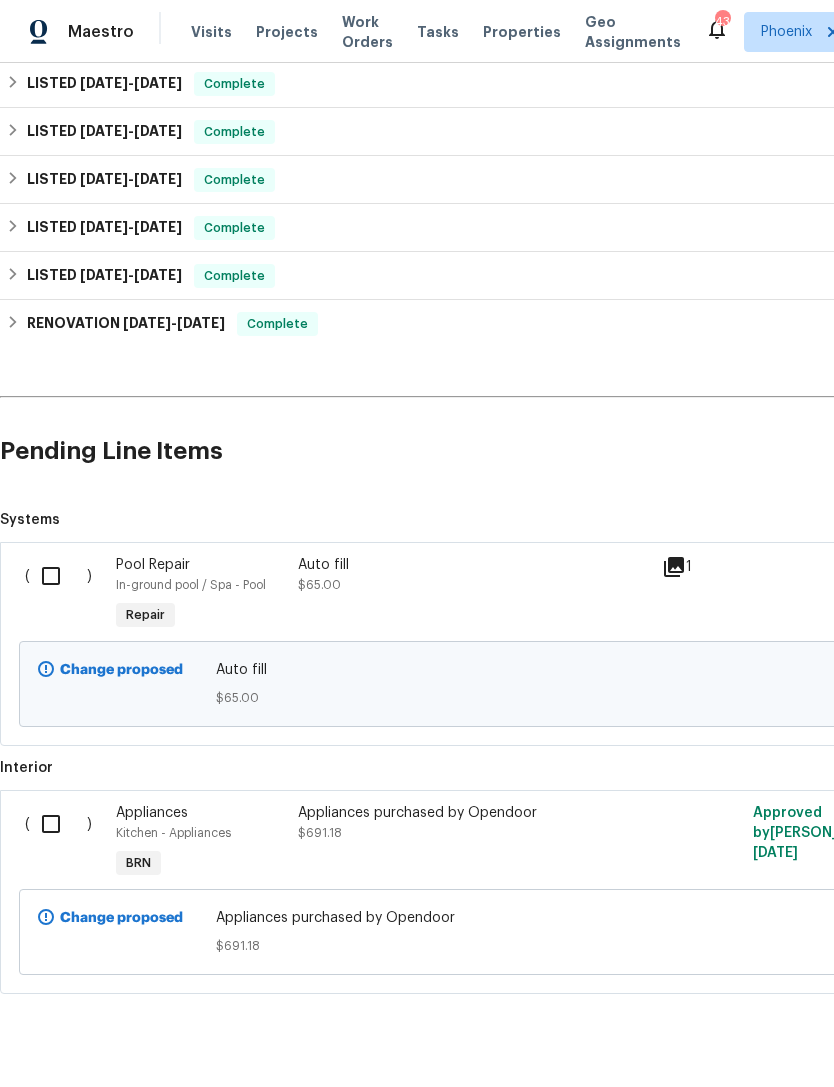 click at bounding box center (58, 576) 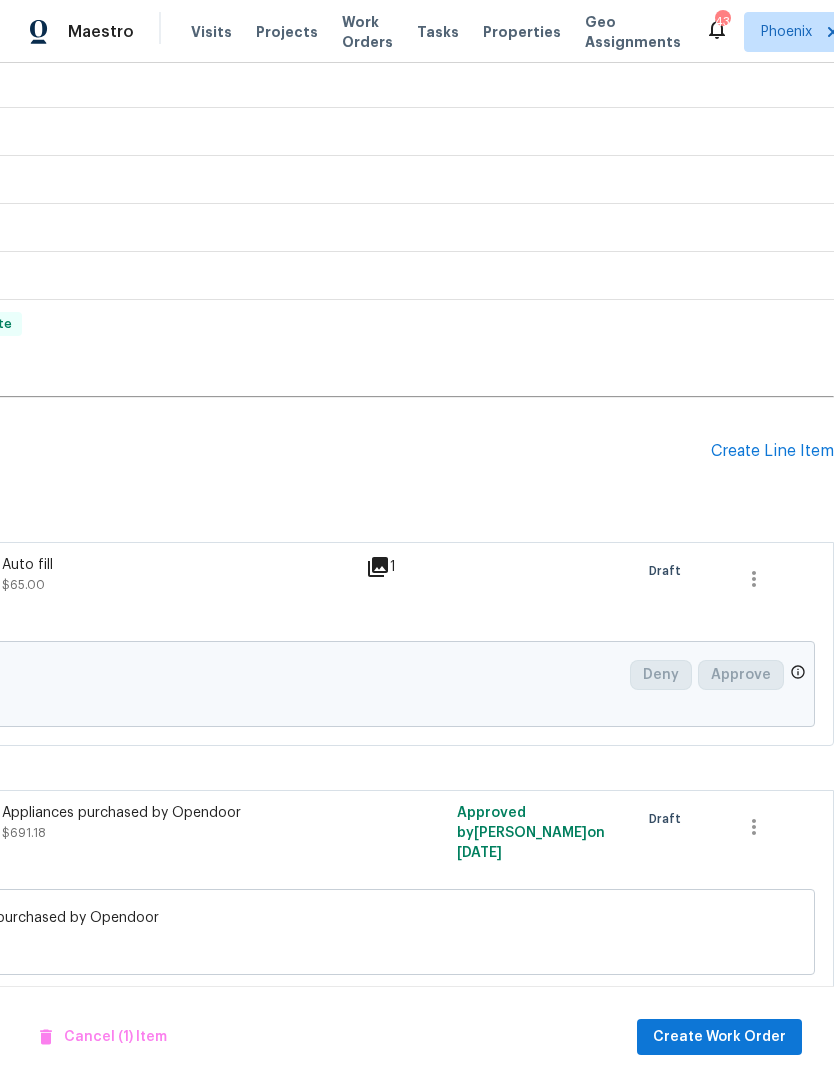 scroll, scrollTop: 482, scrollLeft: 296, axis: both 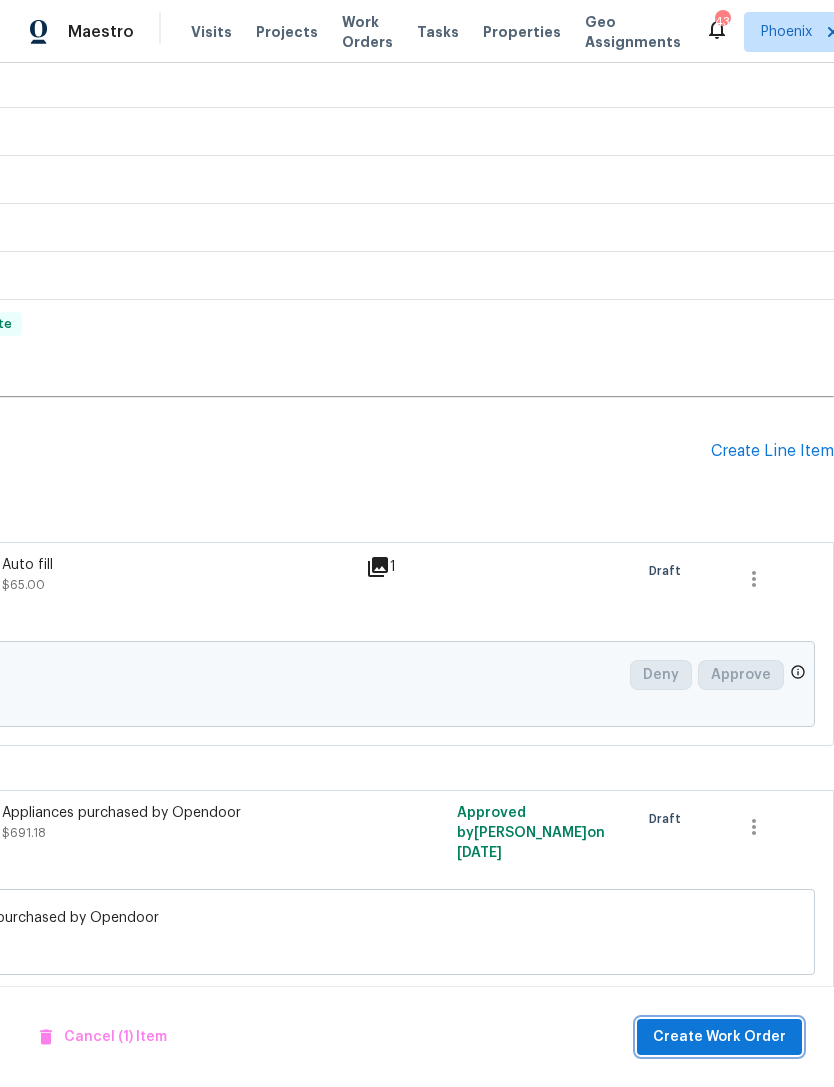 click on "Create Work Order" at bounding box center (719, 1037) 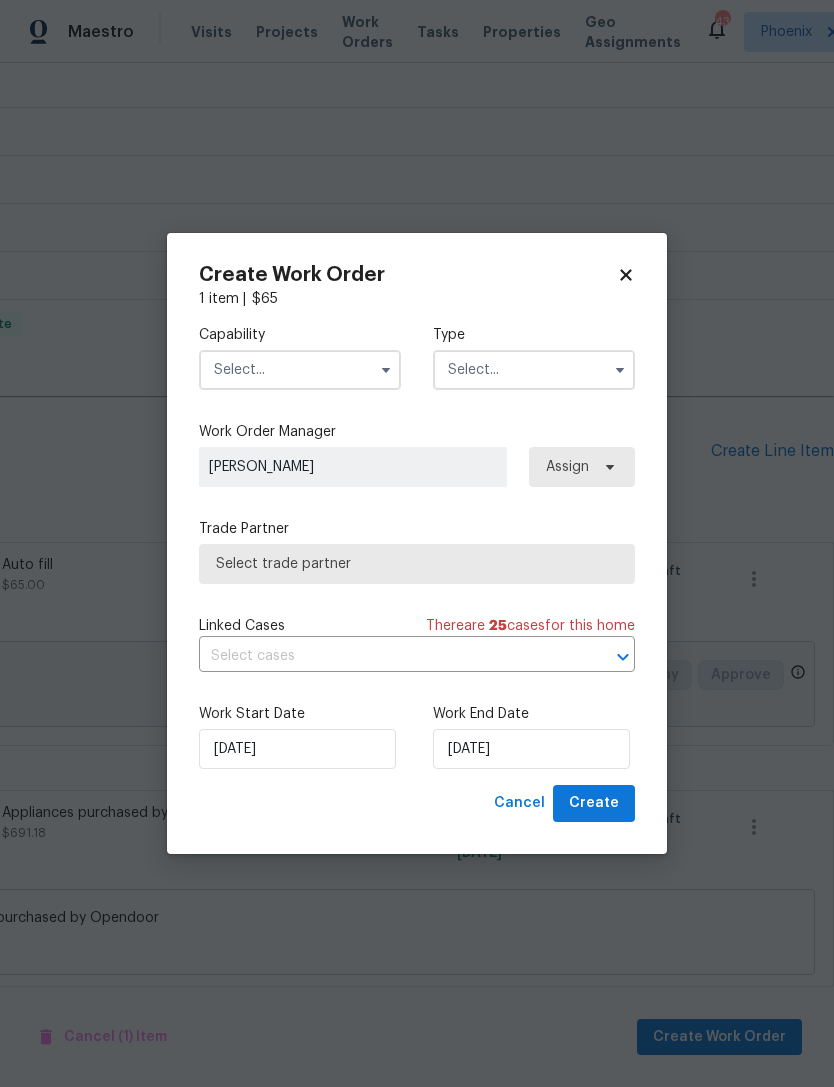 click at bounding box center (300, 370) 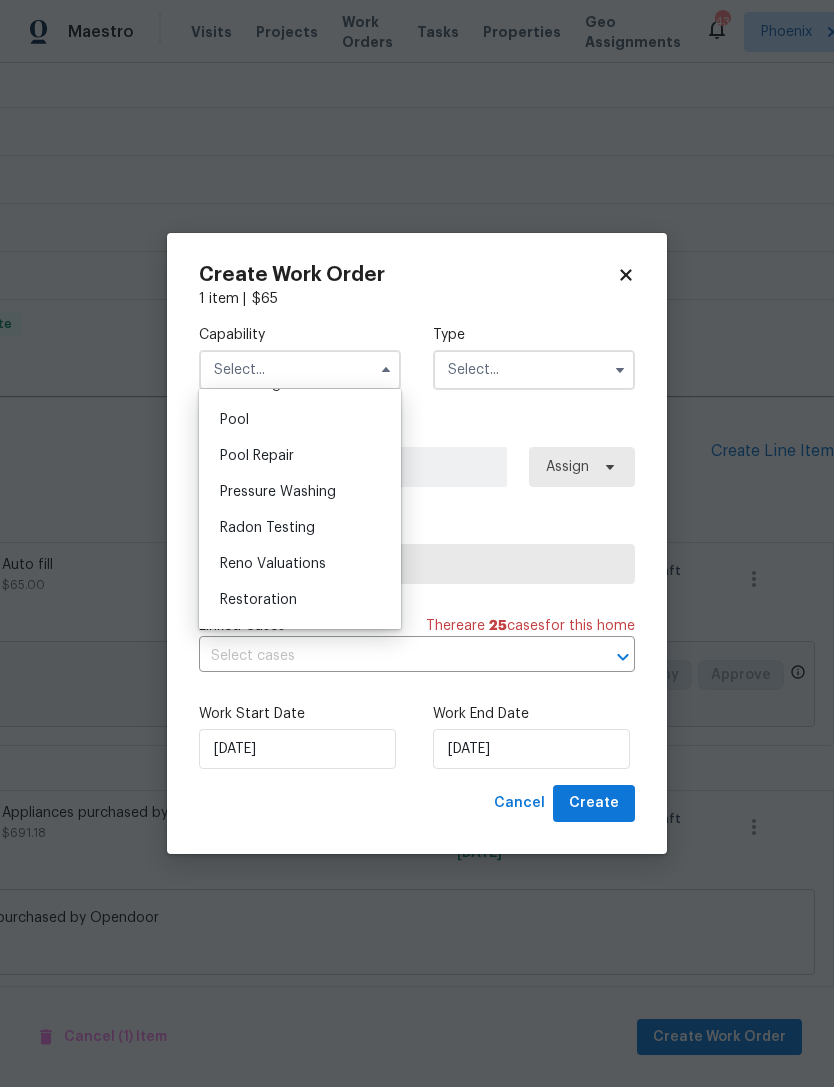 scroll, scrollTop: 1817, scrollLeft: 0, axis: vertical 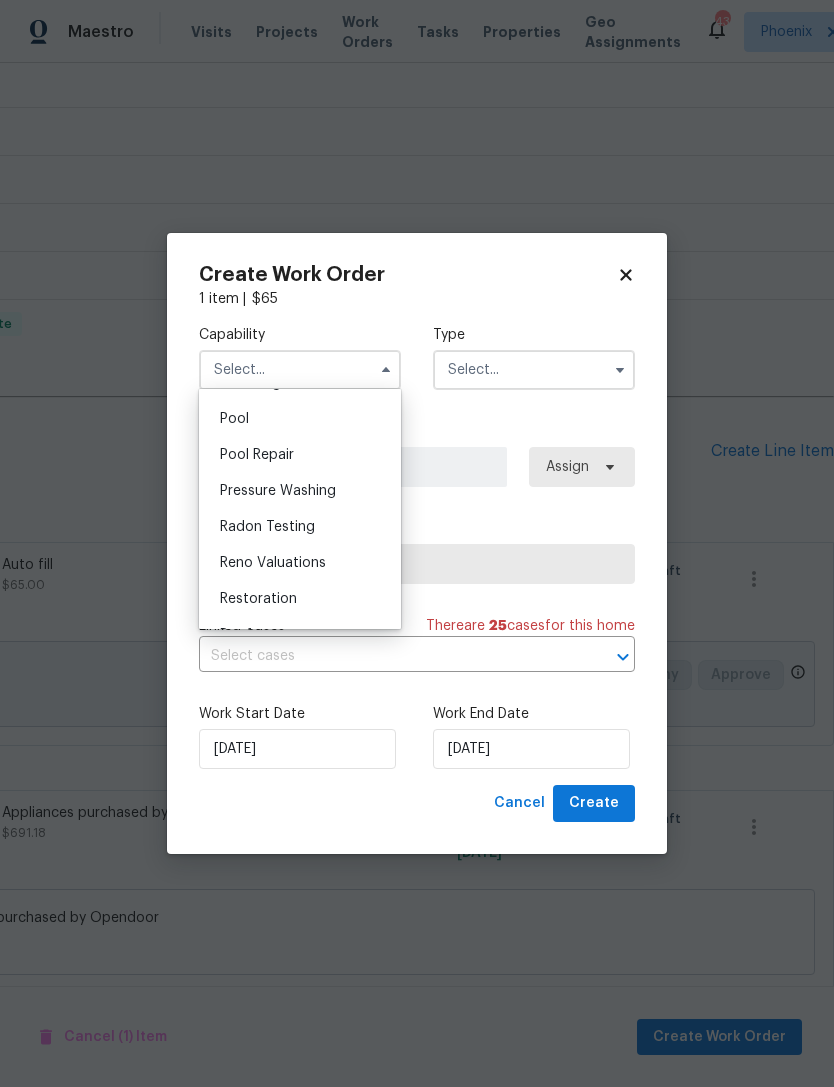 click on "Pool" at bounding box center [234, 419] 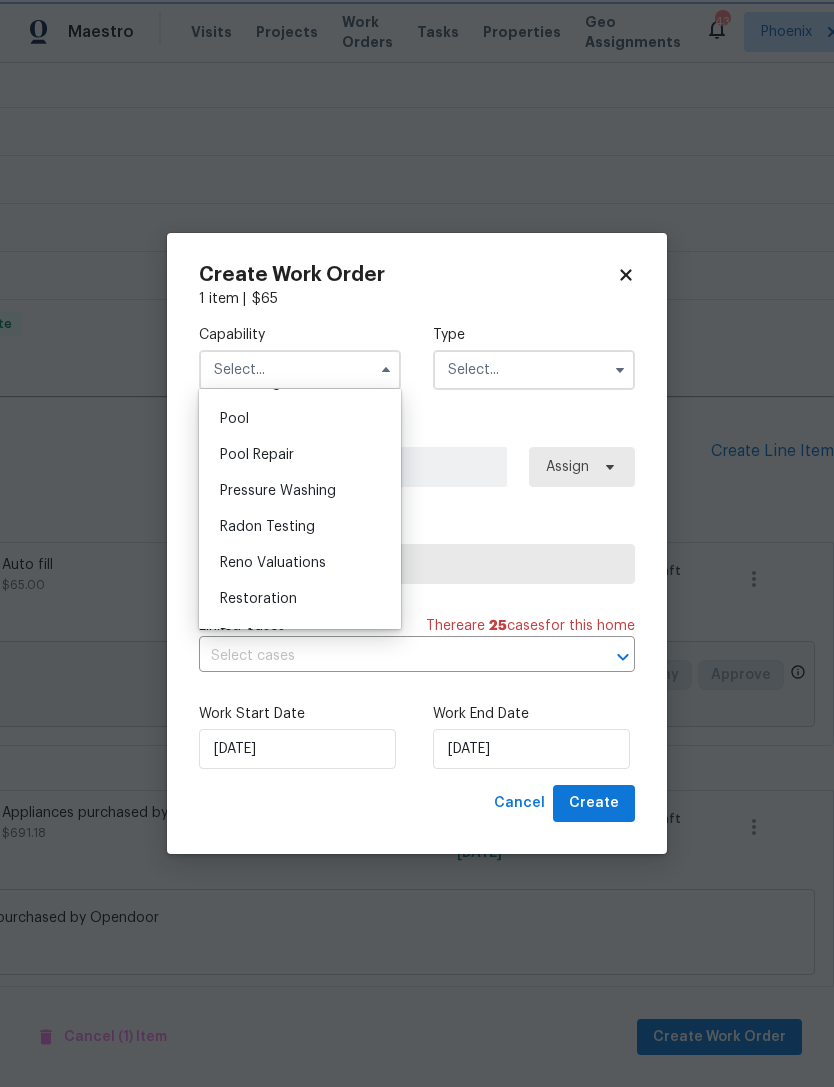 type on "Pool" 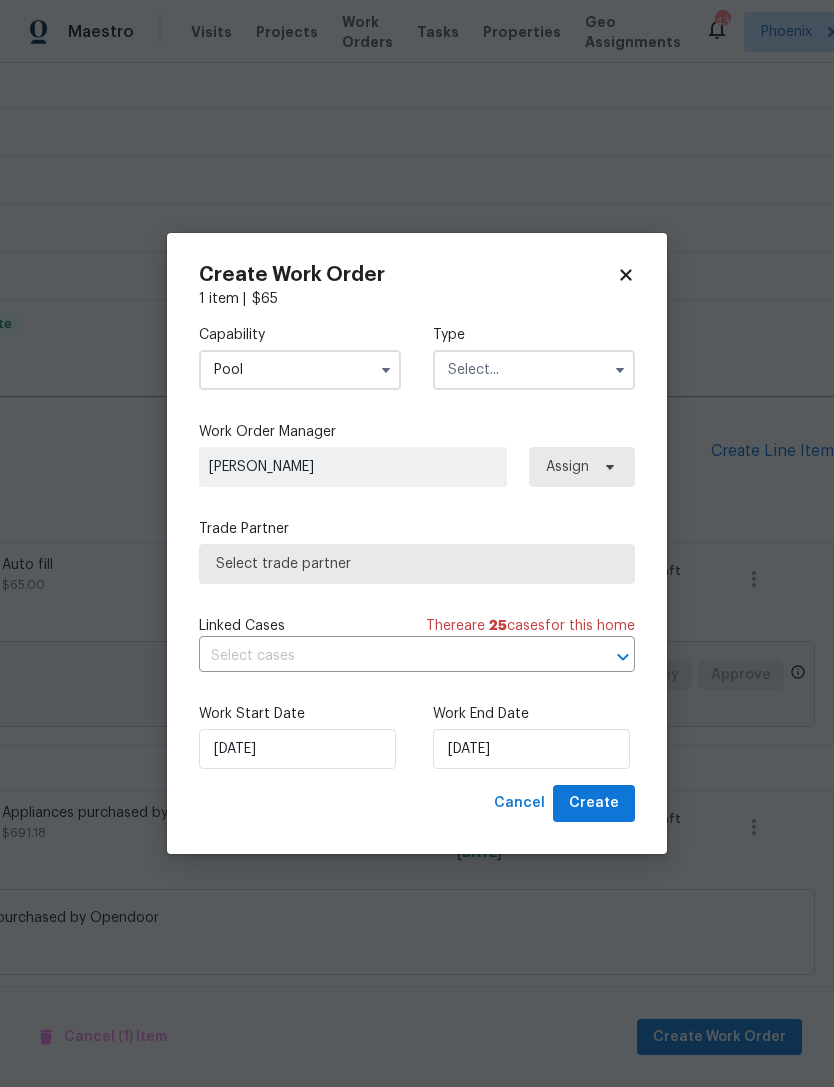 click at bounding box center [534, 370] 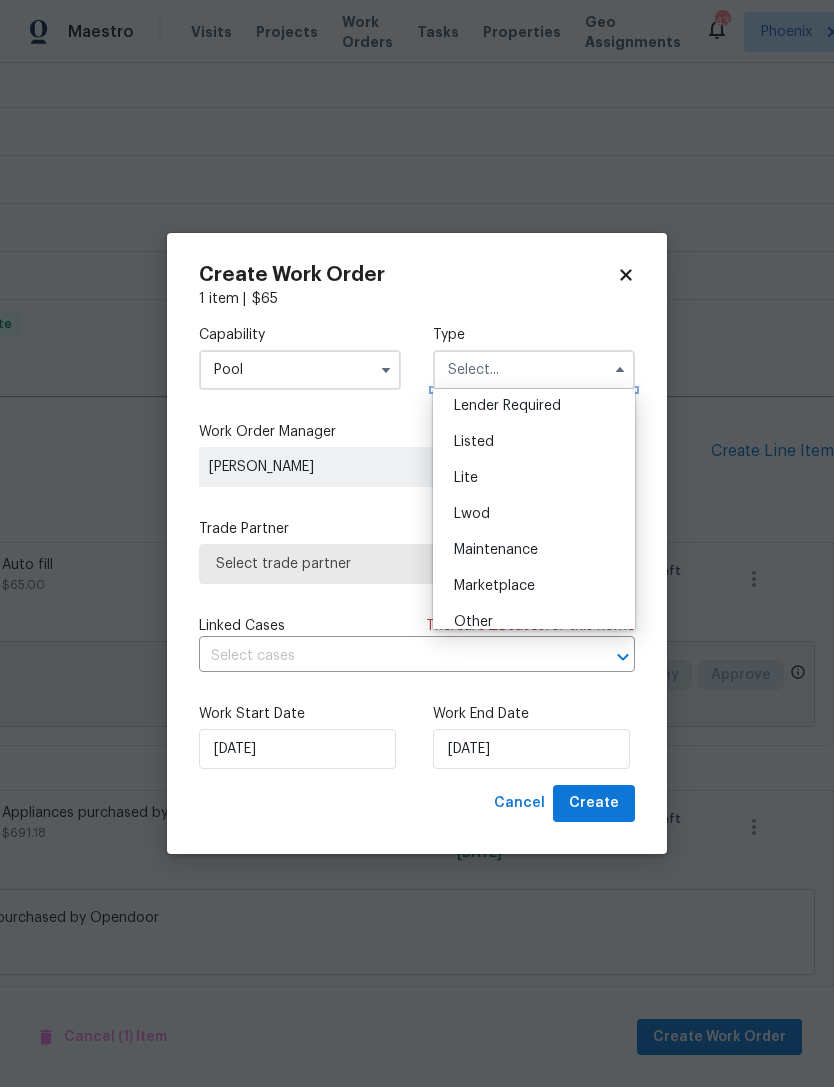 scroll, scrollTop: 207, scrollLeft: 0, axis: vertical 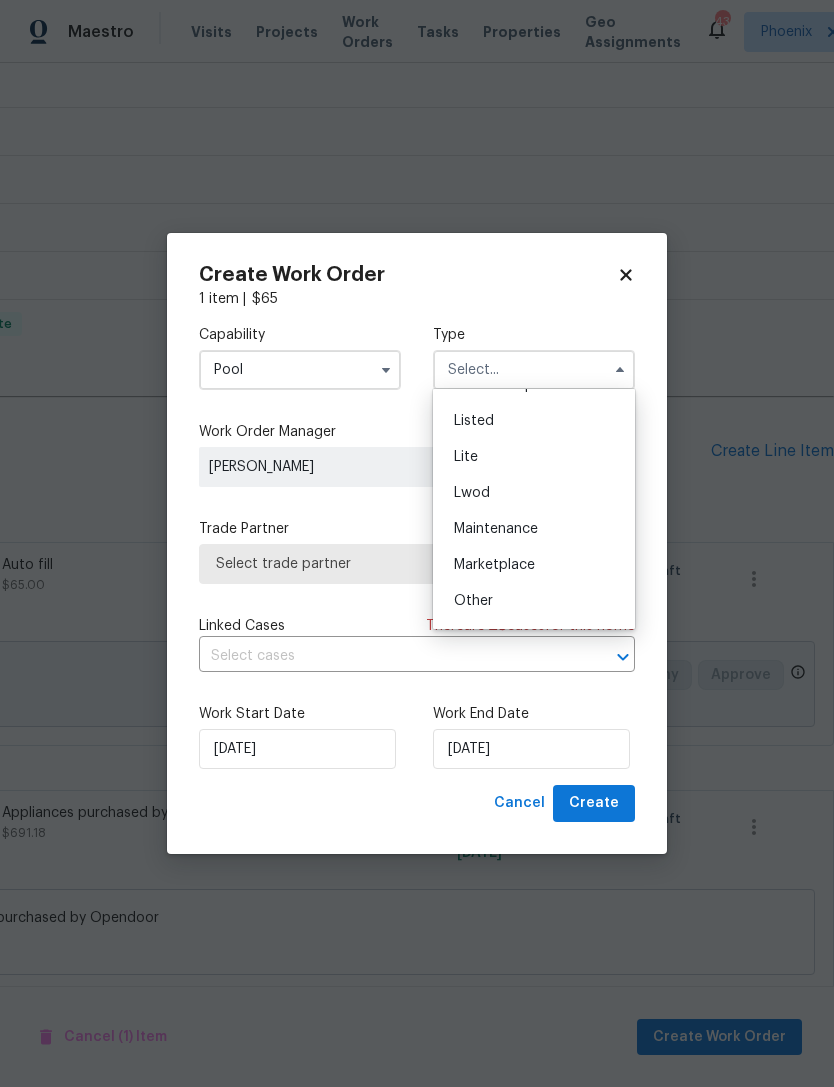 click on "Listed" at bounding box center (474, 421) 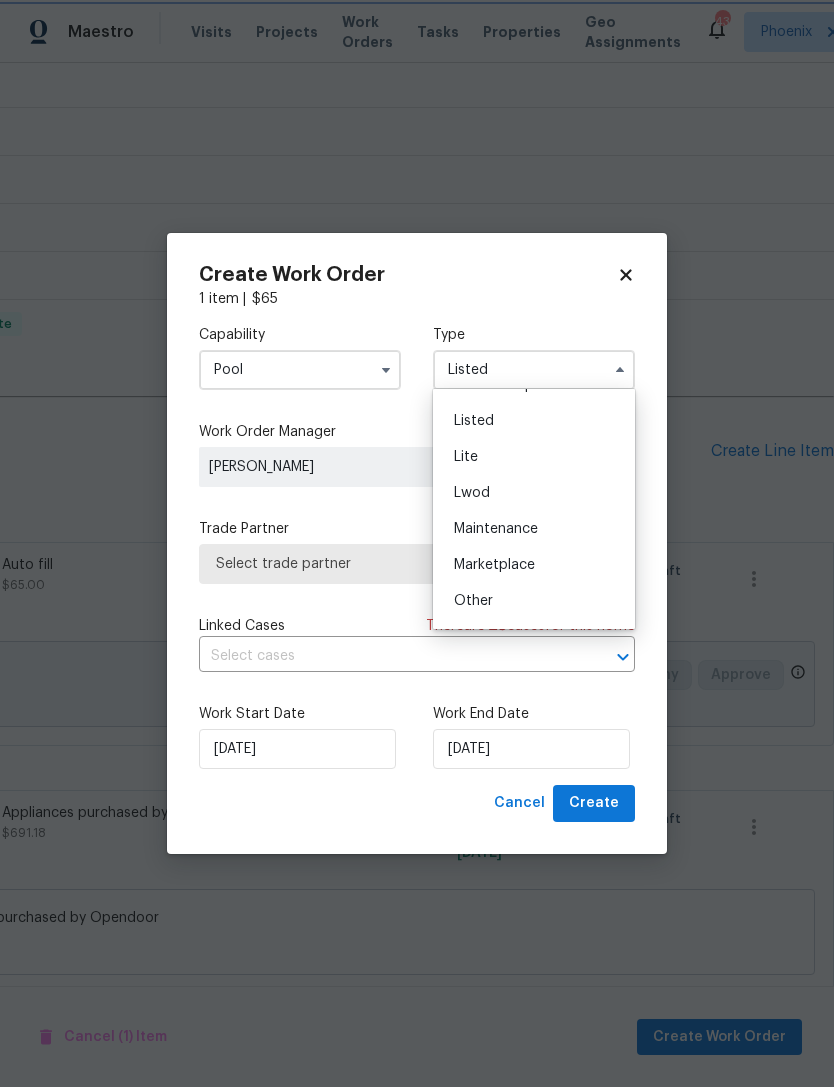 scroll, scrollTop: 0, scrollLeft: 0, axis: both 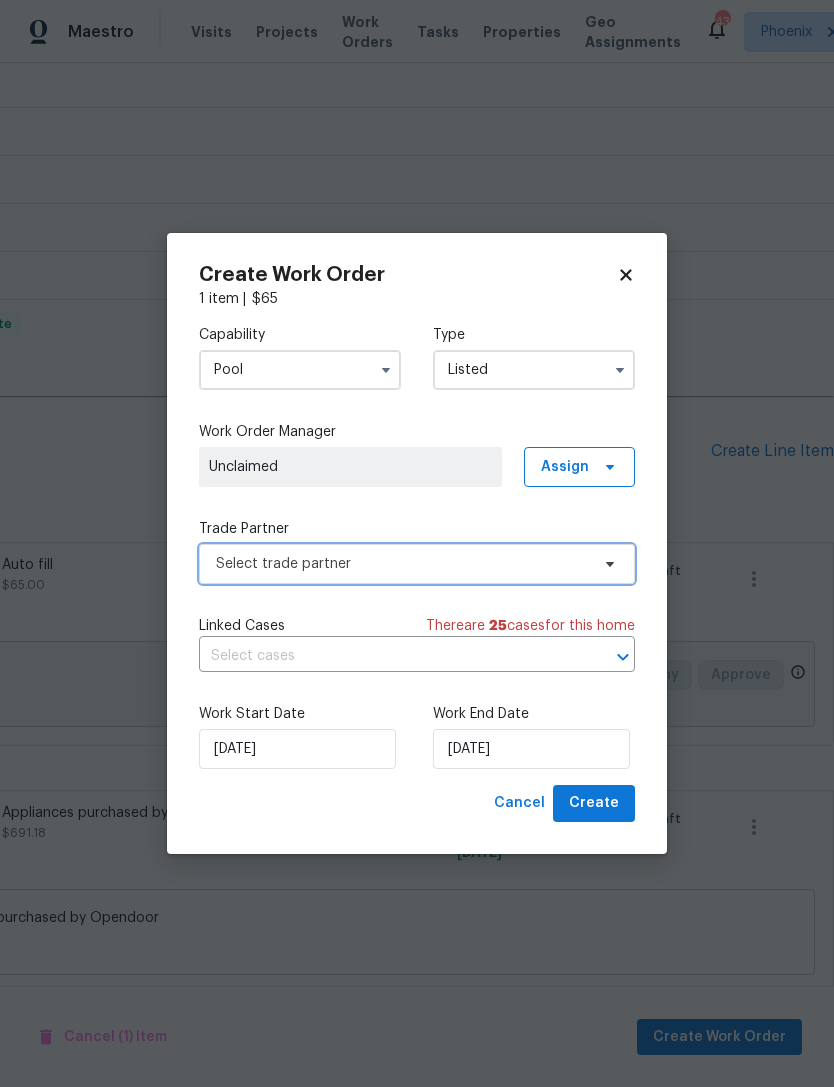 click on "Select trade partner" at bounding box center (402, 564) 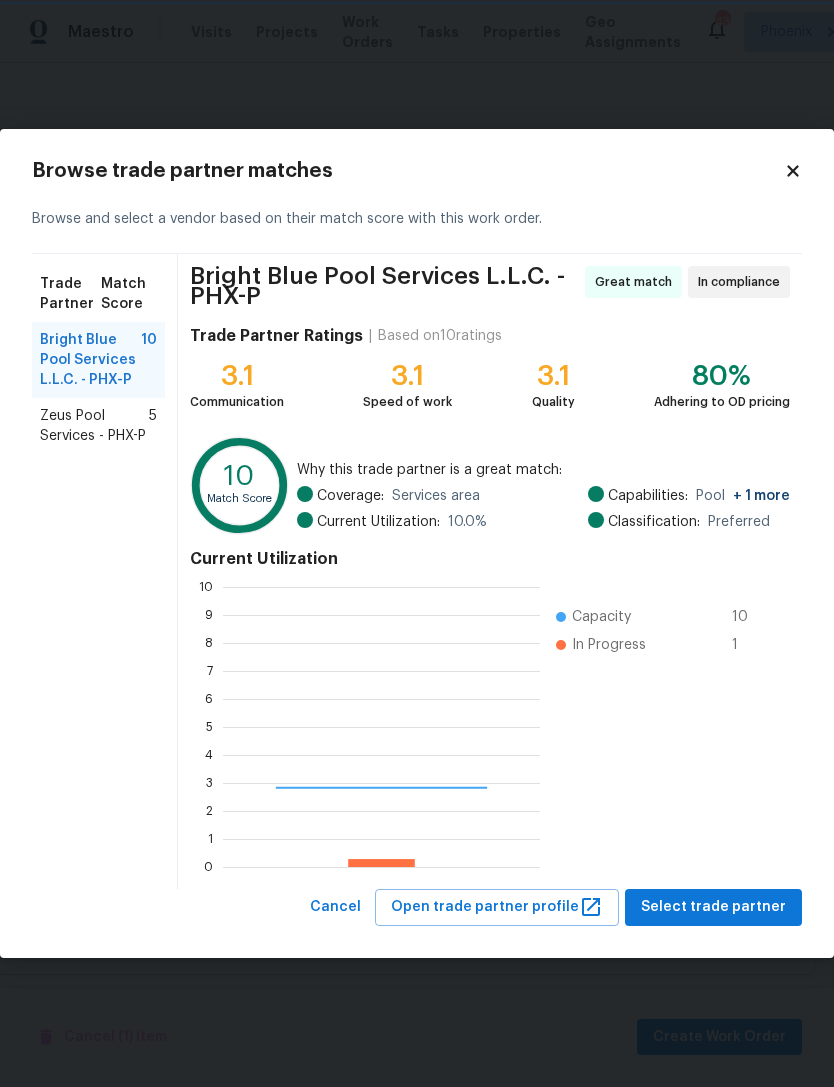 scroll, scrollTop: 2, scrollLeft: 2, axis: both 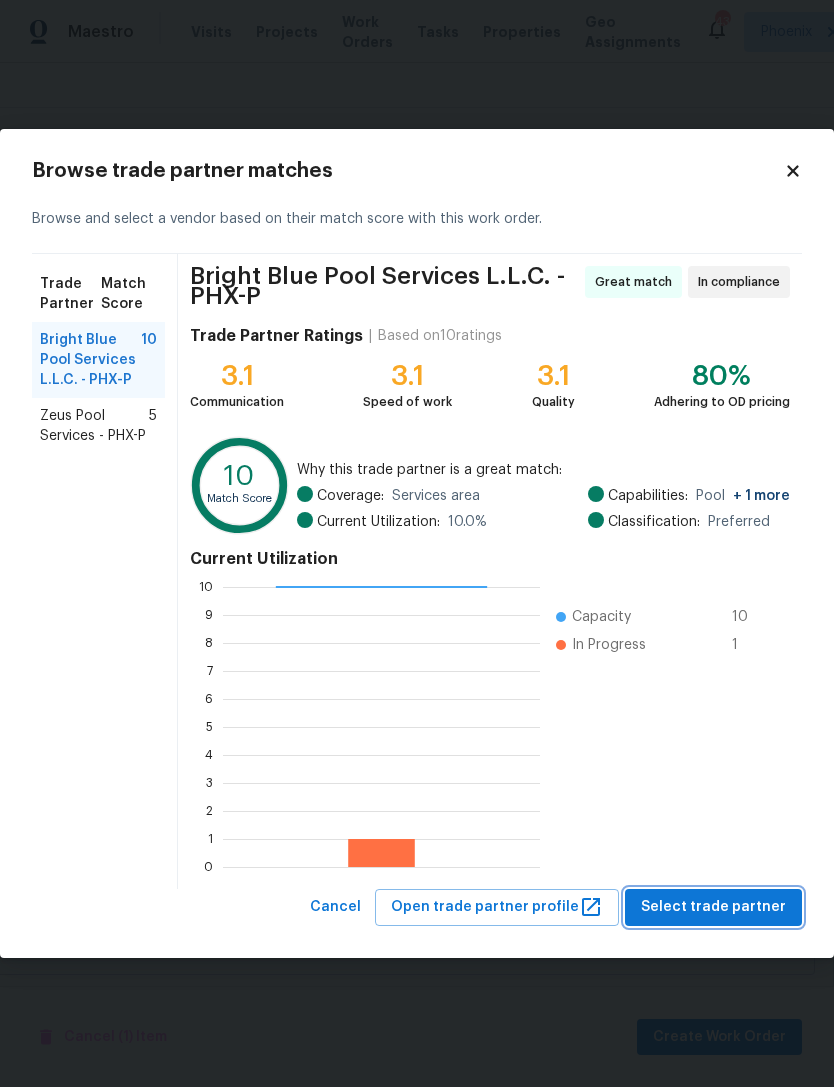 click on "Select trade partner" at bounding box center (713, 907) 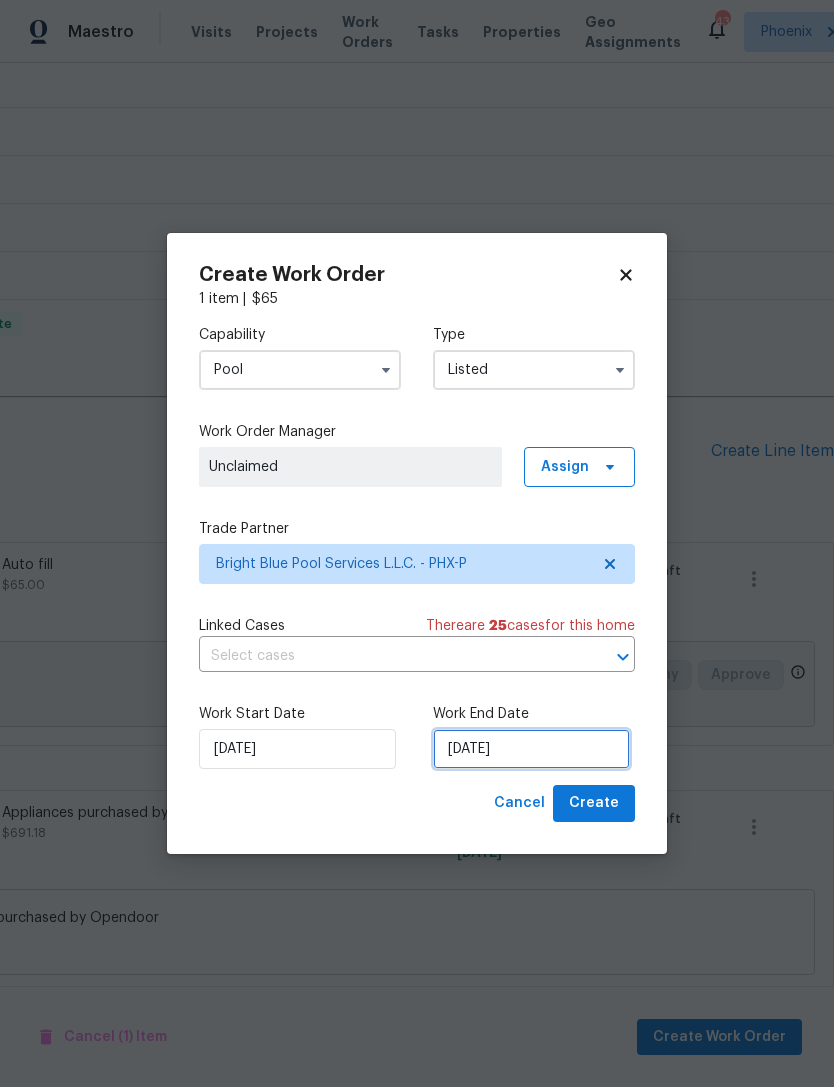 click on "[DATE]" at bounding box center (531, 749) 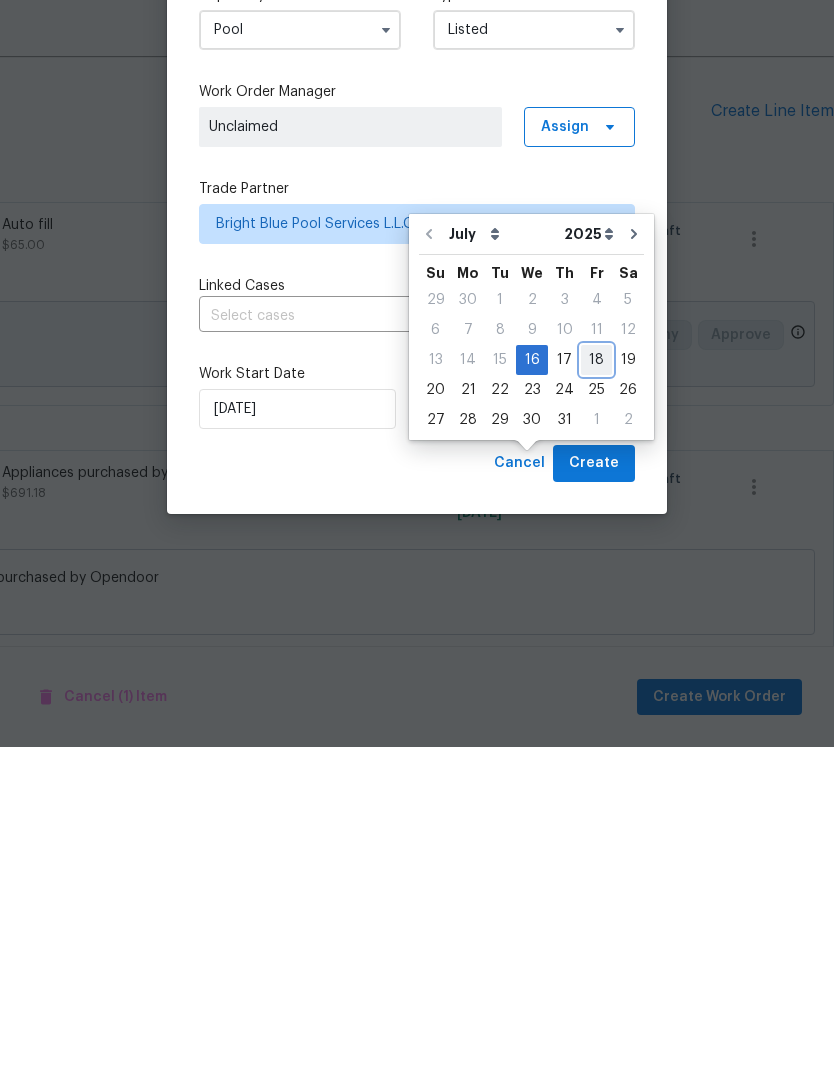 click on "18" at bounding box center [596, 700] 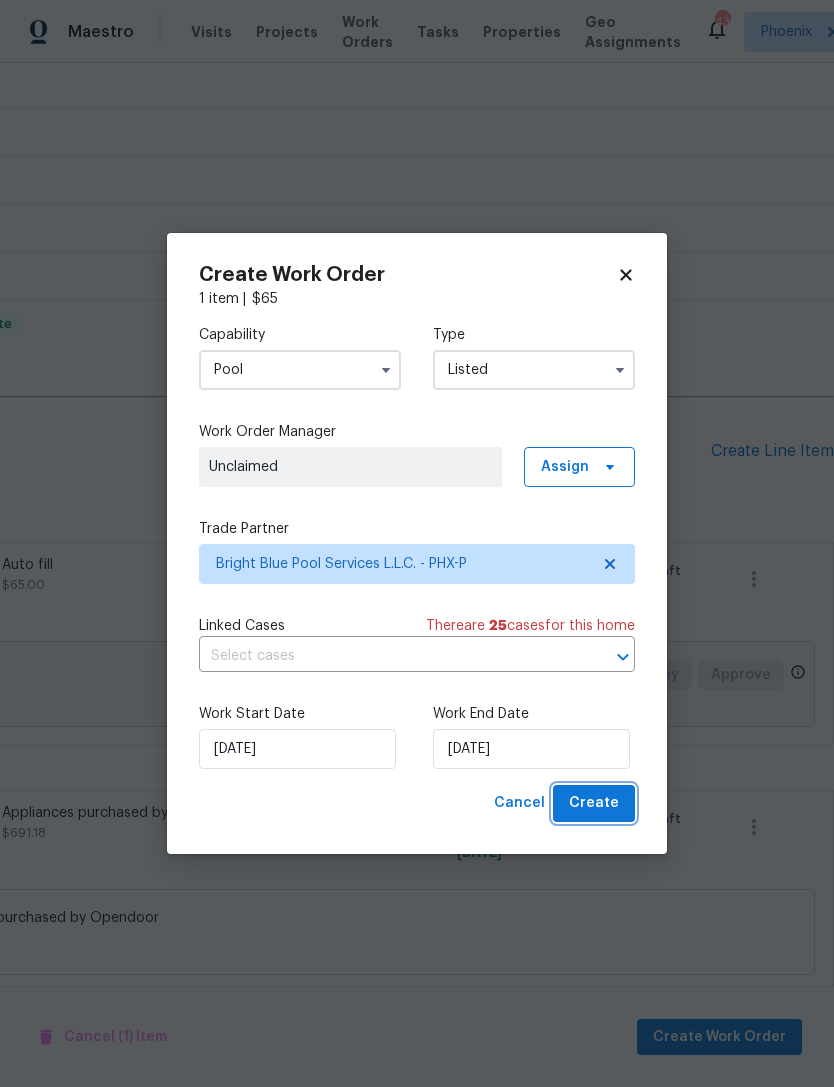 click on "Create" at bounding box center (594, 803) 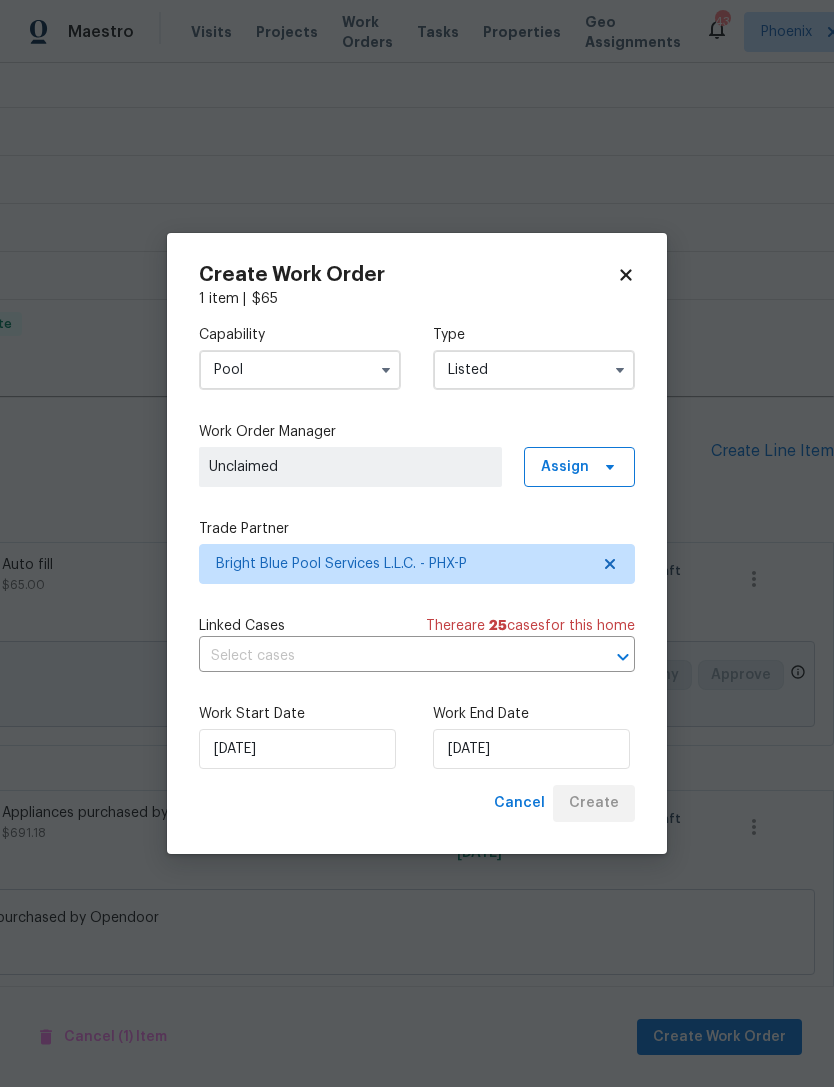 checkbox on "false" 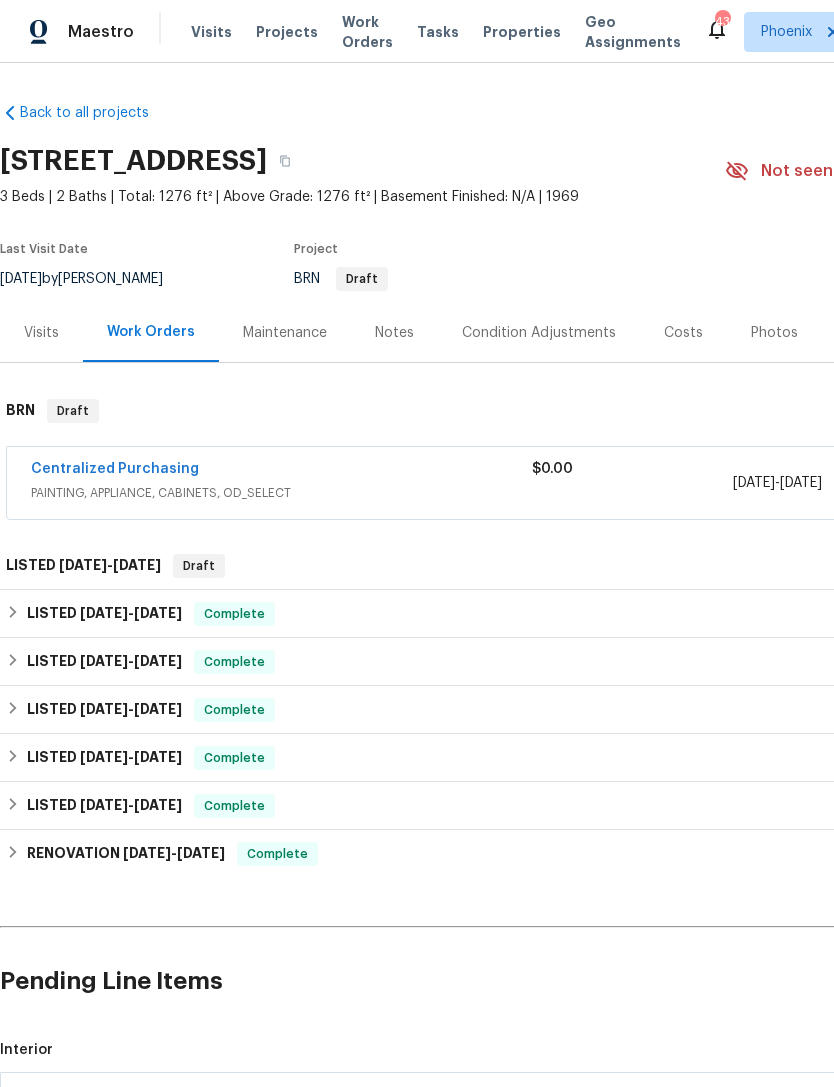 scroll, scrollTop: 0, scrollLeft: 0, axis: both 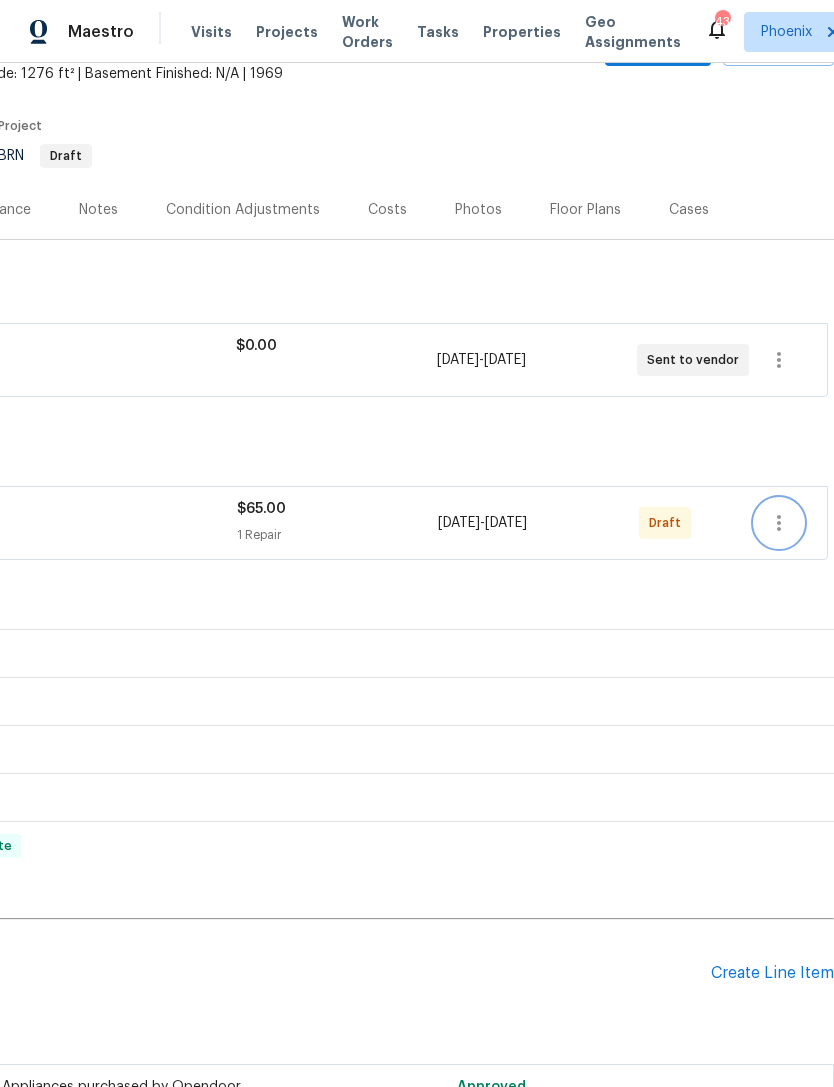 click 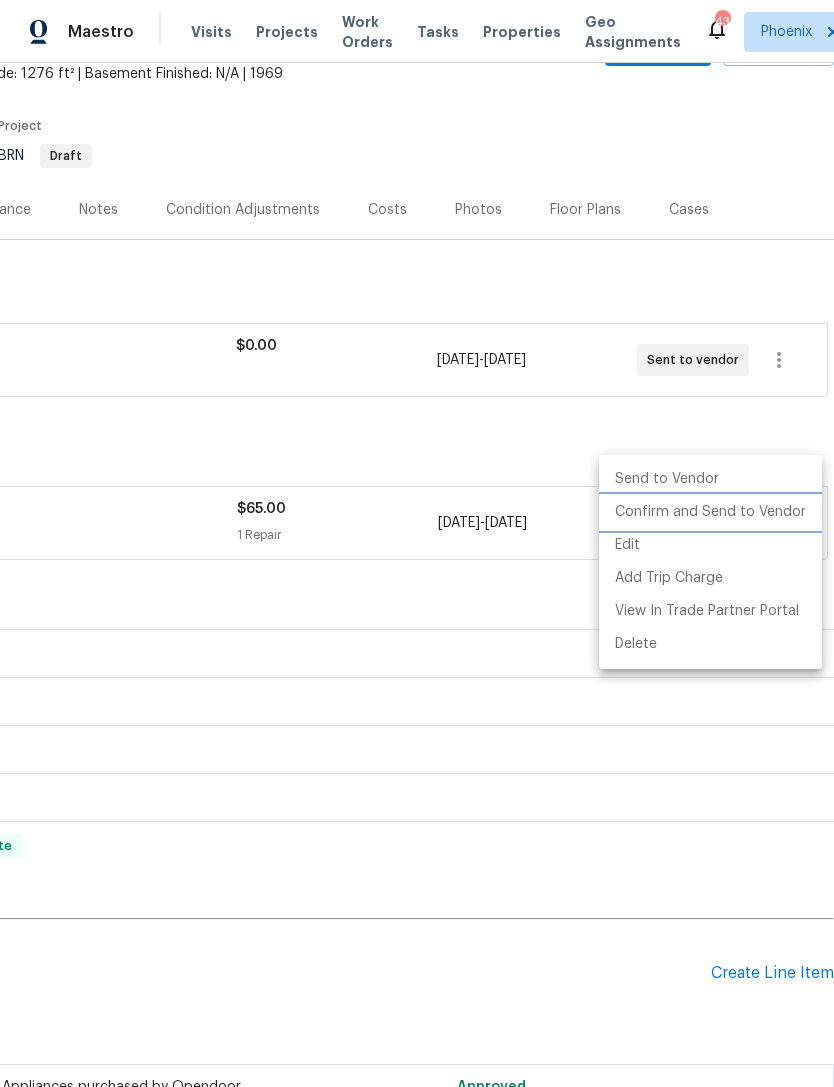 click on "Confirm and Send to Vendor" at bounding box center [710, 512] 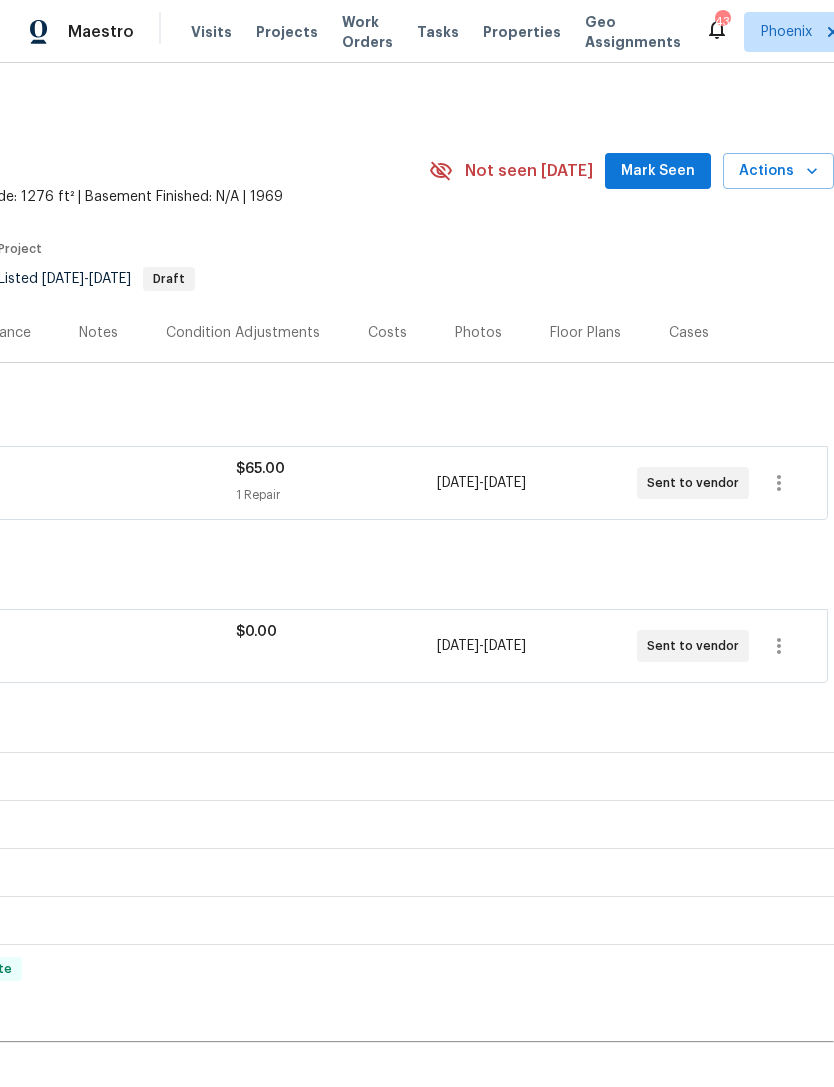 scroll, scrollTop: -1, scrollLeft: 312, axis: both 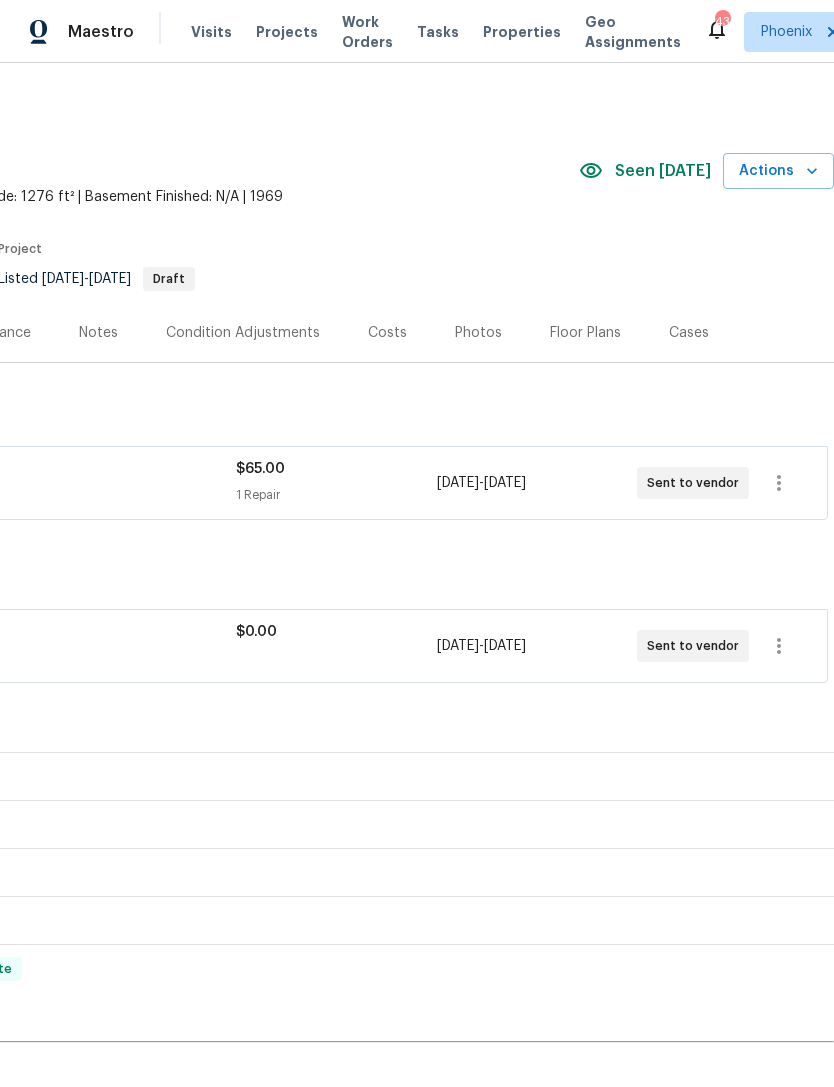 click on "Actions" at bounding box center (778, 171) 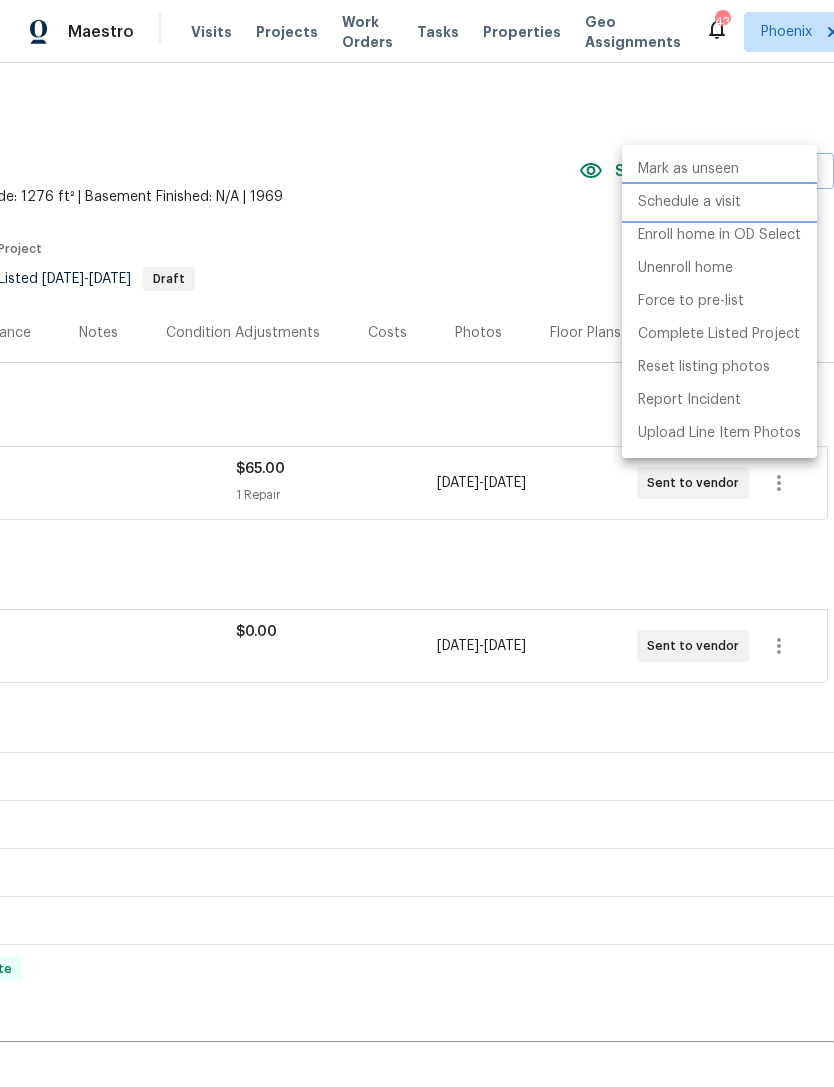 click on "Schedule a visit" at bounding box center (689, 202) 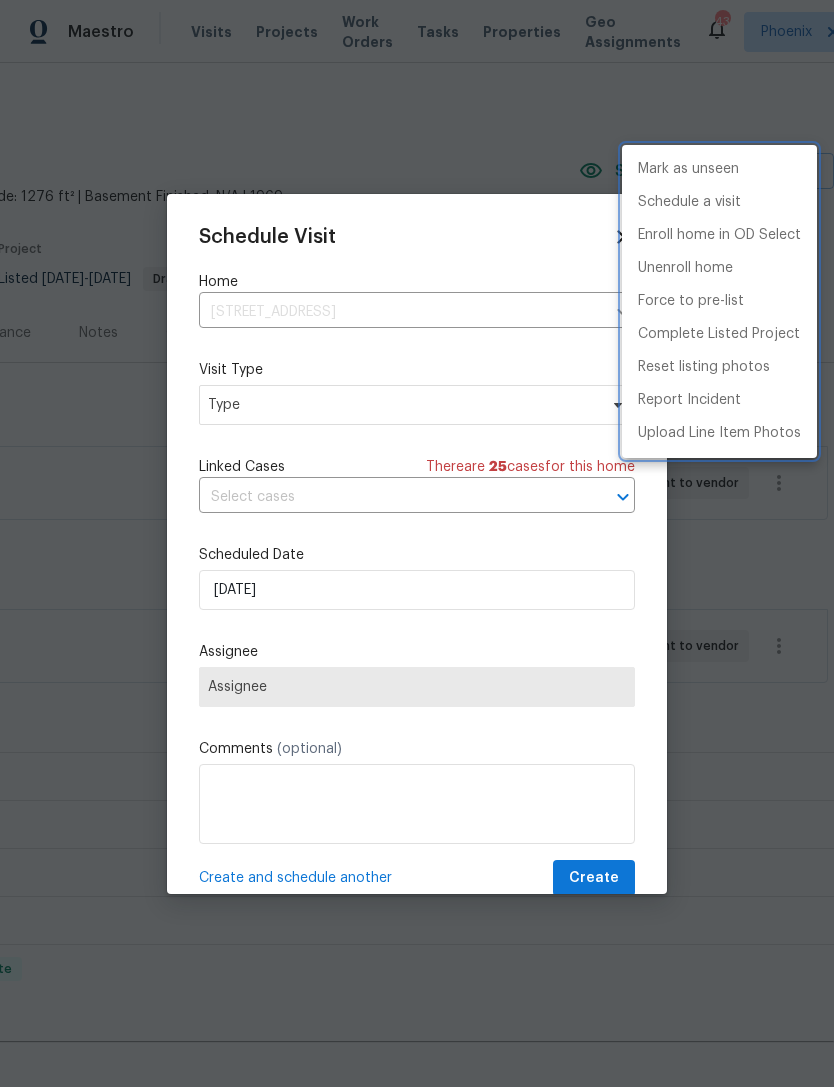 click at bounding box center (417, 543) 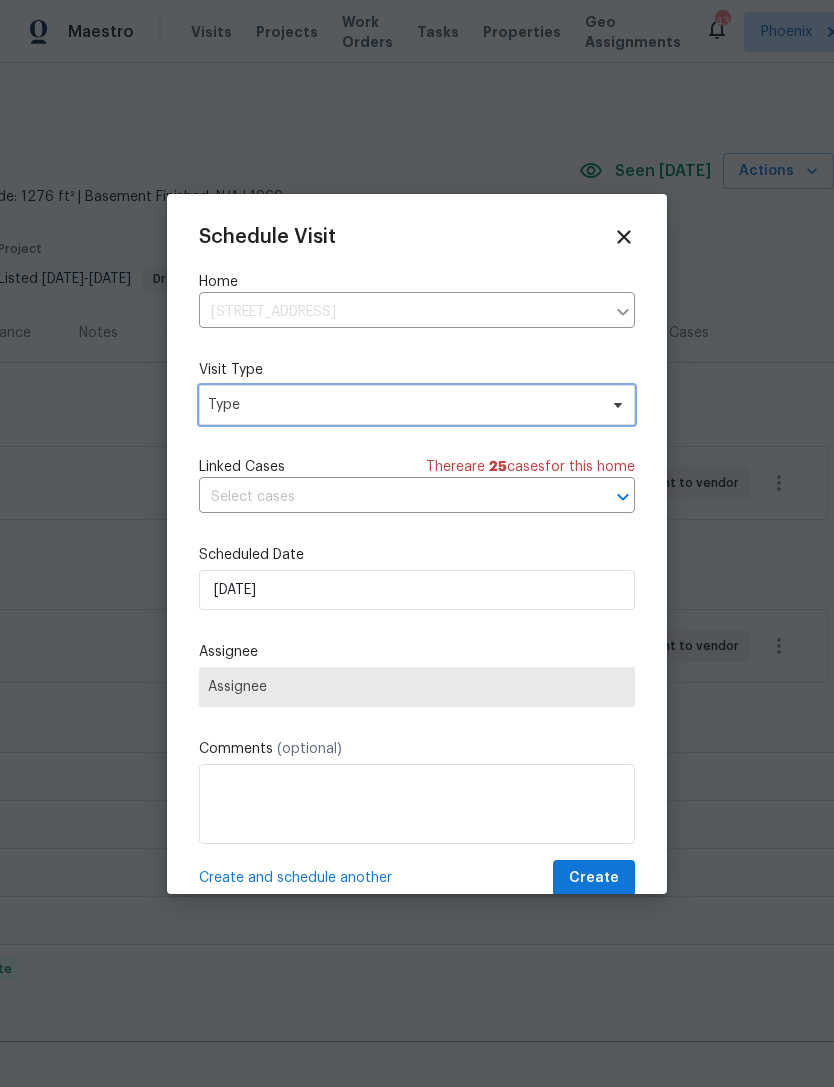 click on "Type" at bounding box center [402, 405] 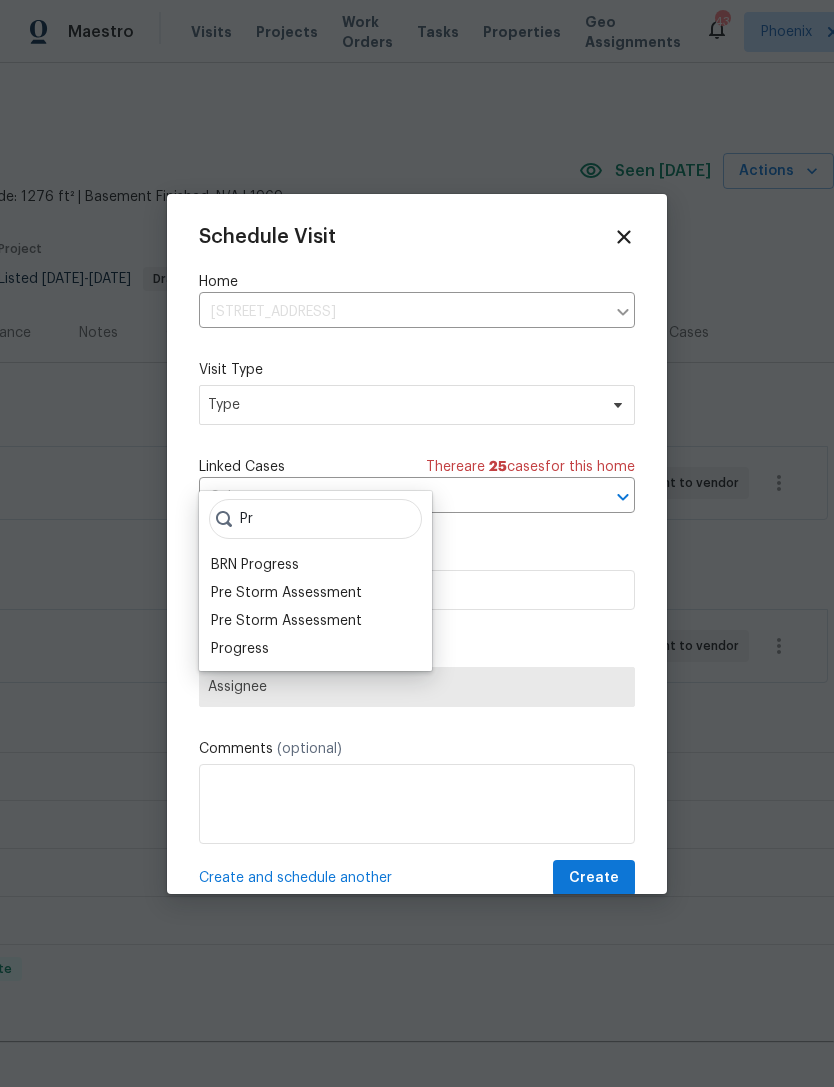 type on "Pr" 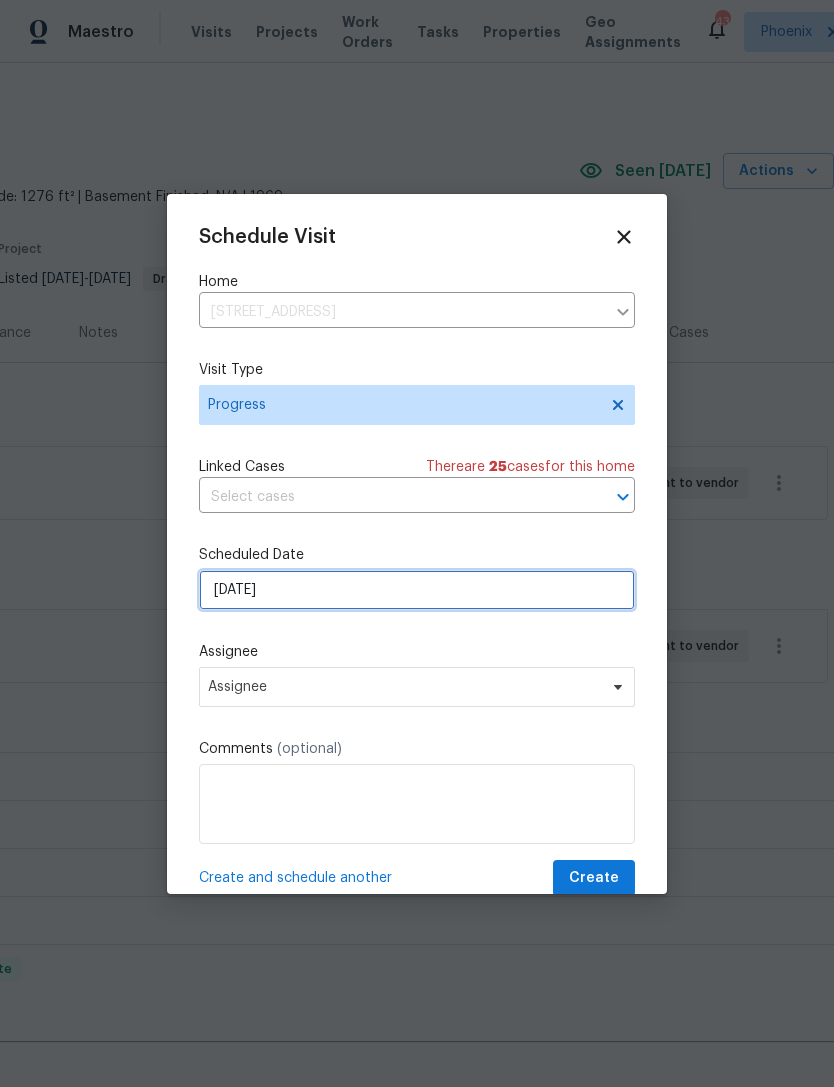 click on "[DATE]" at bounding box center [417, 590] 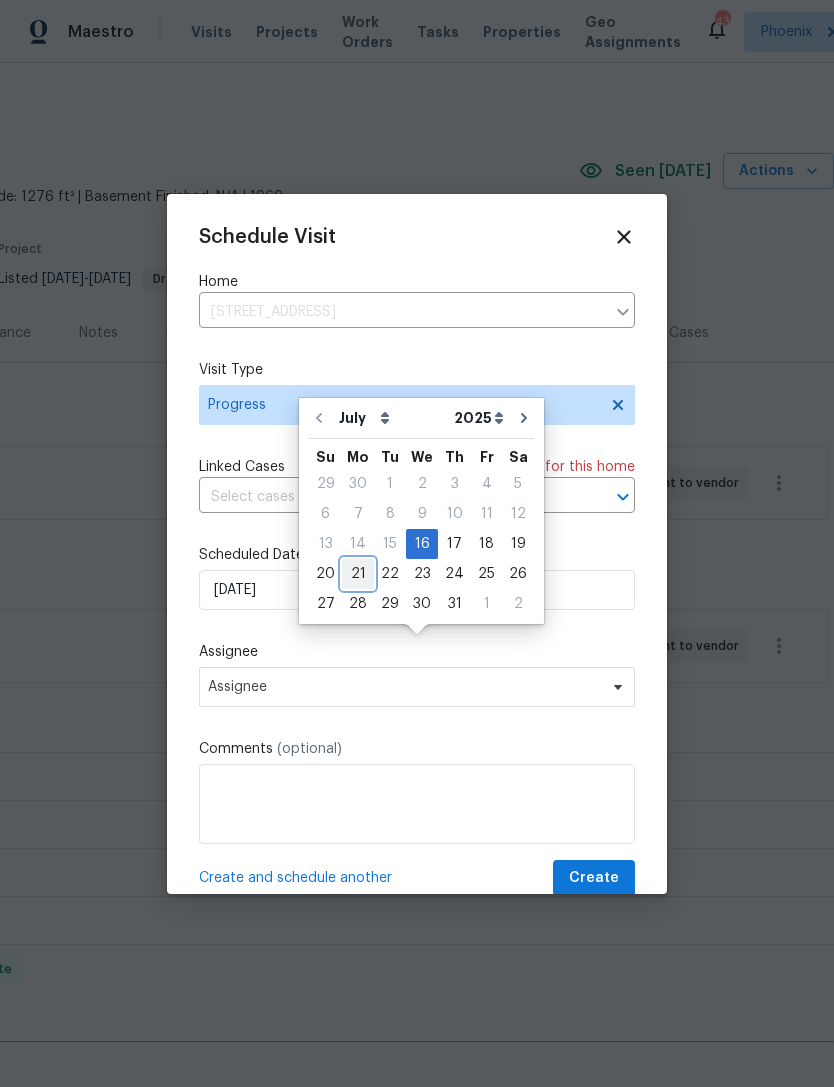 click on "21" at bounding box center (358, 574) 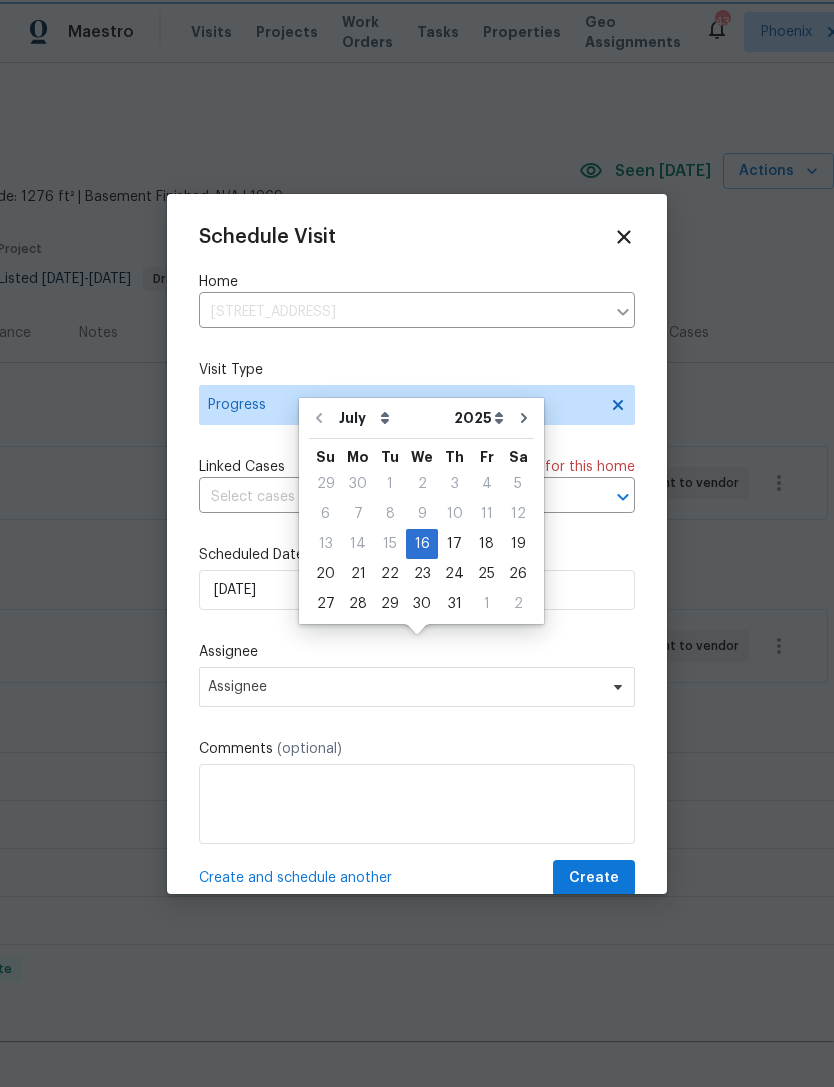 type on "7/21/2025" 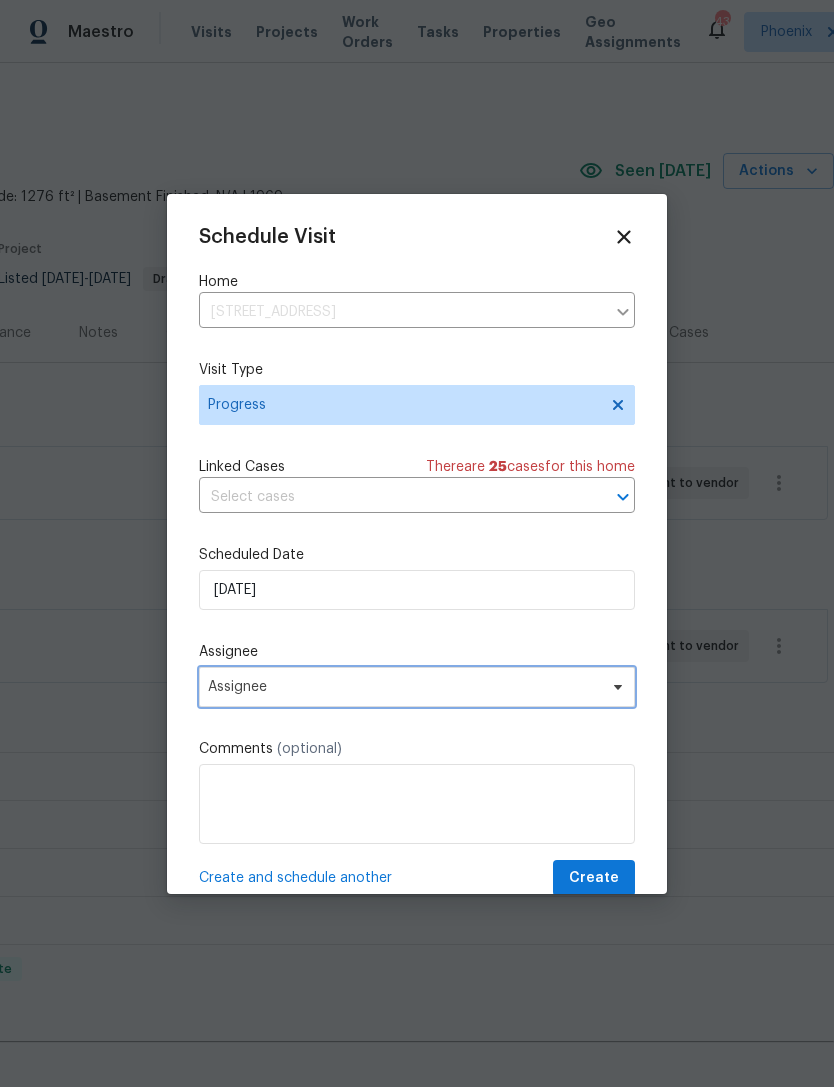 click on "Assignee" at bounding box center (404, 687) 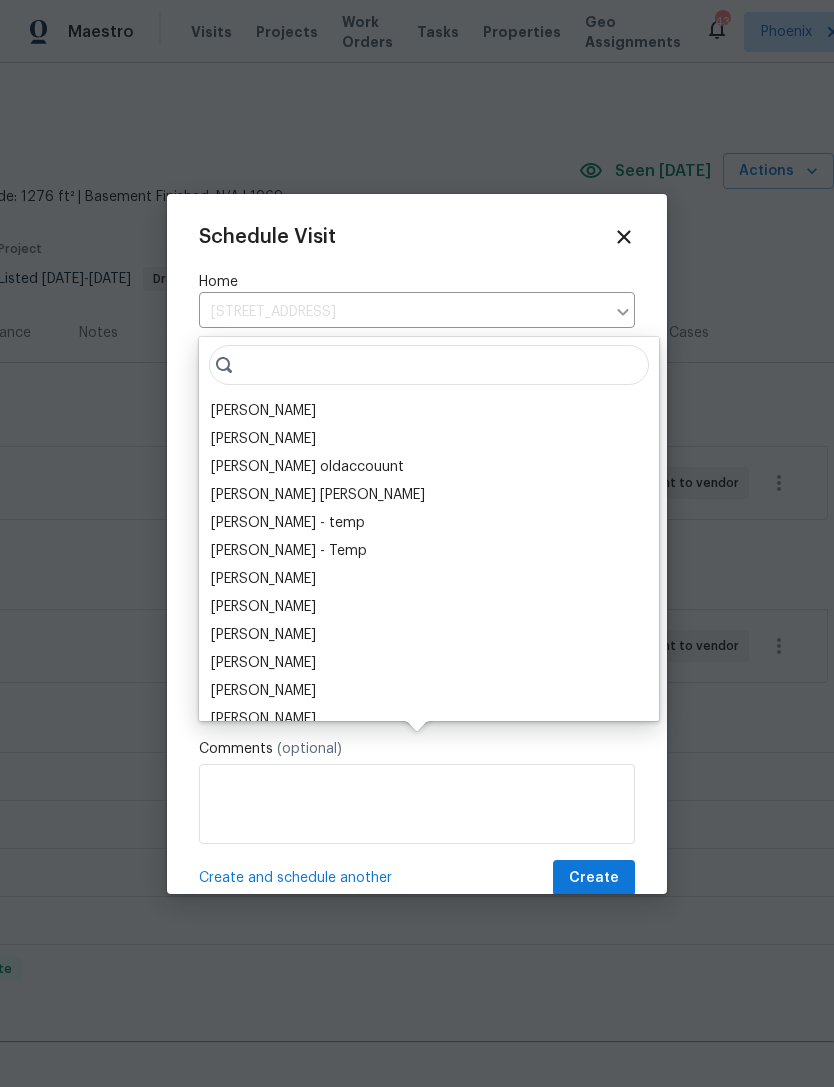 click on "[PERSON_NAME]" at bounding box center (263, 411) 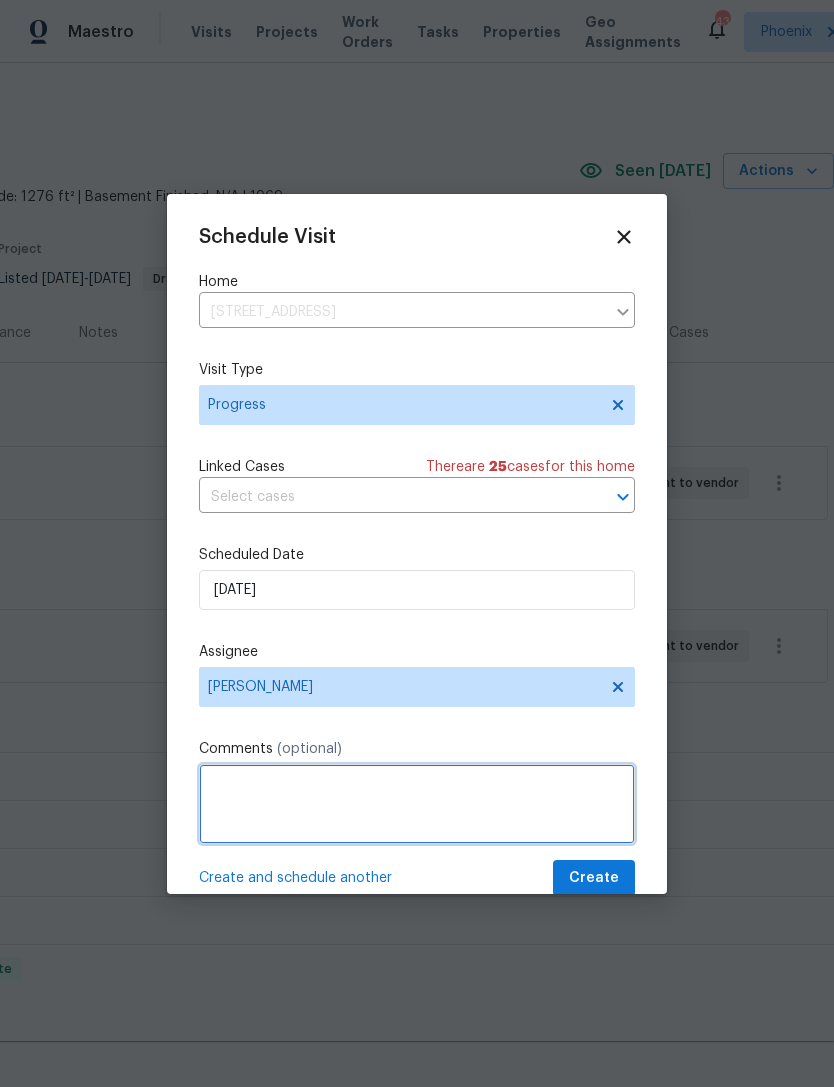 click at bounding box center [417, 804] 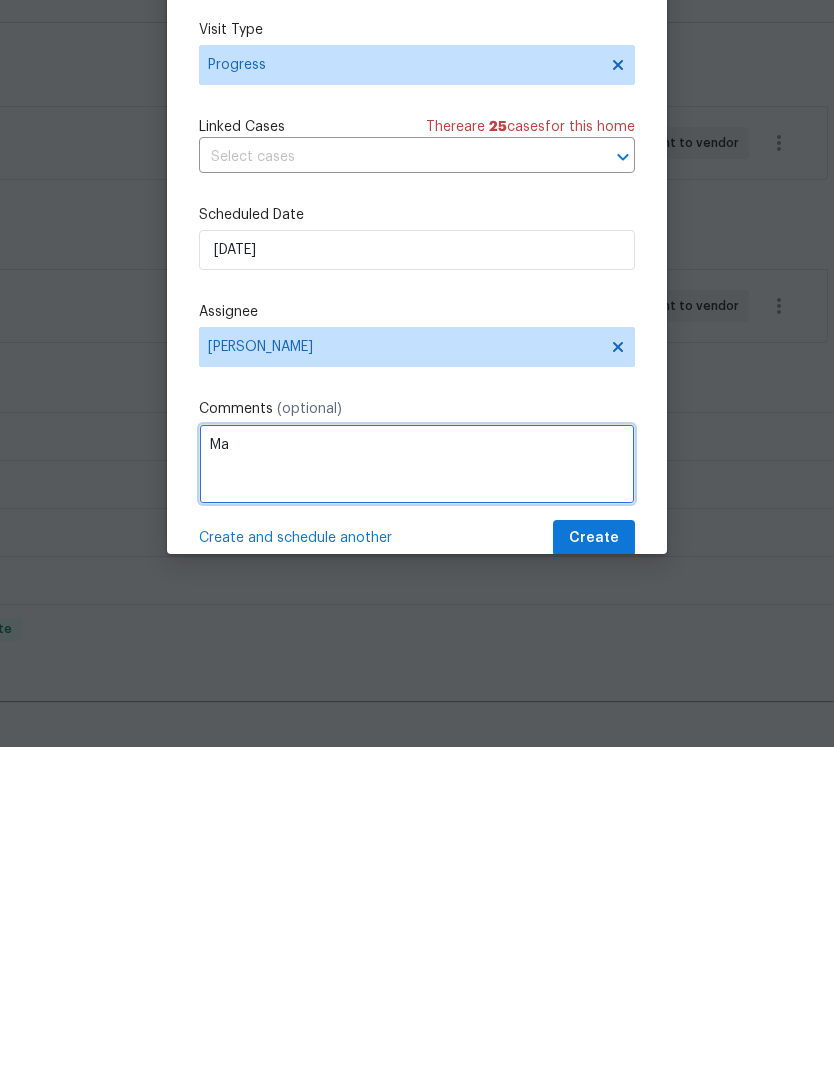 type on "M" 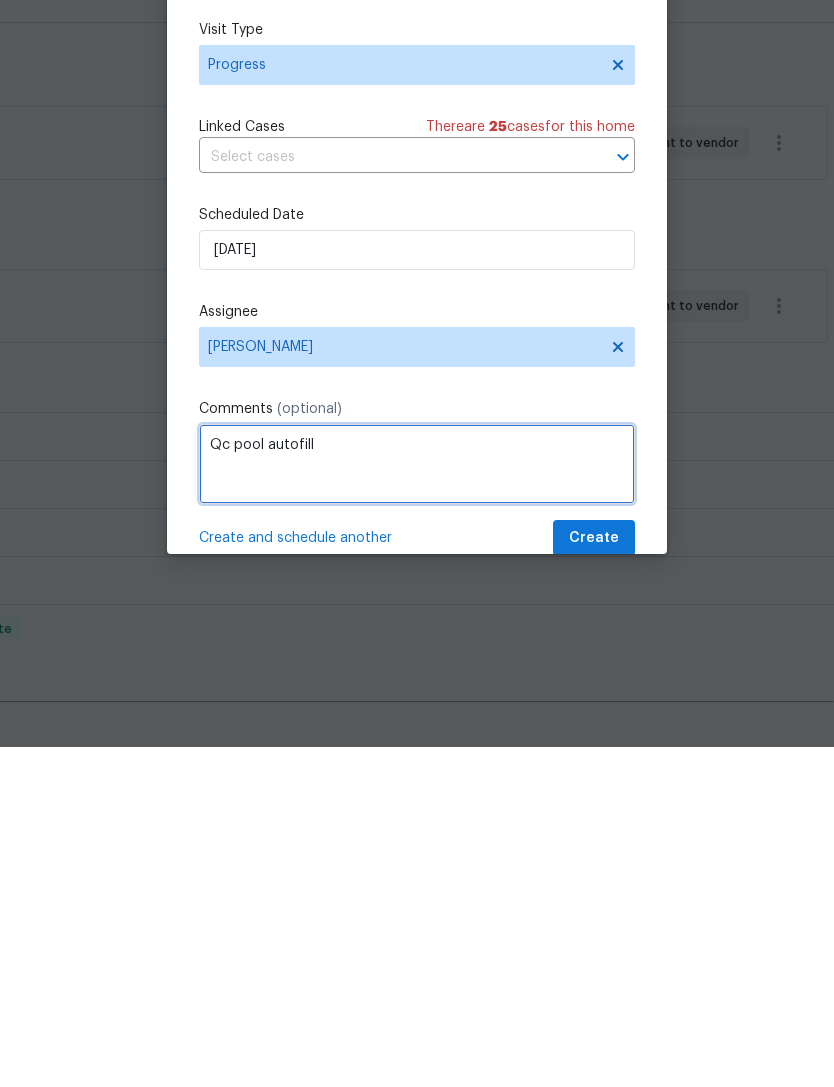 type on "Qc pool autofill" 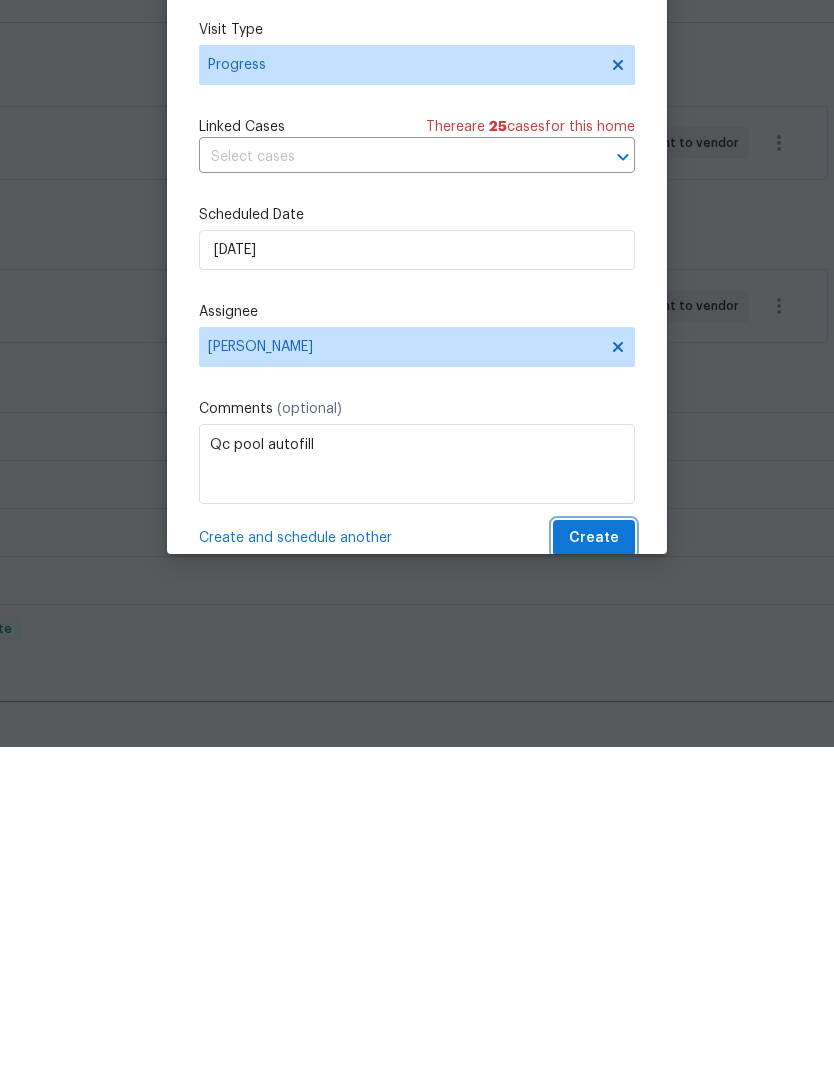 click on "Create" at bounding box center (594, 878) 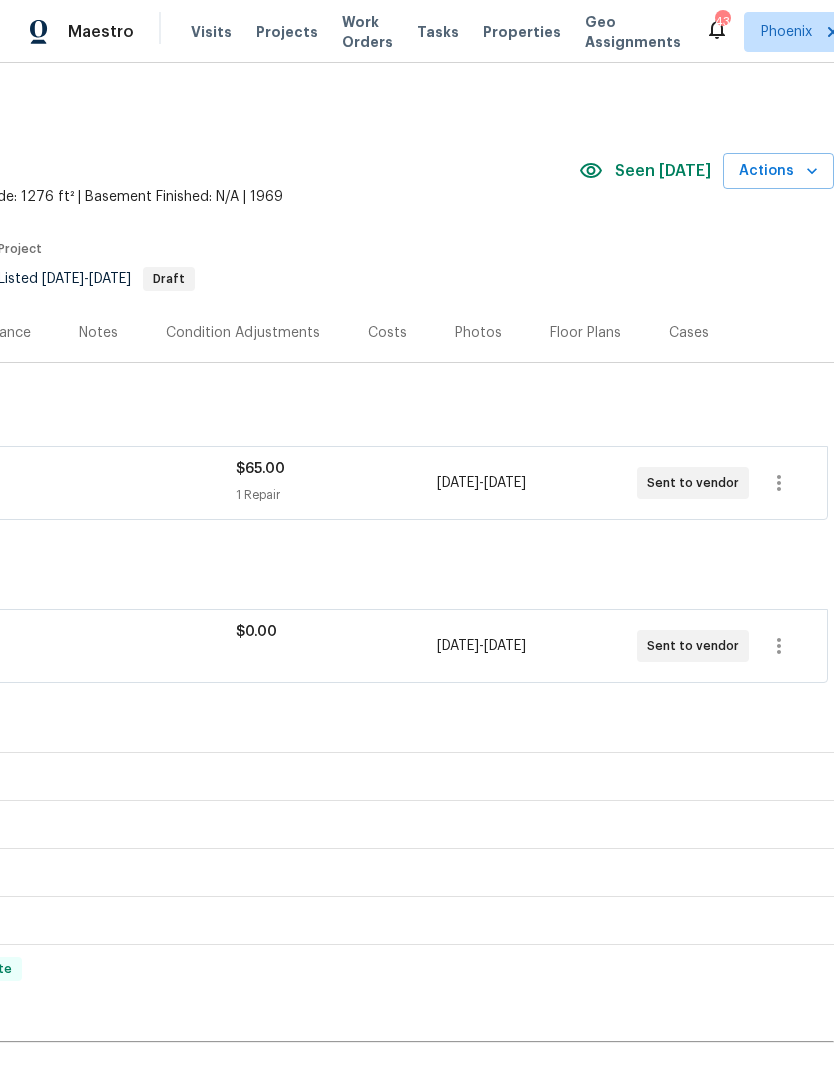 scroll, scrollTop: 0, scrollLeft: 296, axis: horizontal 